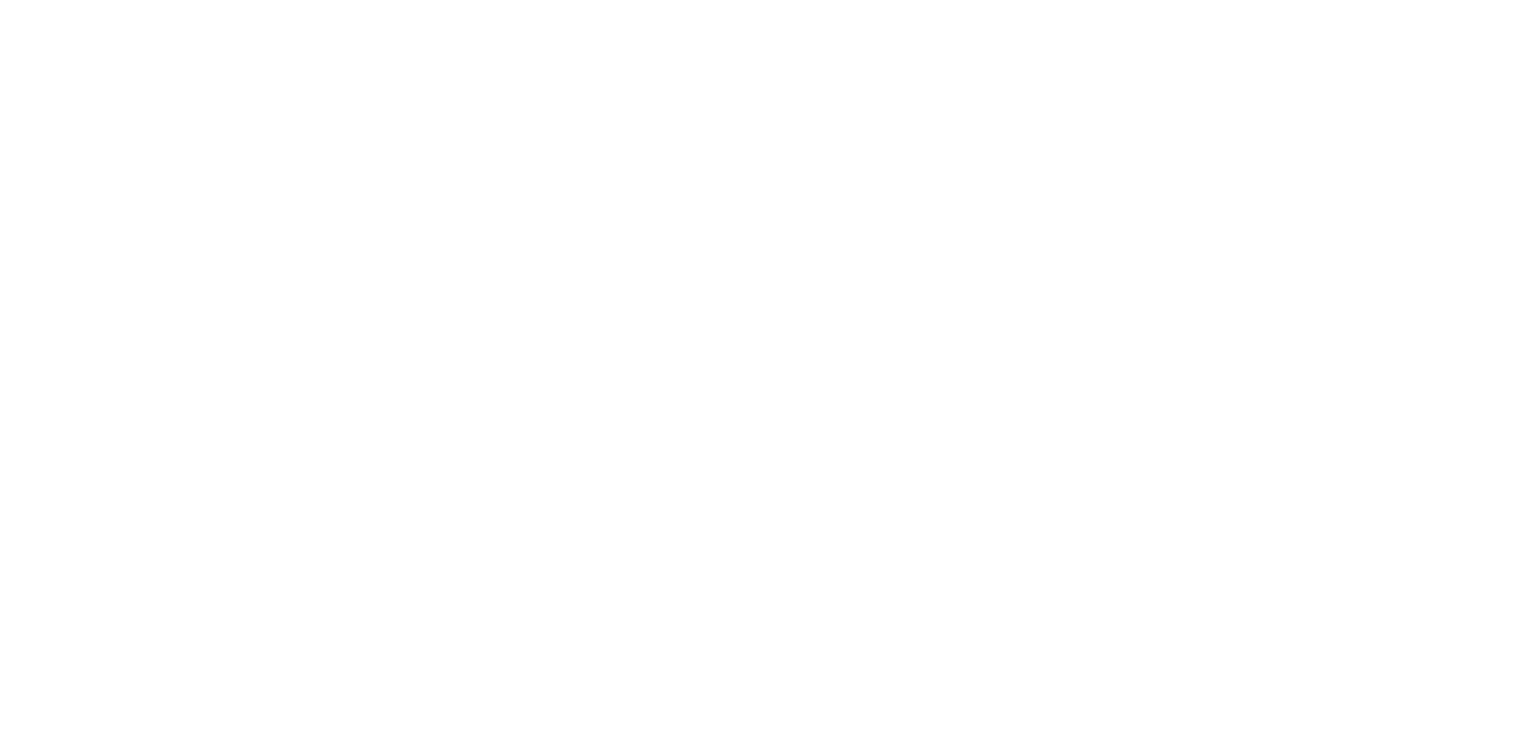 scroll, scrollTop: 0, scrollLeft: 0, axis: both 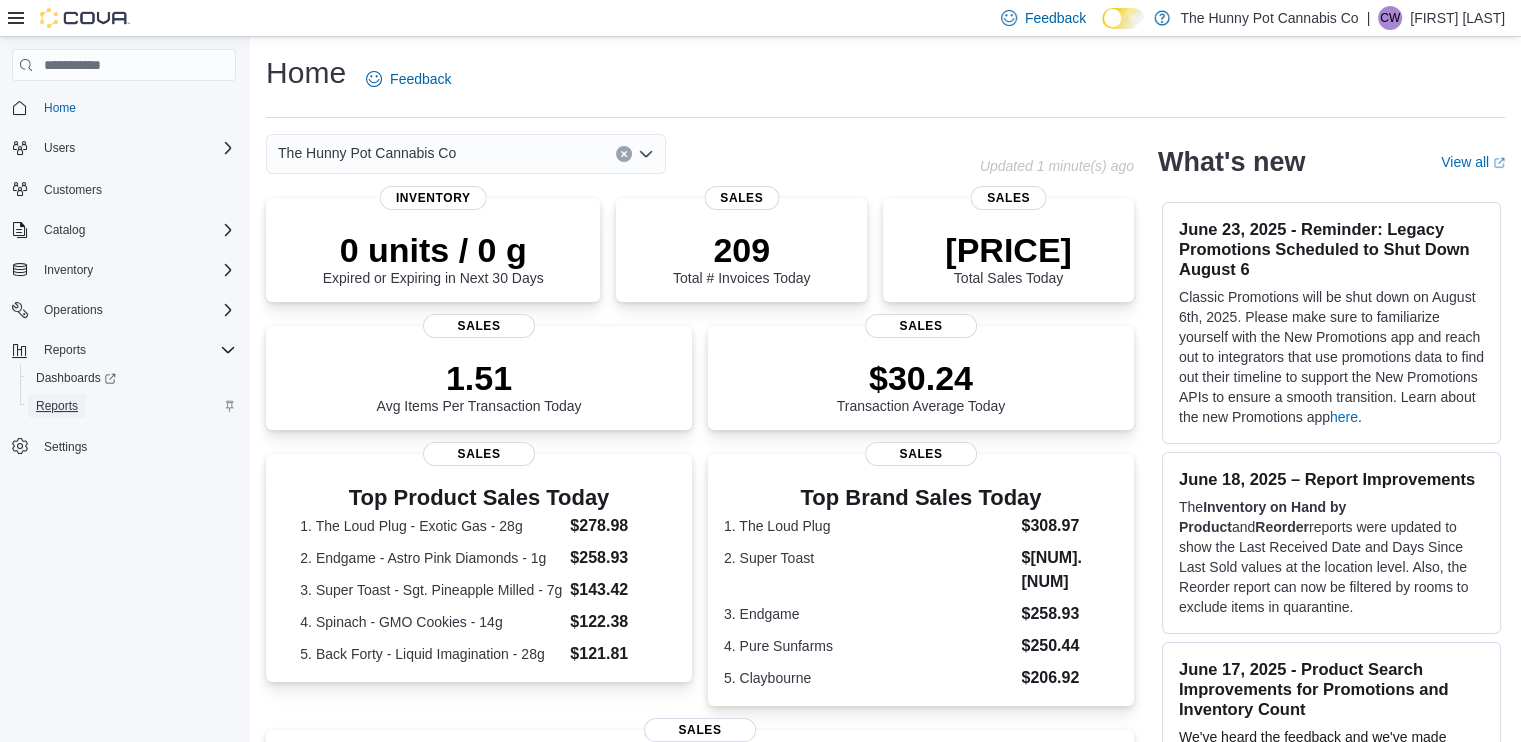click on "Reports" at bounding box center (57, 406) 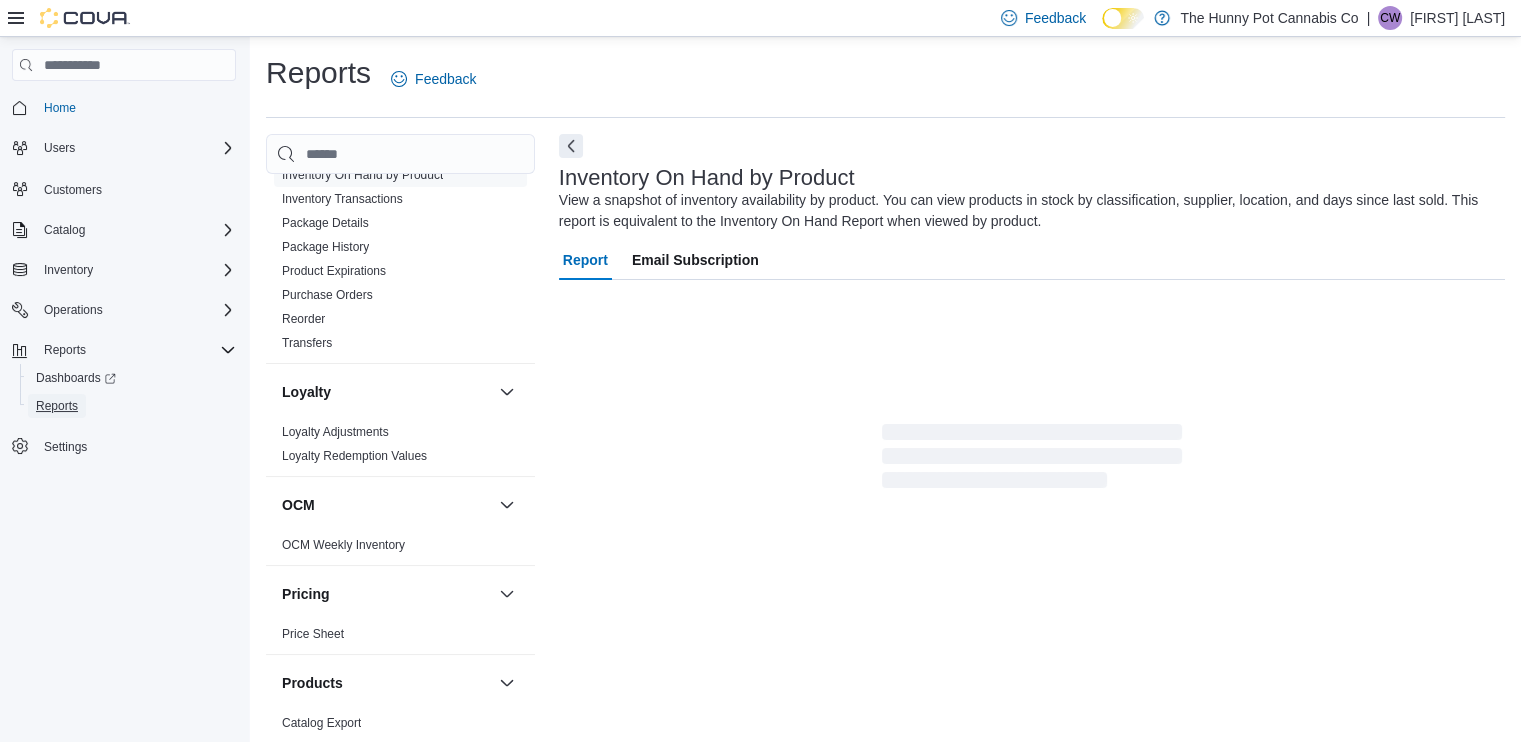 scroll, scrollTop: 644, scrollLeft: 0, axis: vertical 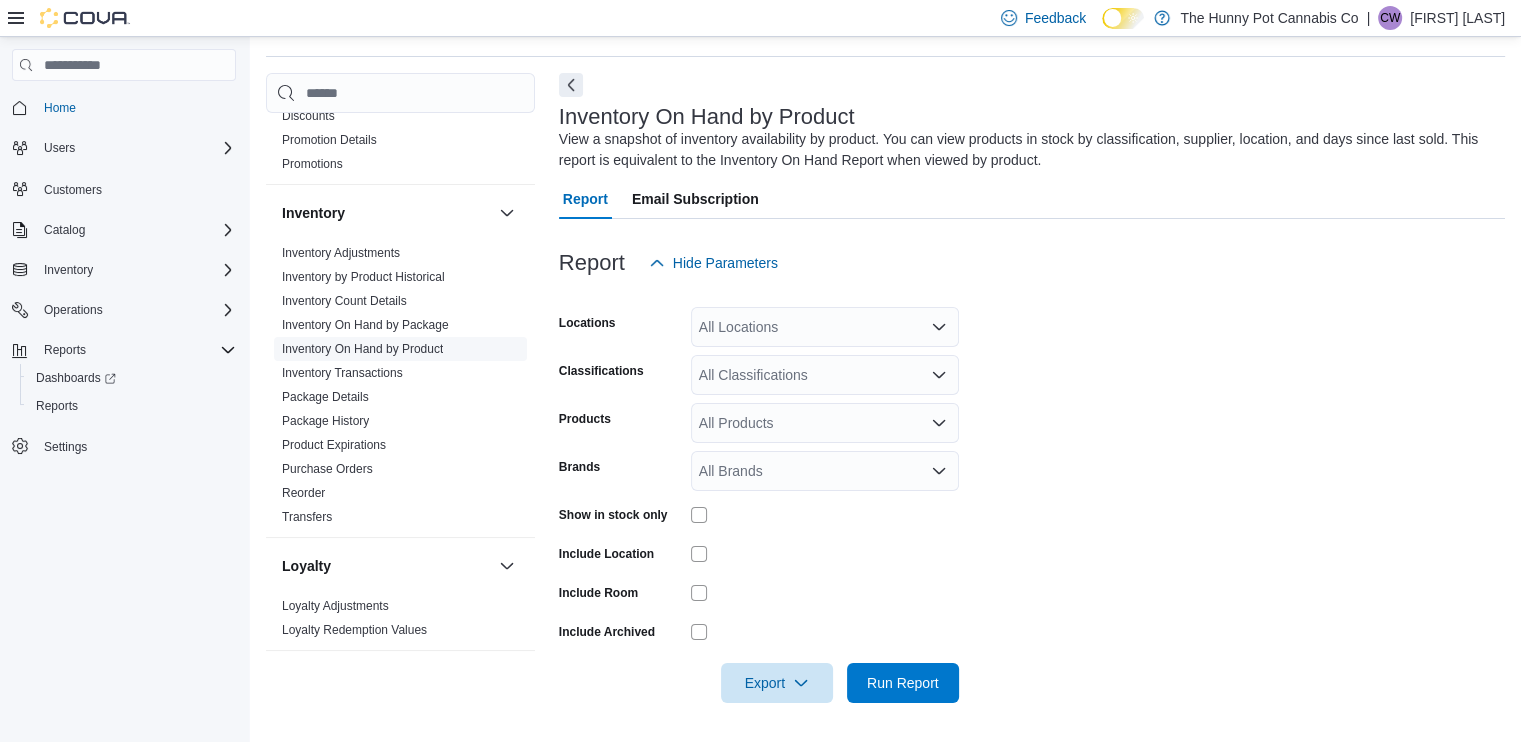click on "Inventory On Hand by Product" at bounding box center (362, 349) 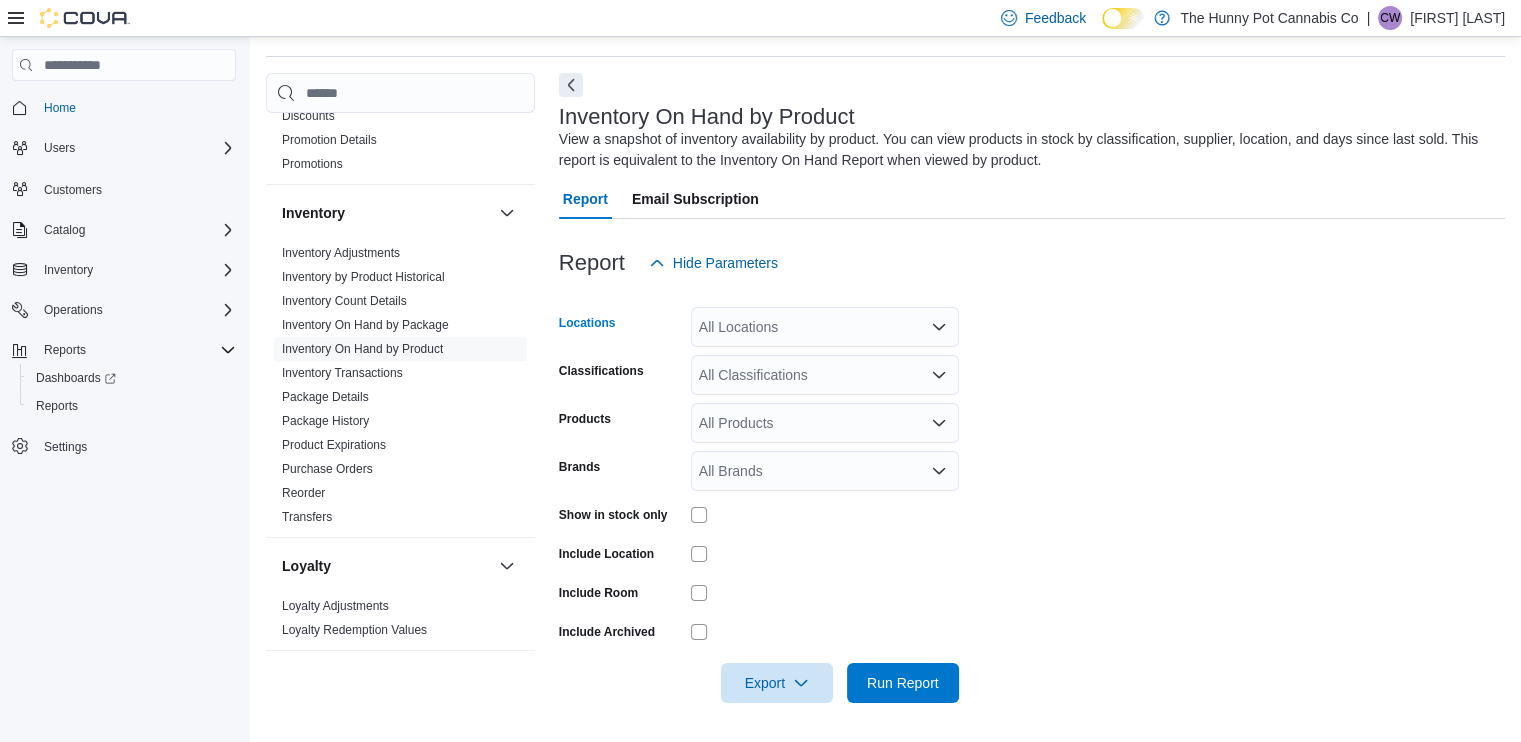 click on "All Locations" at bounding box center [825, 327] 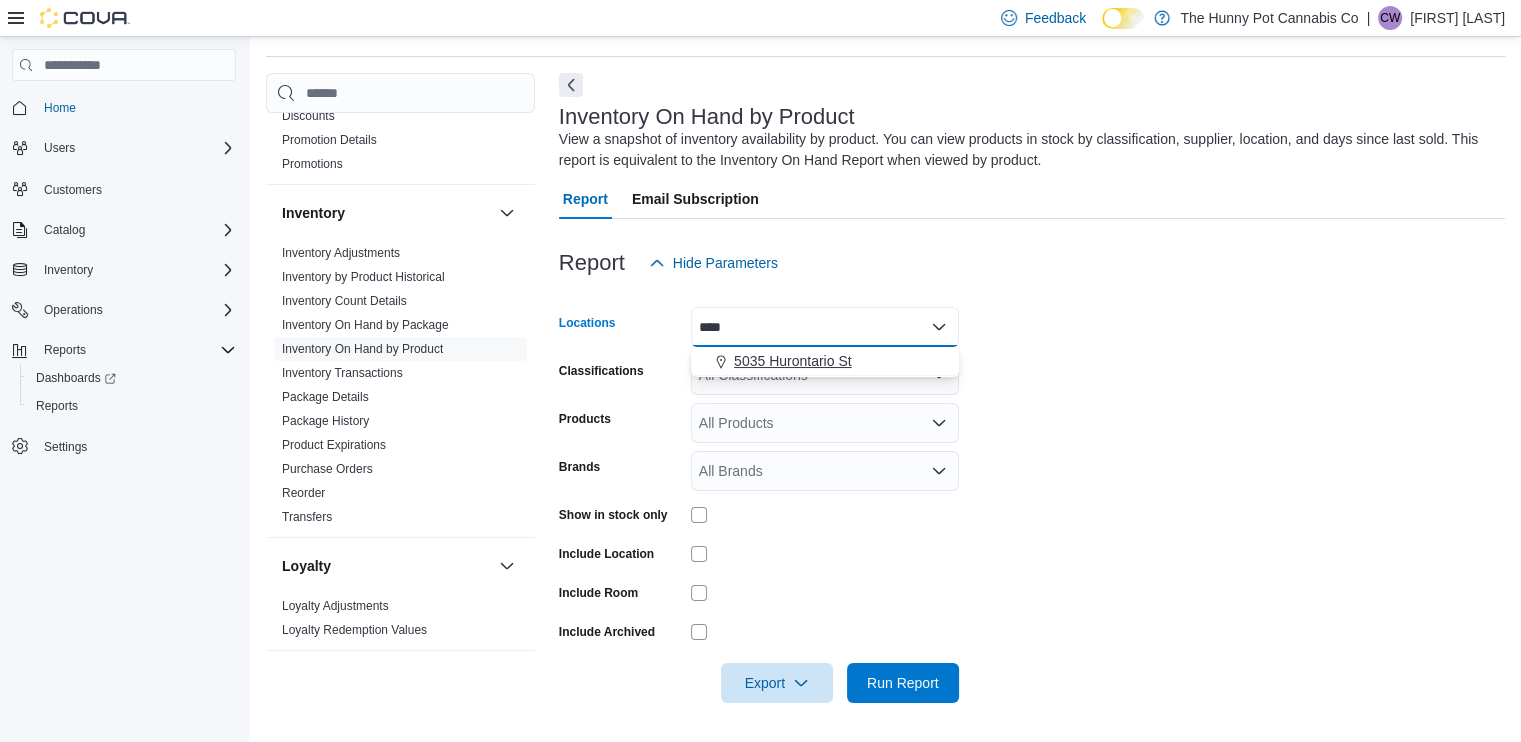type on "****" 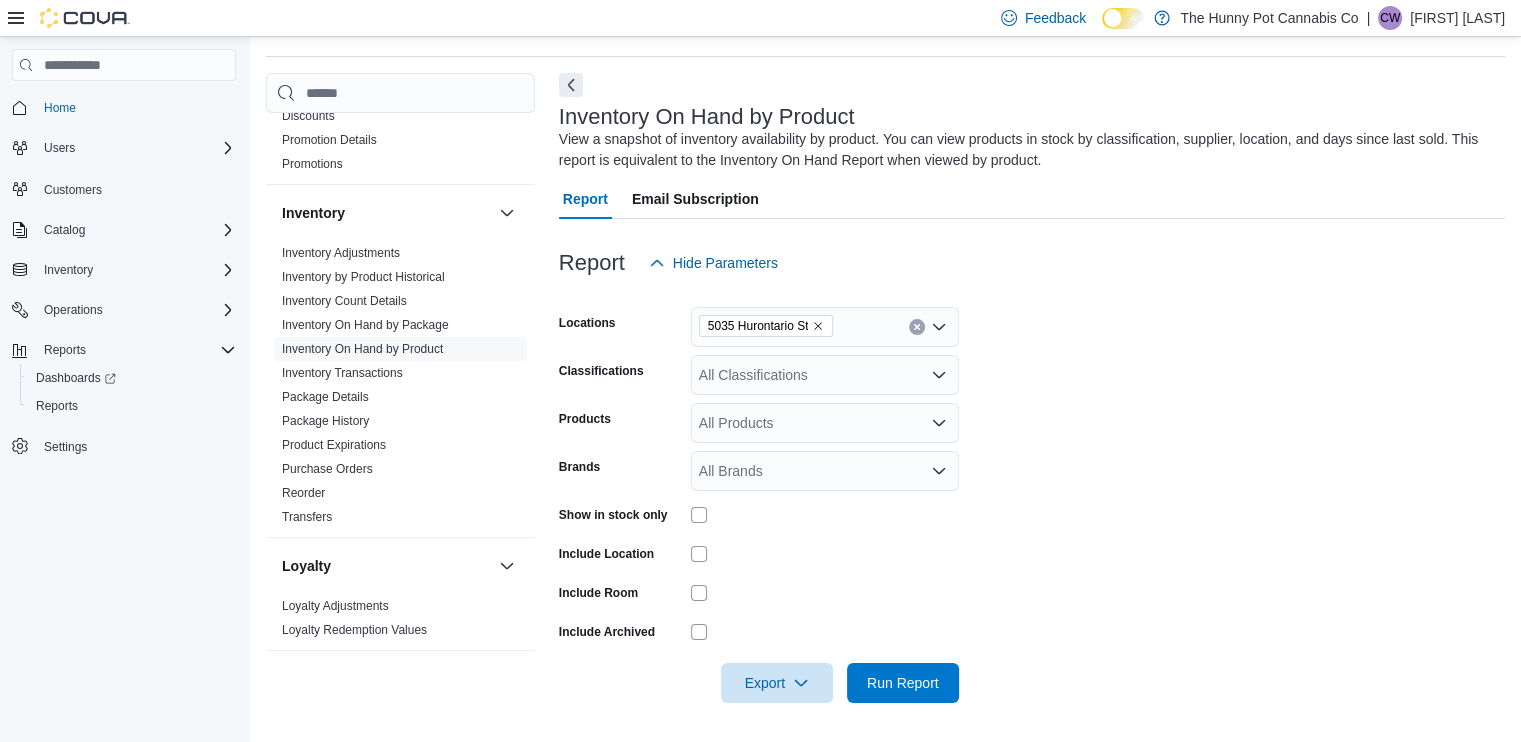 click on "Locations [ADDRESS] Classifications All Classifications Products All Products Brands All Brands Show in stock only Include Location Include Room Include Archived Export  Run Report" at bounding box center (1032, 493) 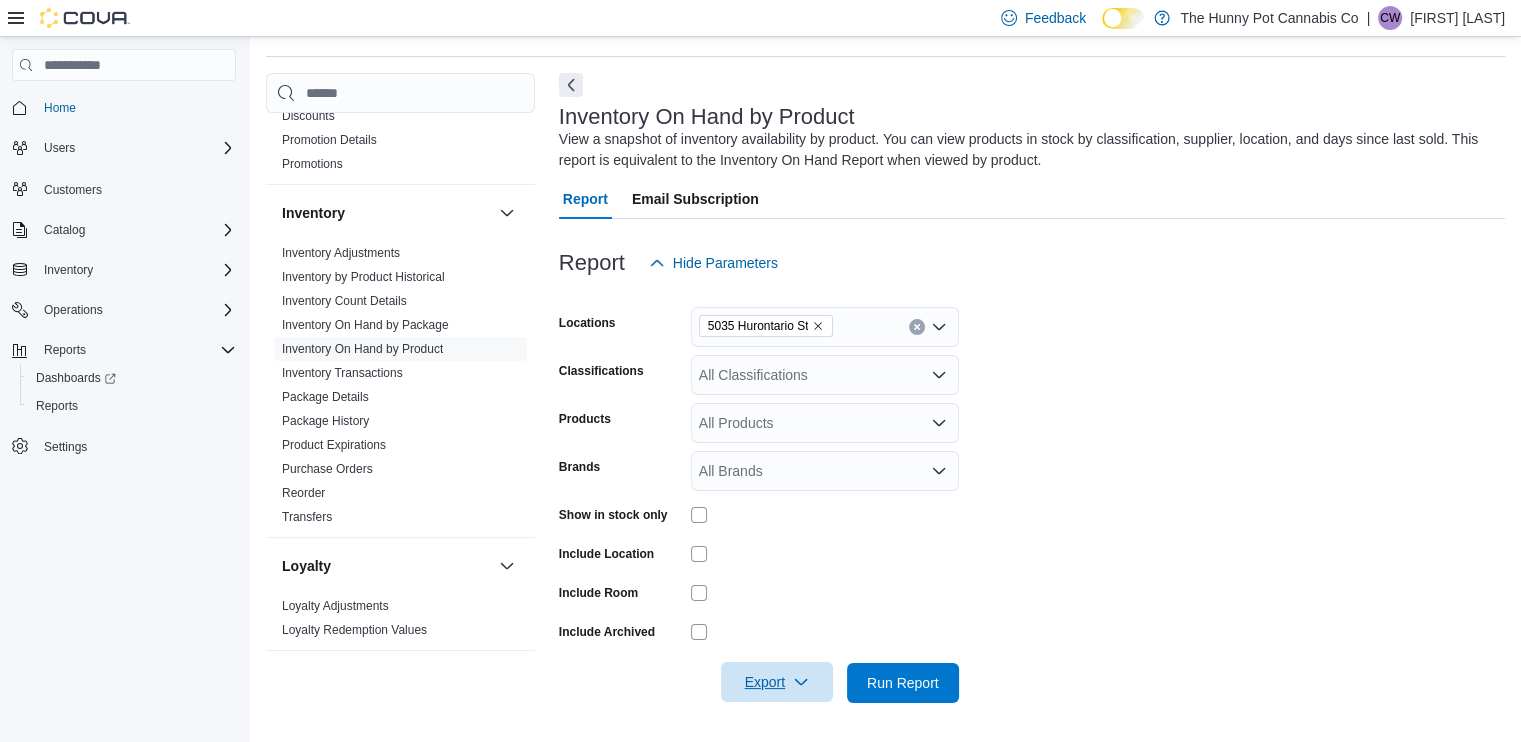 click 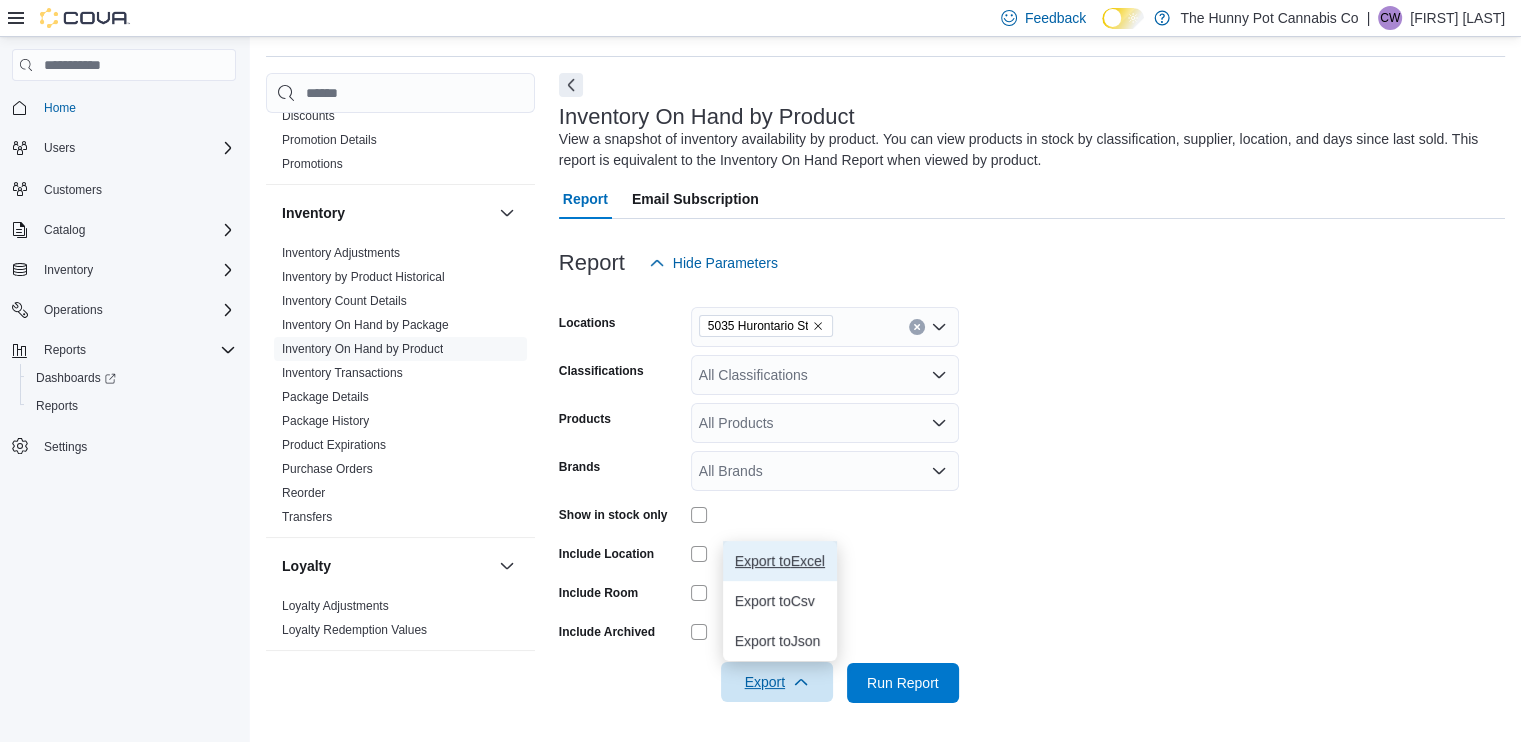 click on "Export to  Excel" at bounding box center (780, 561) 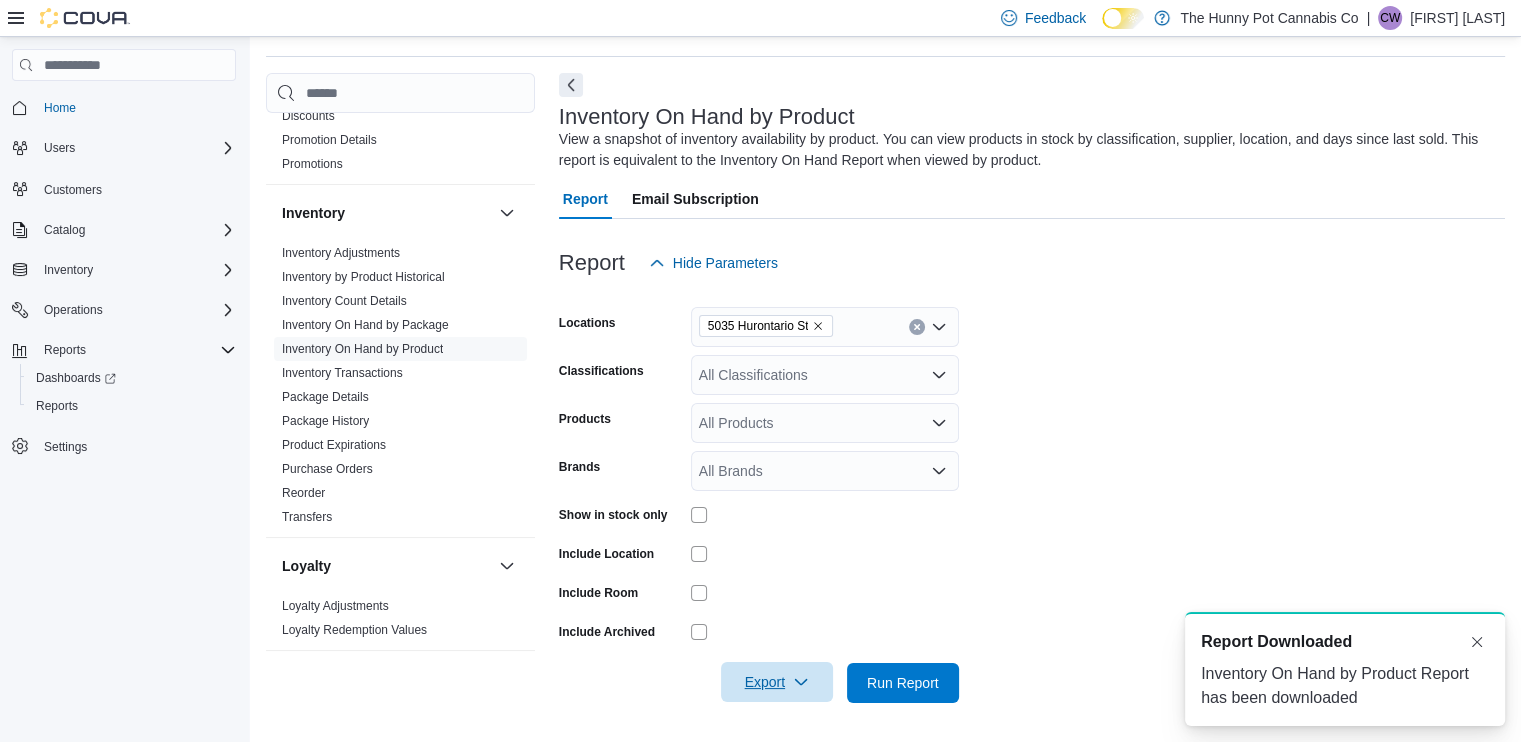 scroll, scrollTop: 0, scrollLeft: 0, axis: both 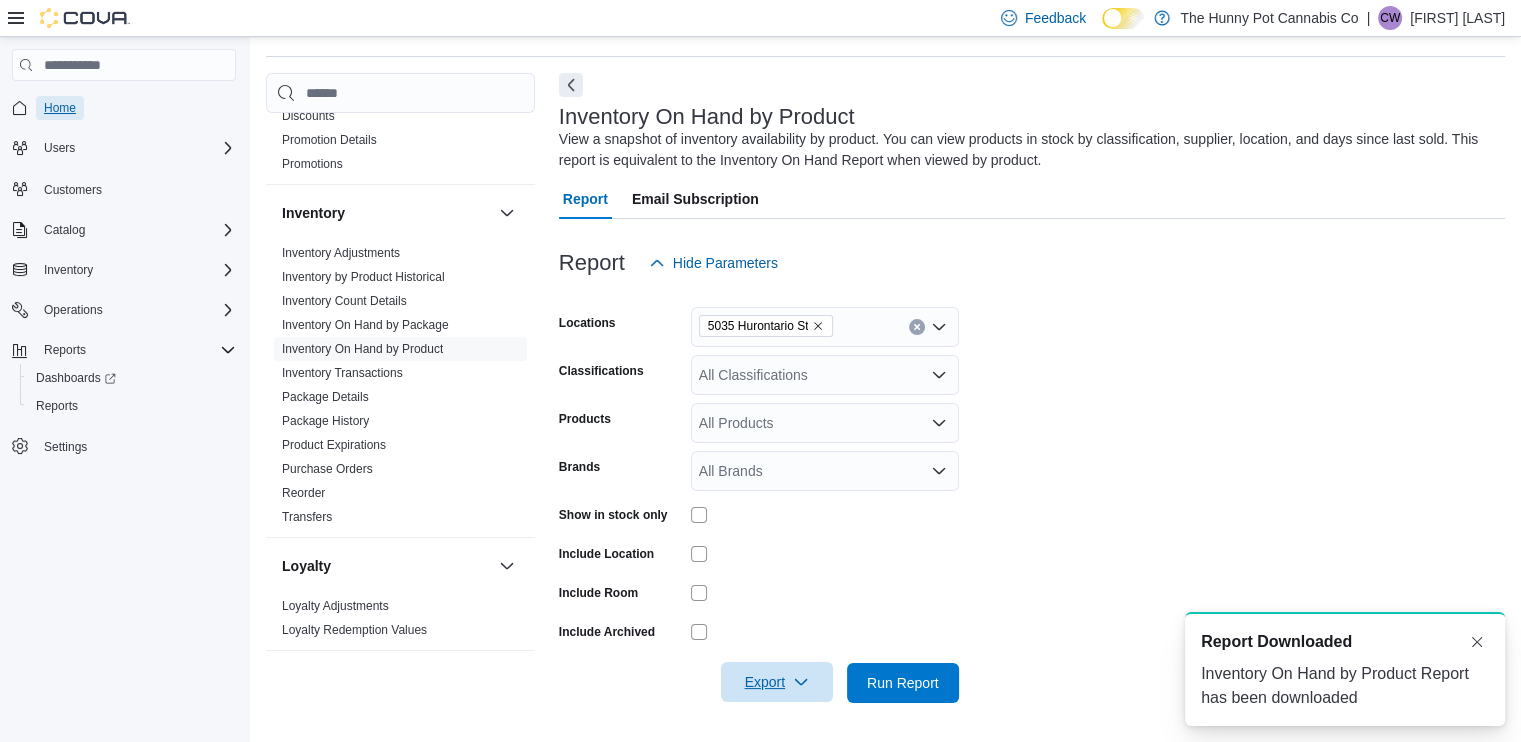 click on "Home" at bounding box center [60, 108] 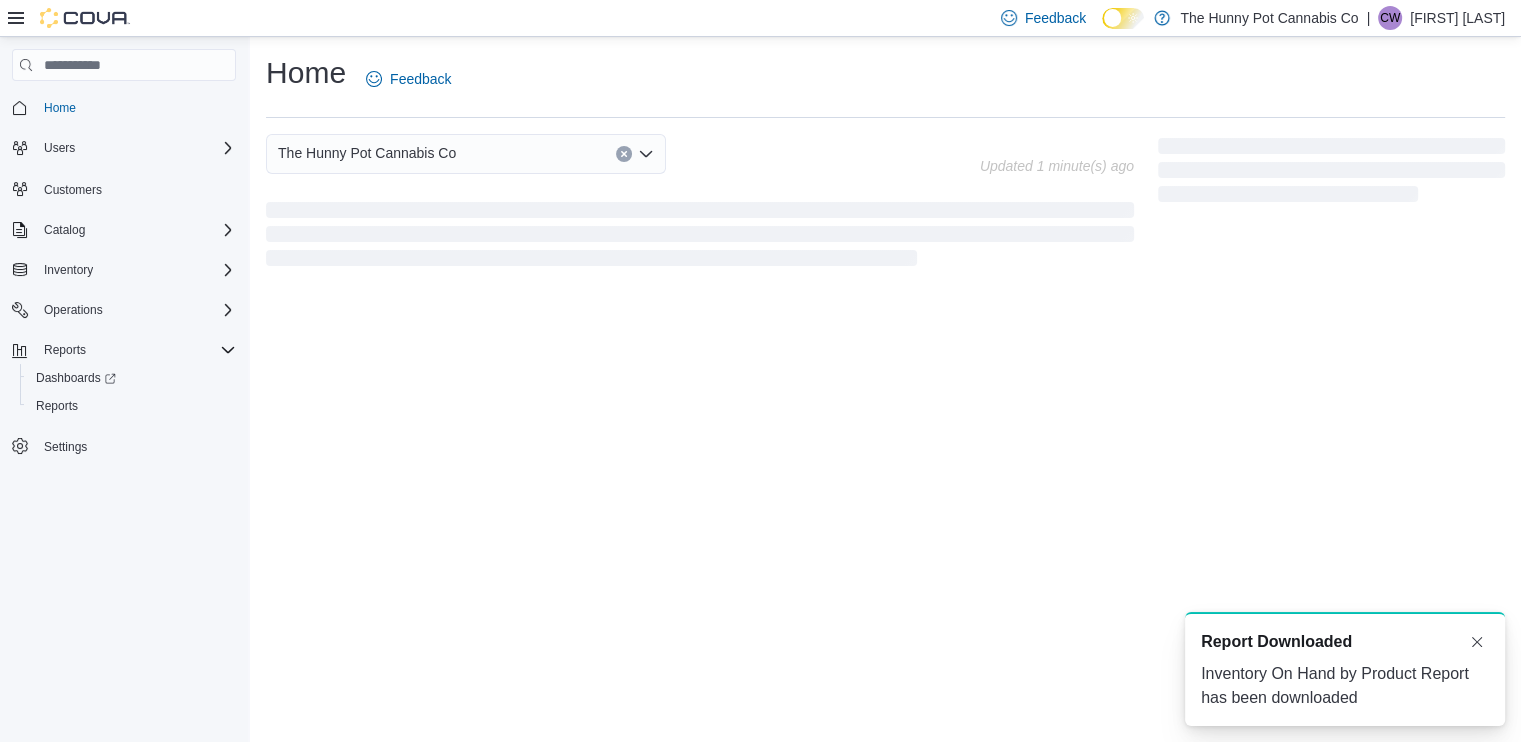 scroll, scrollTop: 0, scrollLeft: 0, axis: both 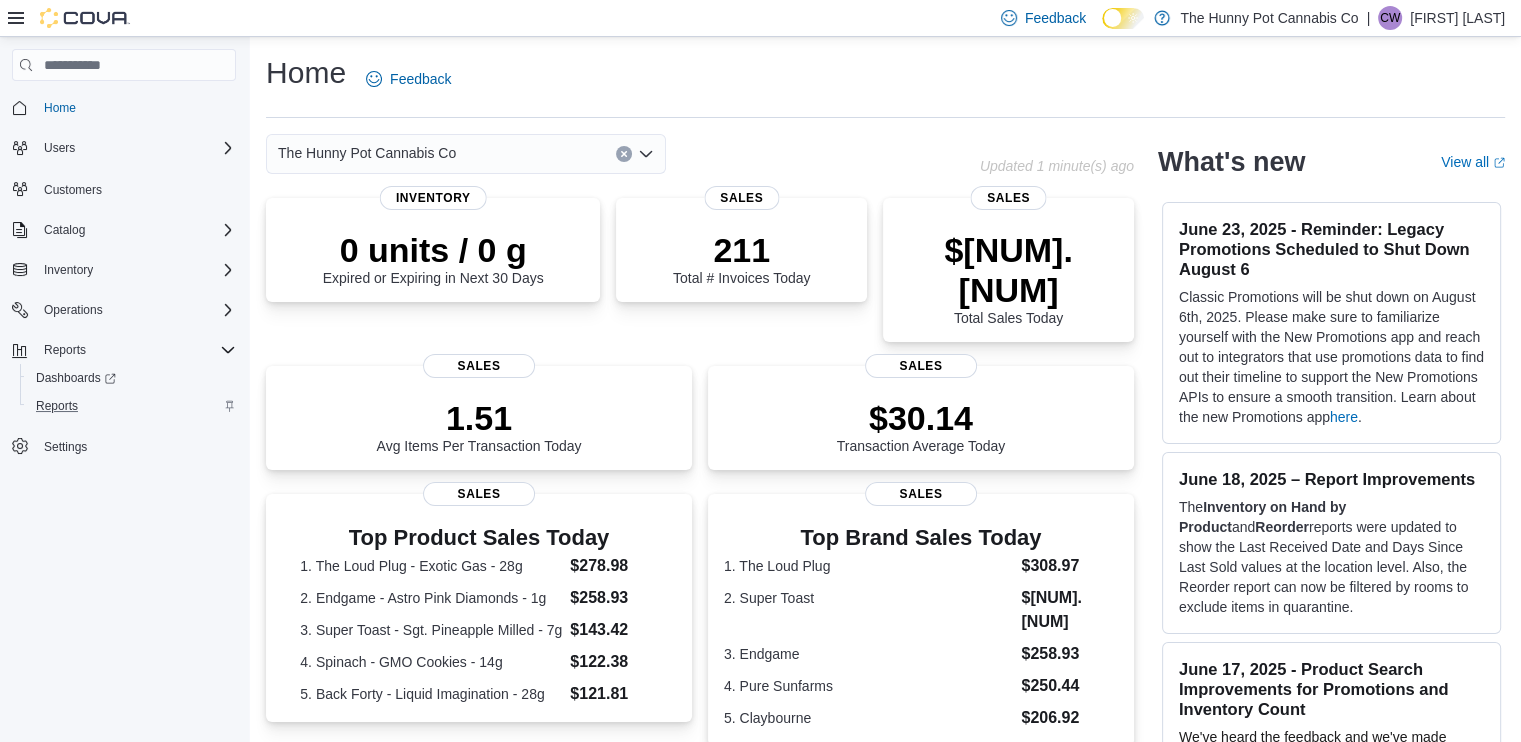 click on "Reports" at bounding box center (132, 406) 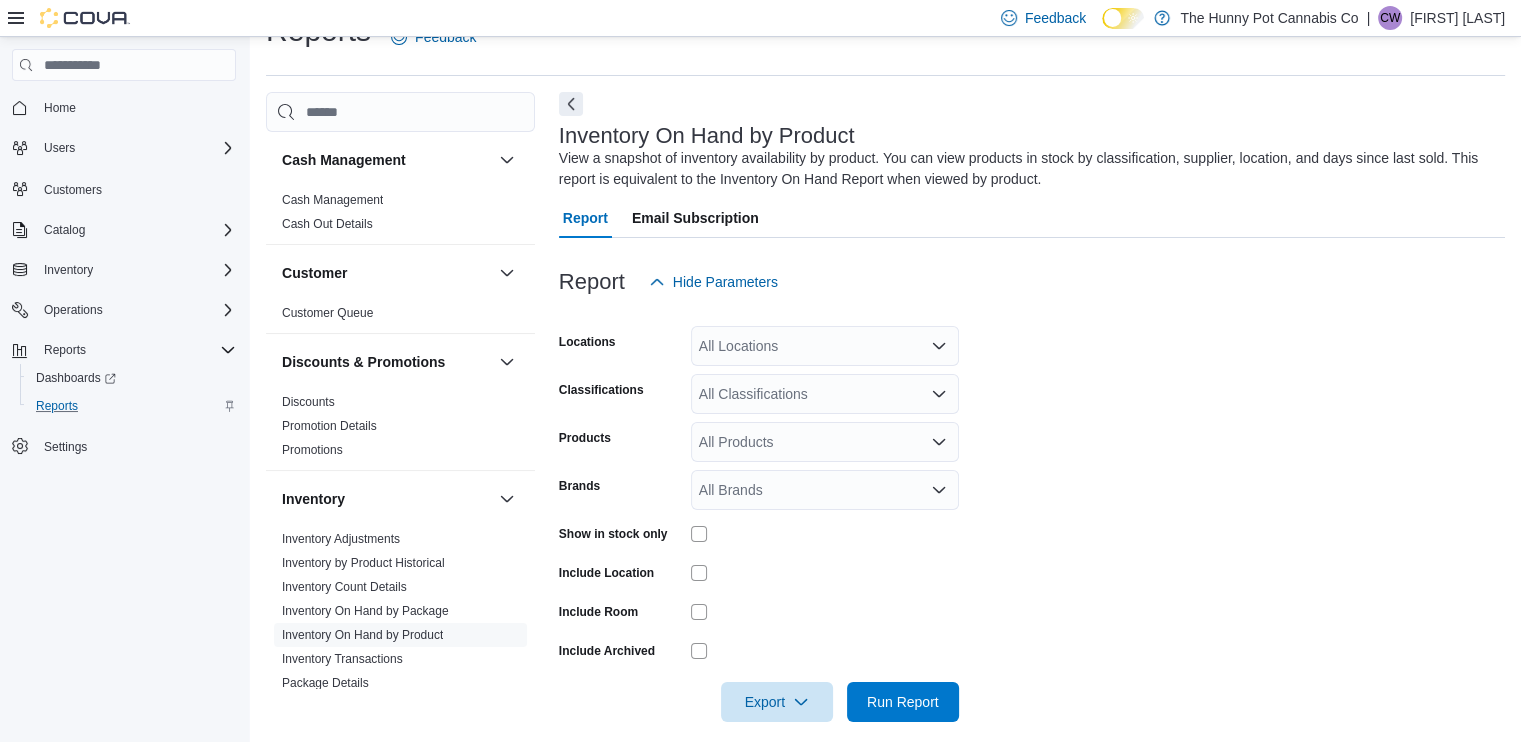 scroll, scrollTop: 61, scrollLeft: 0, axis: vertical 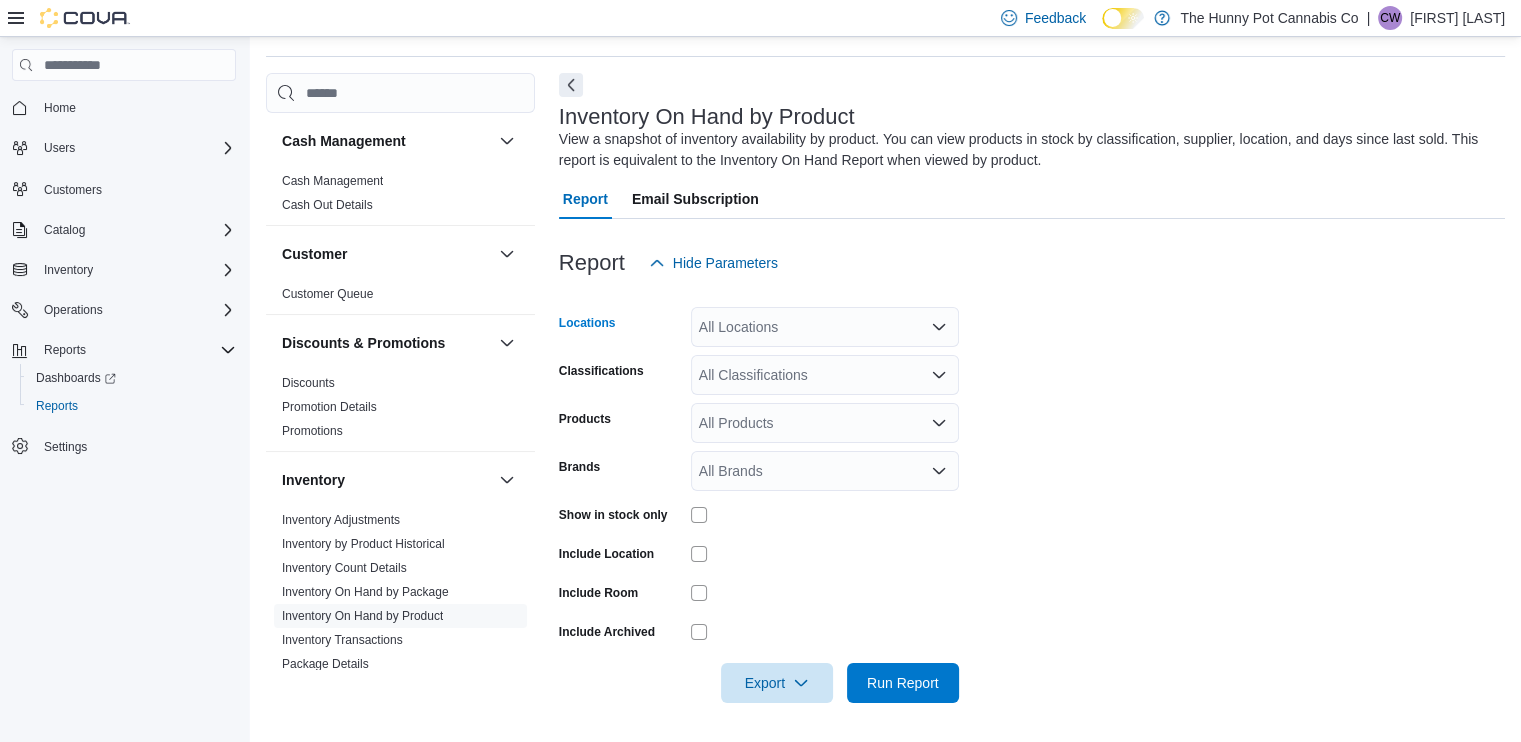 click on "All Locations" at bounding box center [825, 327] 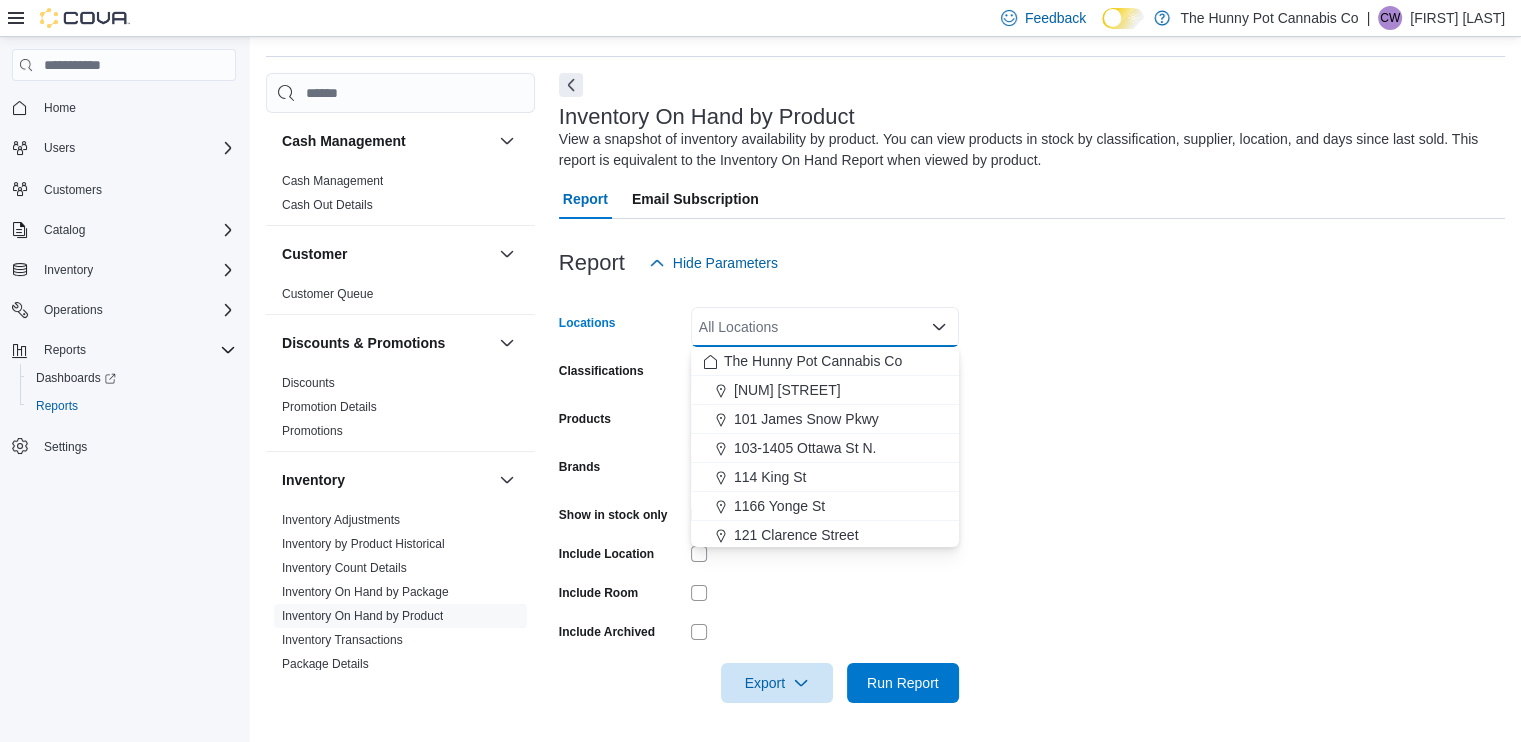click on "All Locations" at bounding box center [825, 327] 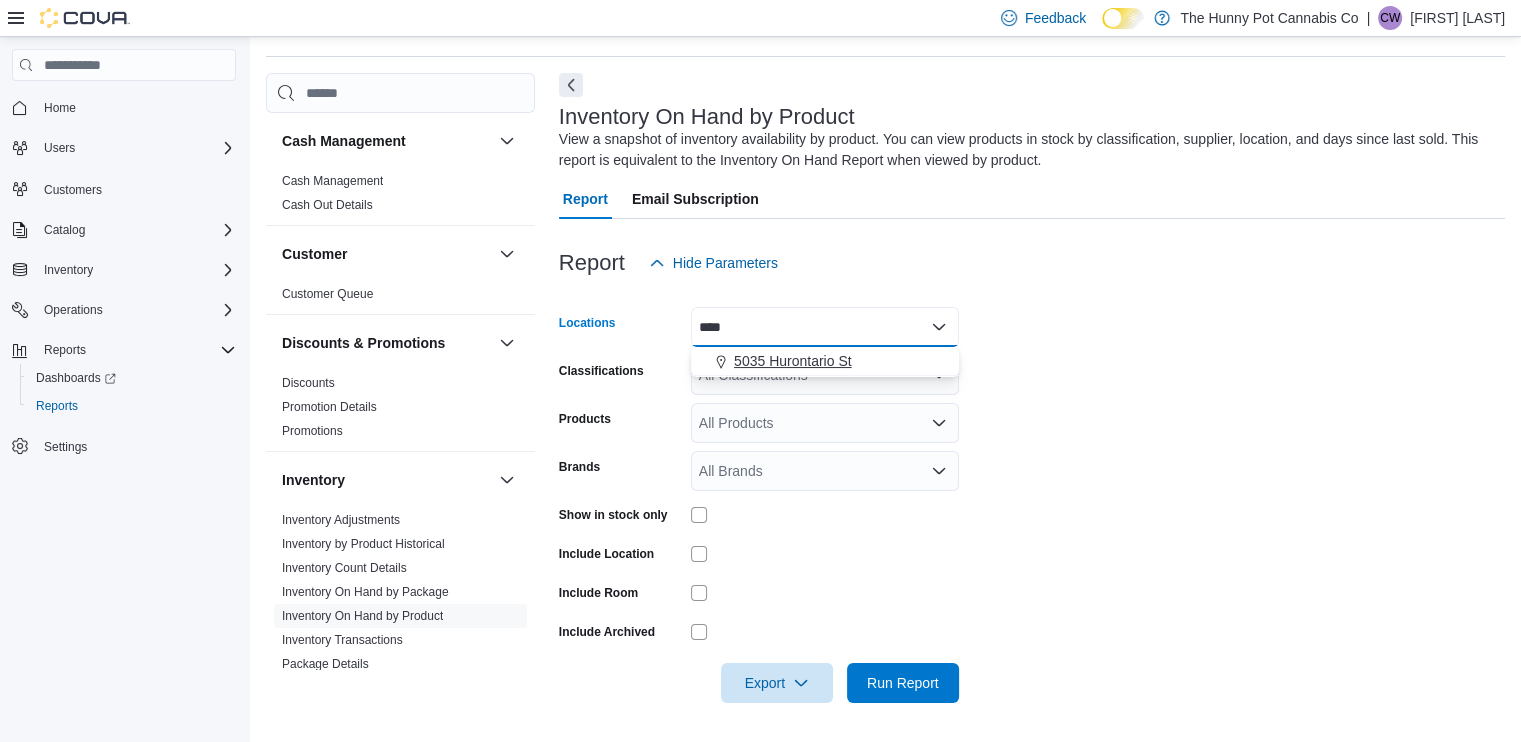 type on "****" 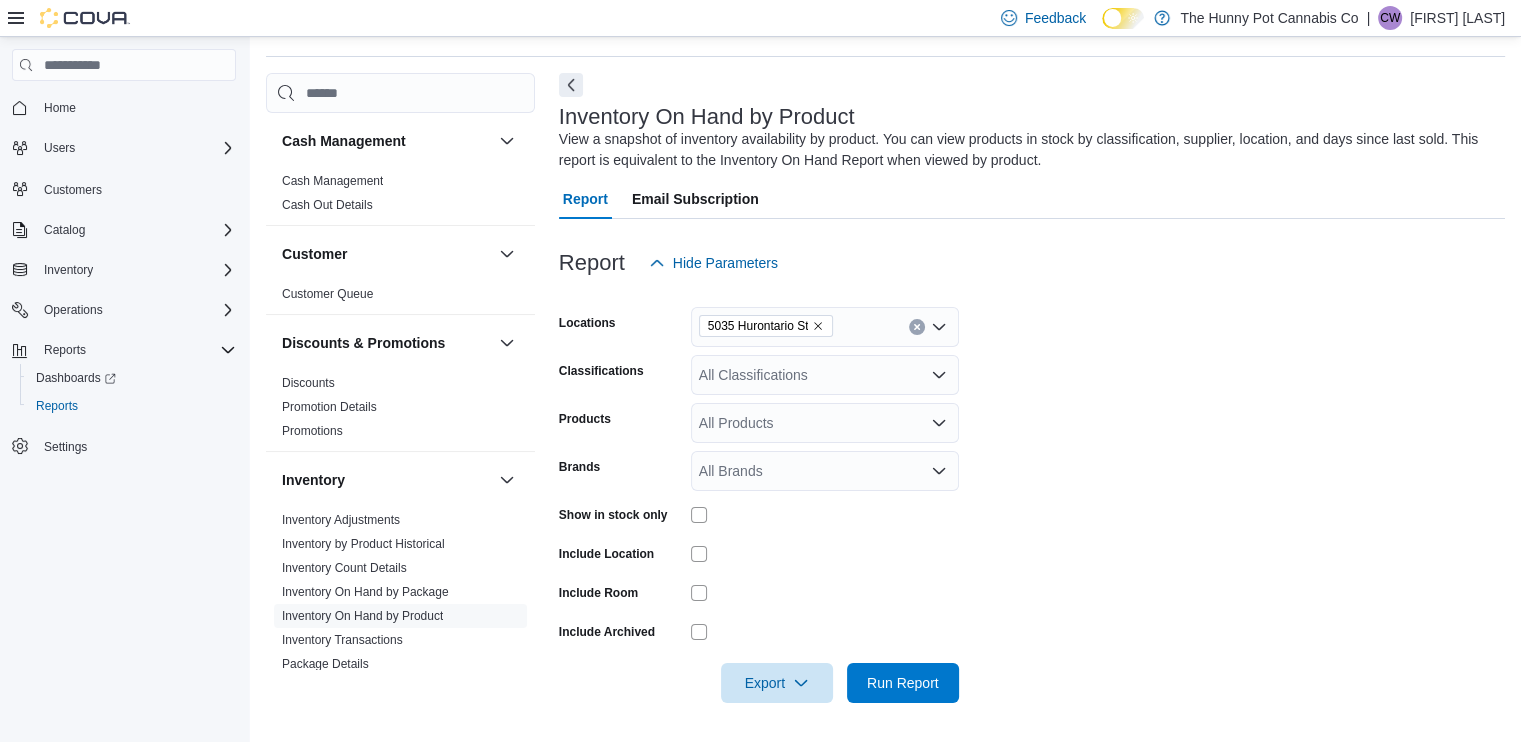 click on "Locations [ADDRESS] Classifications All Classifications Products All Products Brands All Brands Show in stock only Include Location Include Room Include Archived Export  Run Report" at bounding box center (1032, 493) 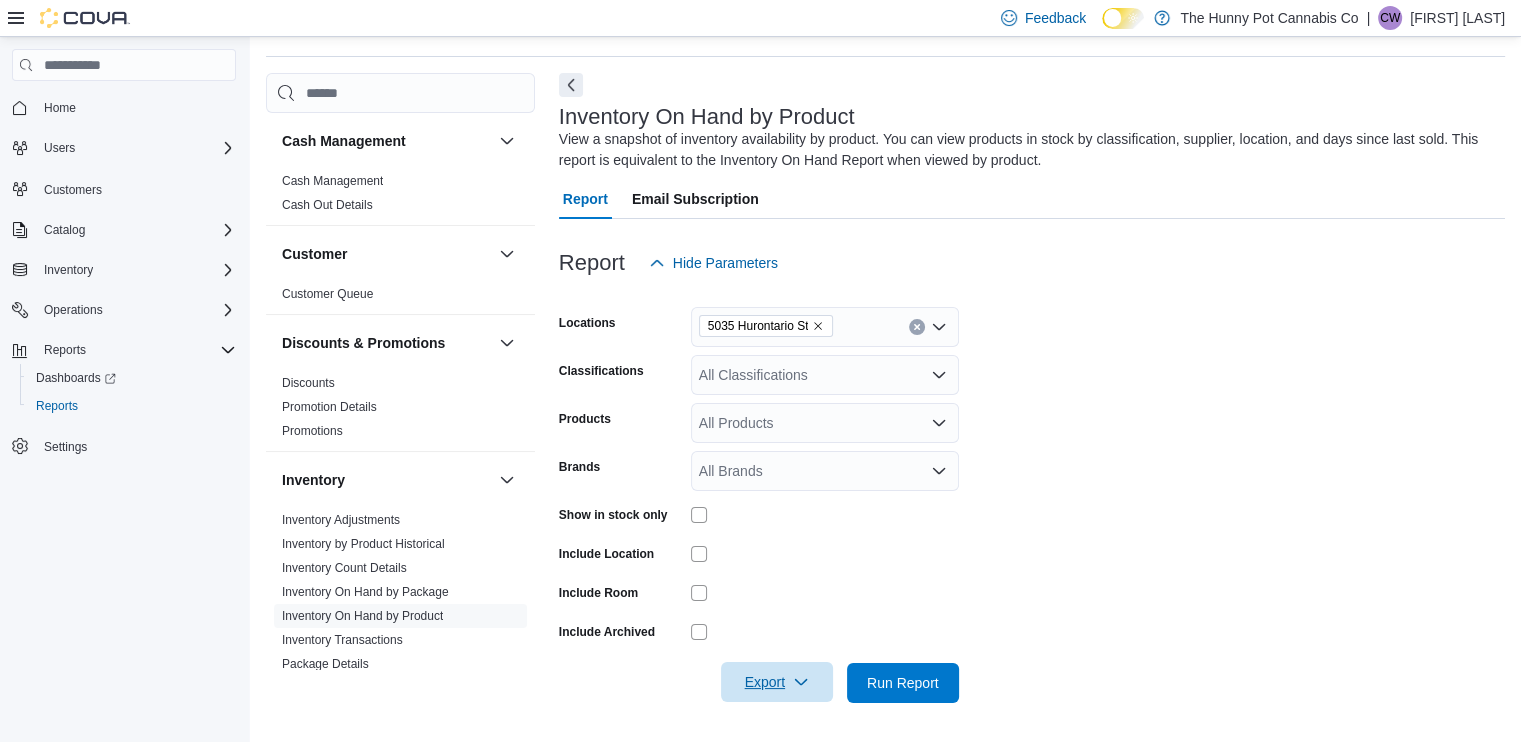 click on "Export" at bounding box center (777, 682) 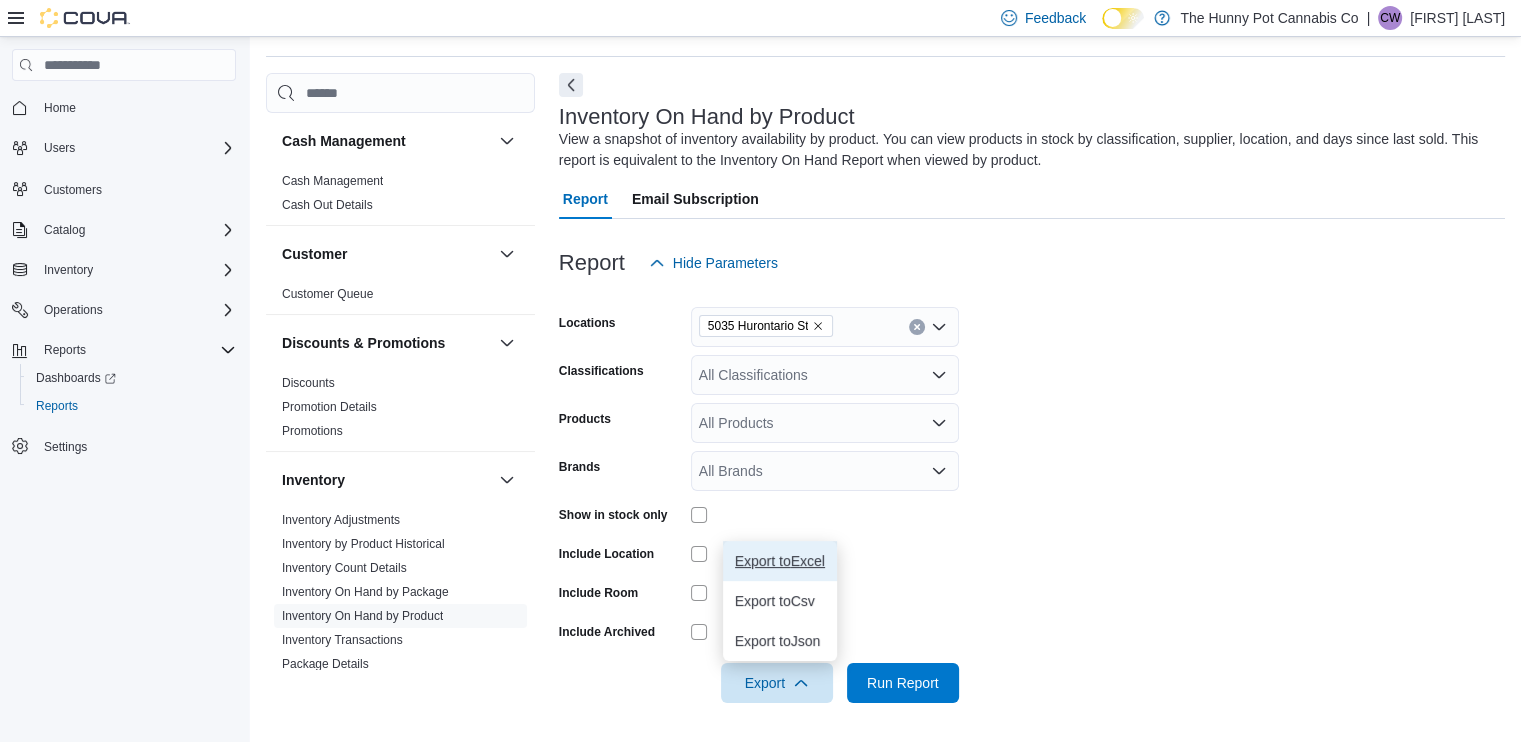 click on "Export to  Excel" at bounding box center [780, 561] 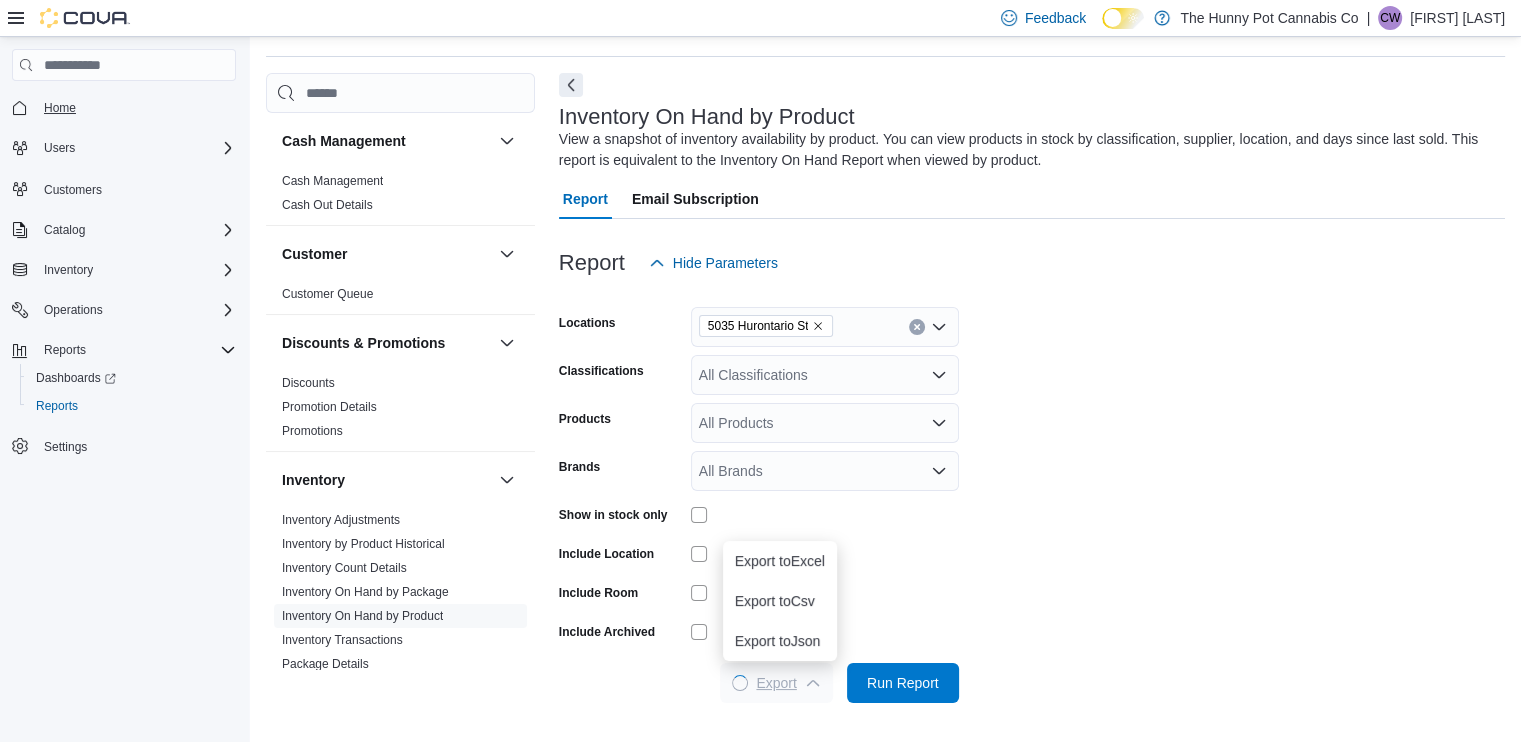 scroll, scrollTop: 0, scrollLeft: 0, axis: both 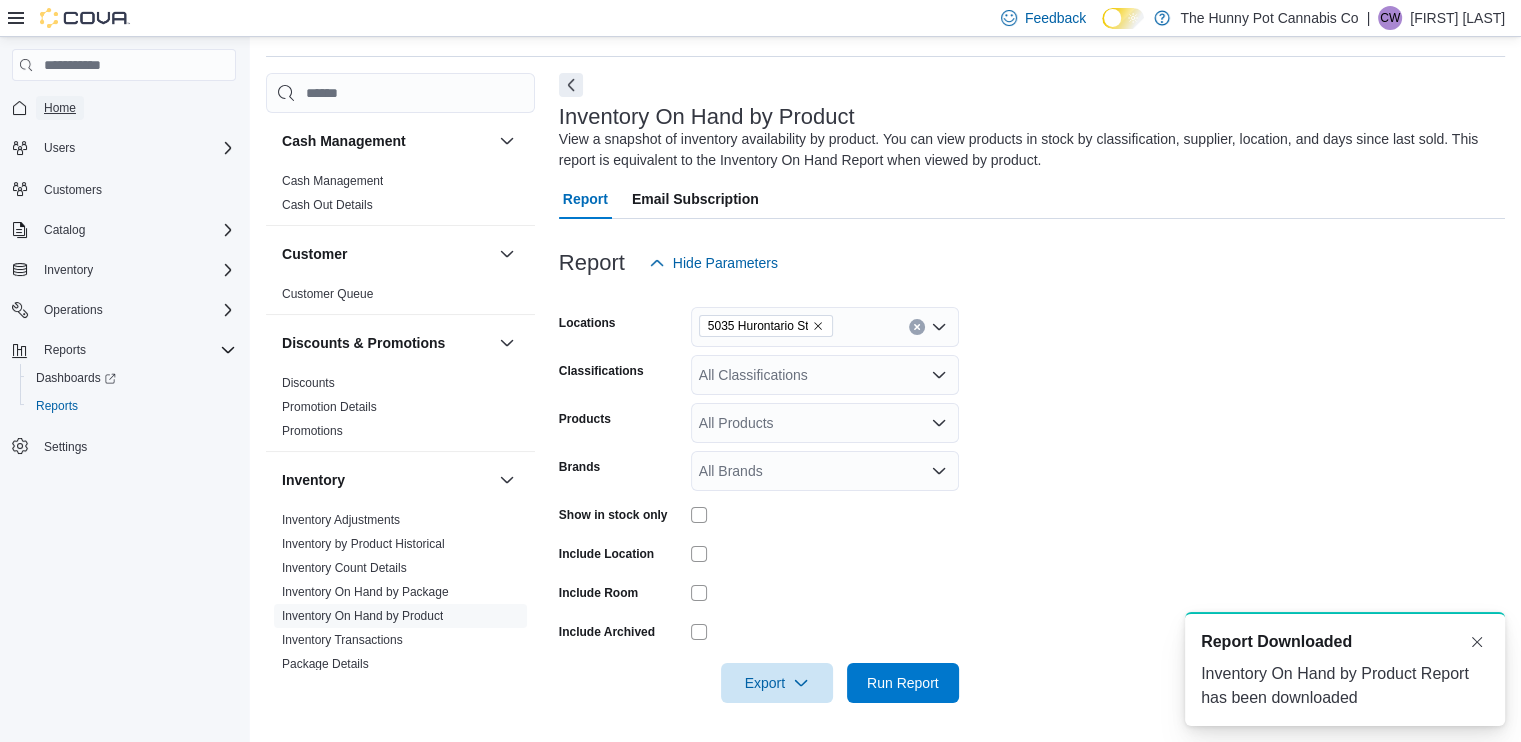 click on "Home" at bounding box center (60, 108) 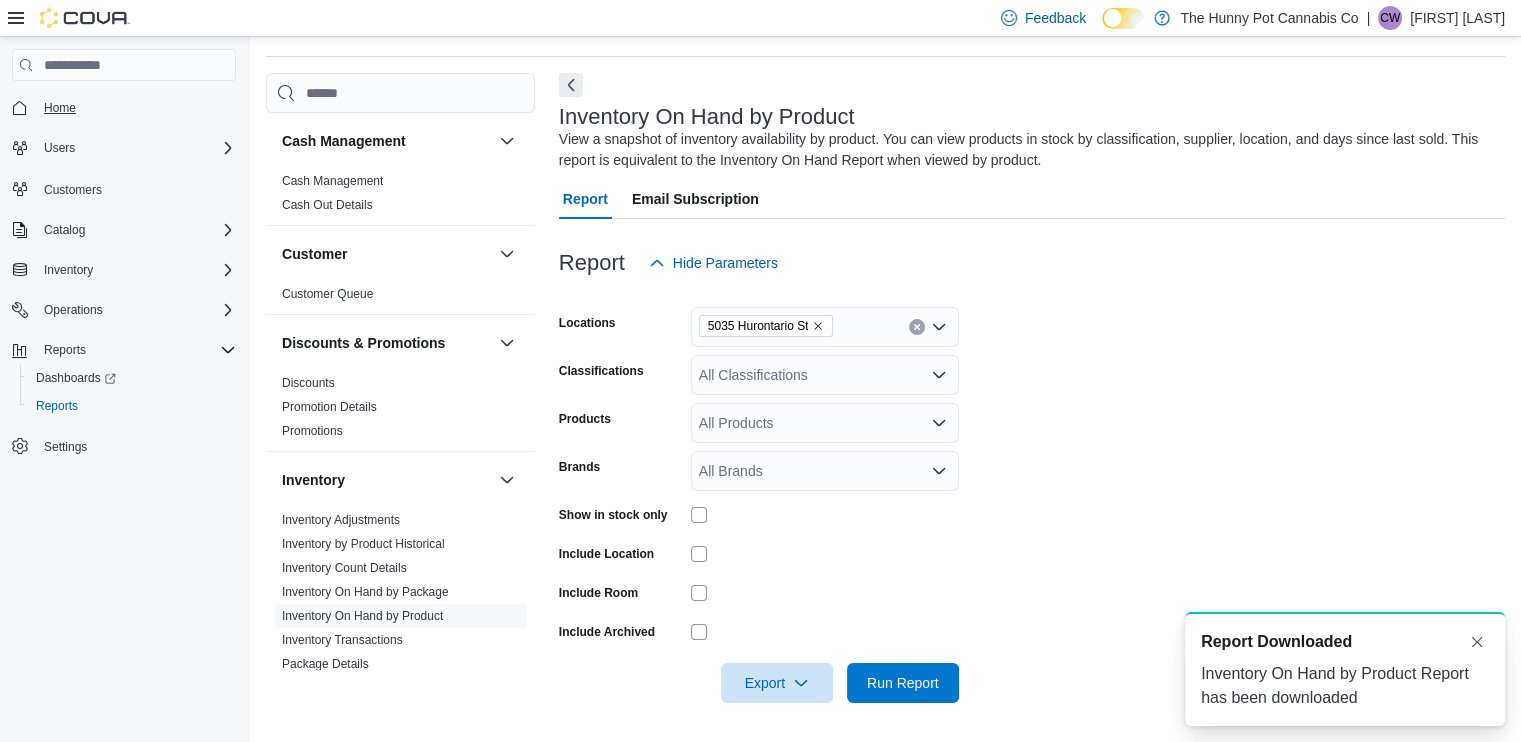 scroll, scrollTop: 0, scrollLeft: 0, axis: both 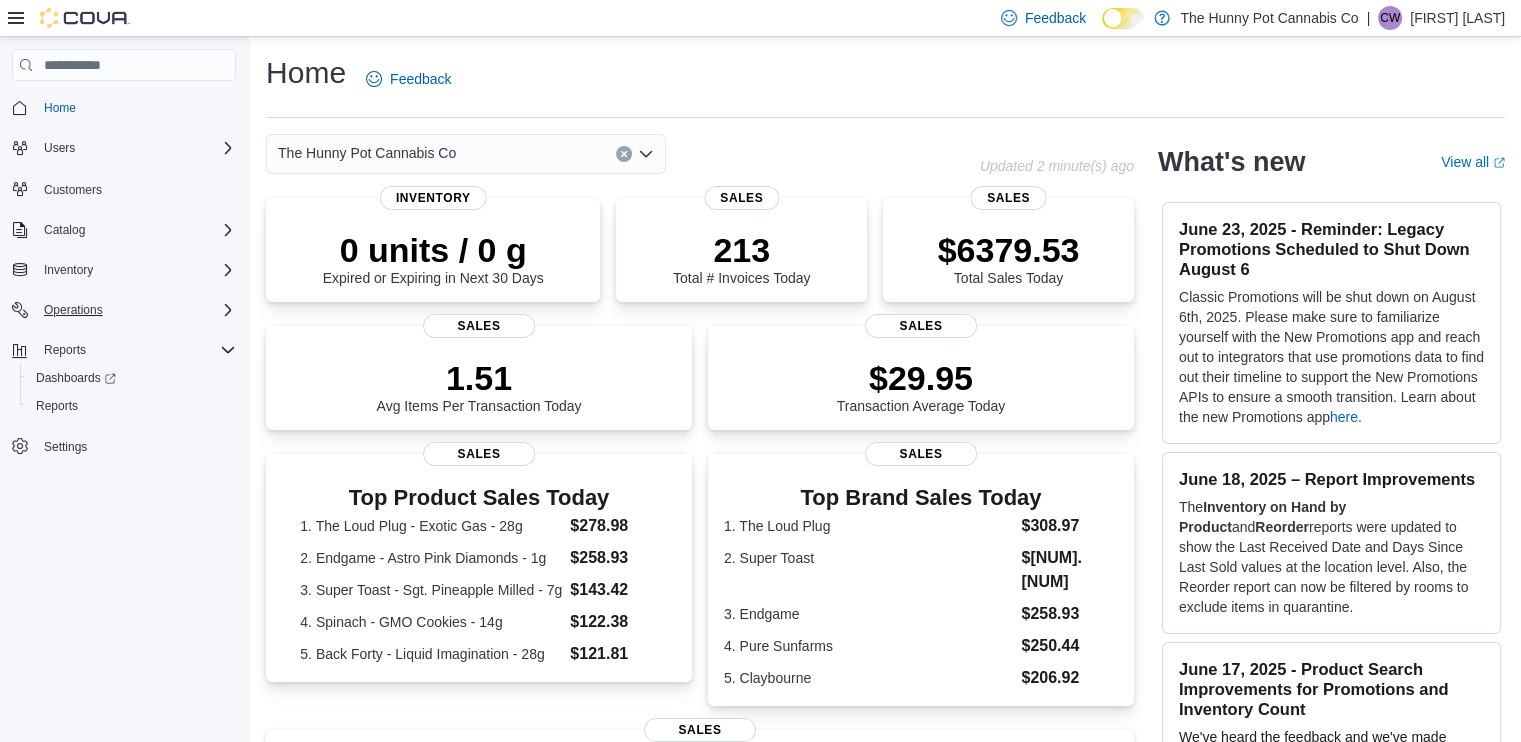 click on "Operations" at bounding box center [136, 310] 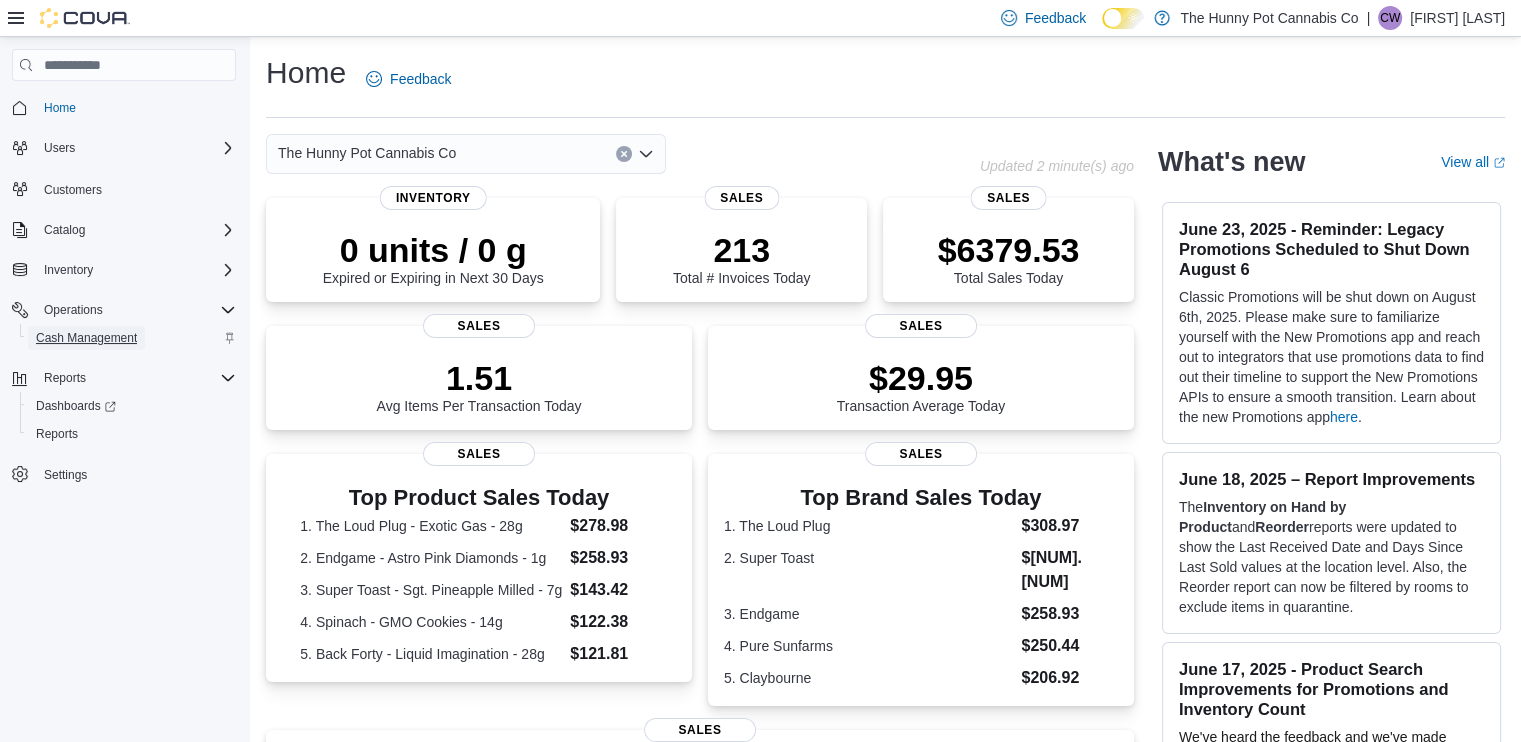 click on "Cash Management" at bounding box center (86, 338) 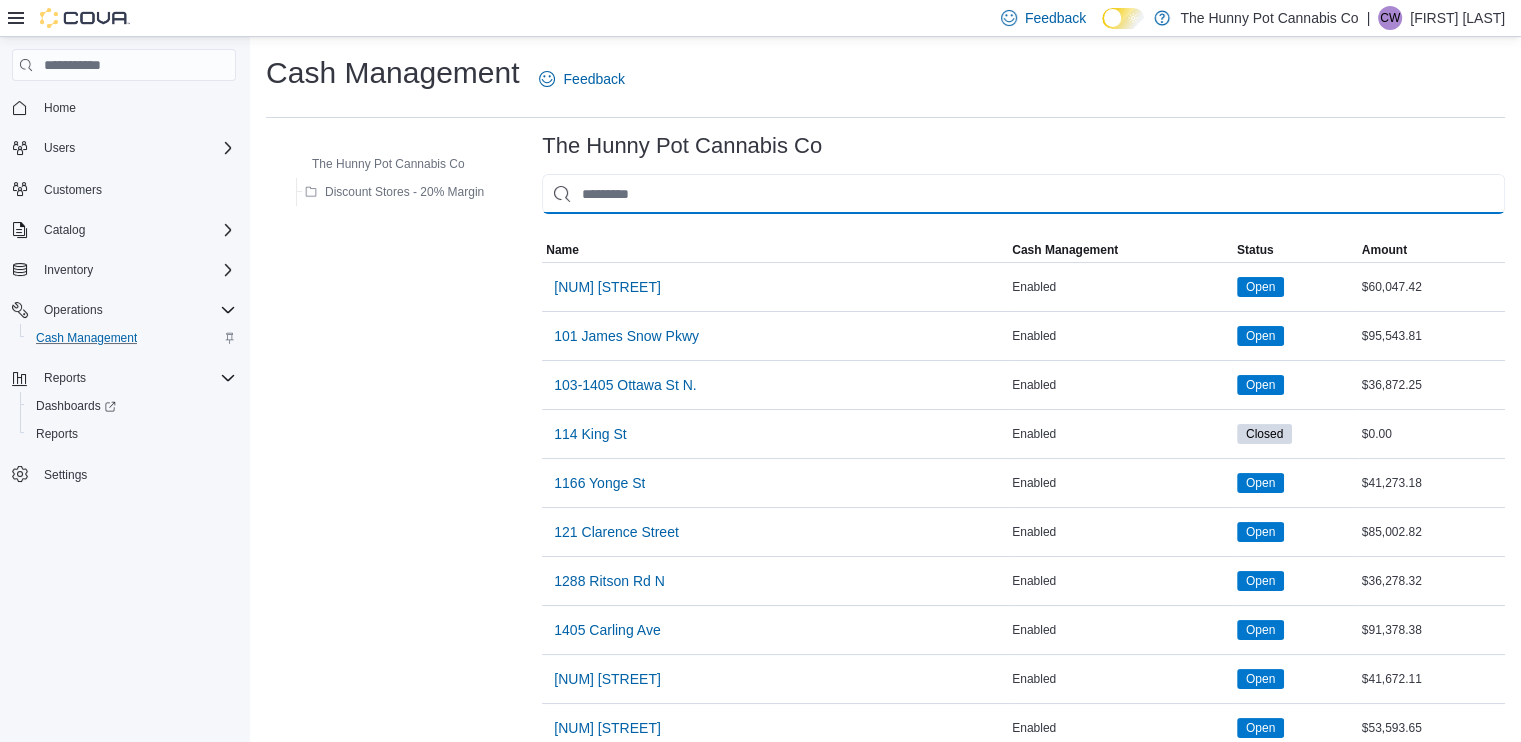 click at bounding box center (1023, 194) 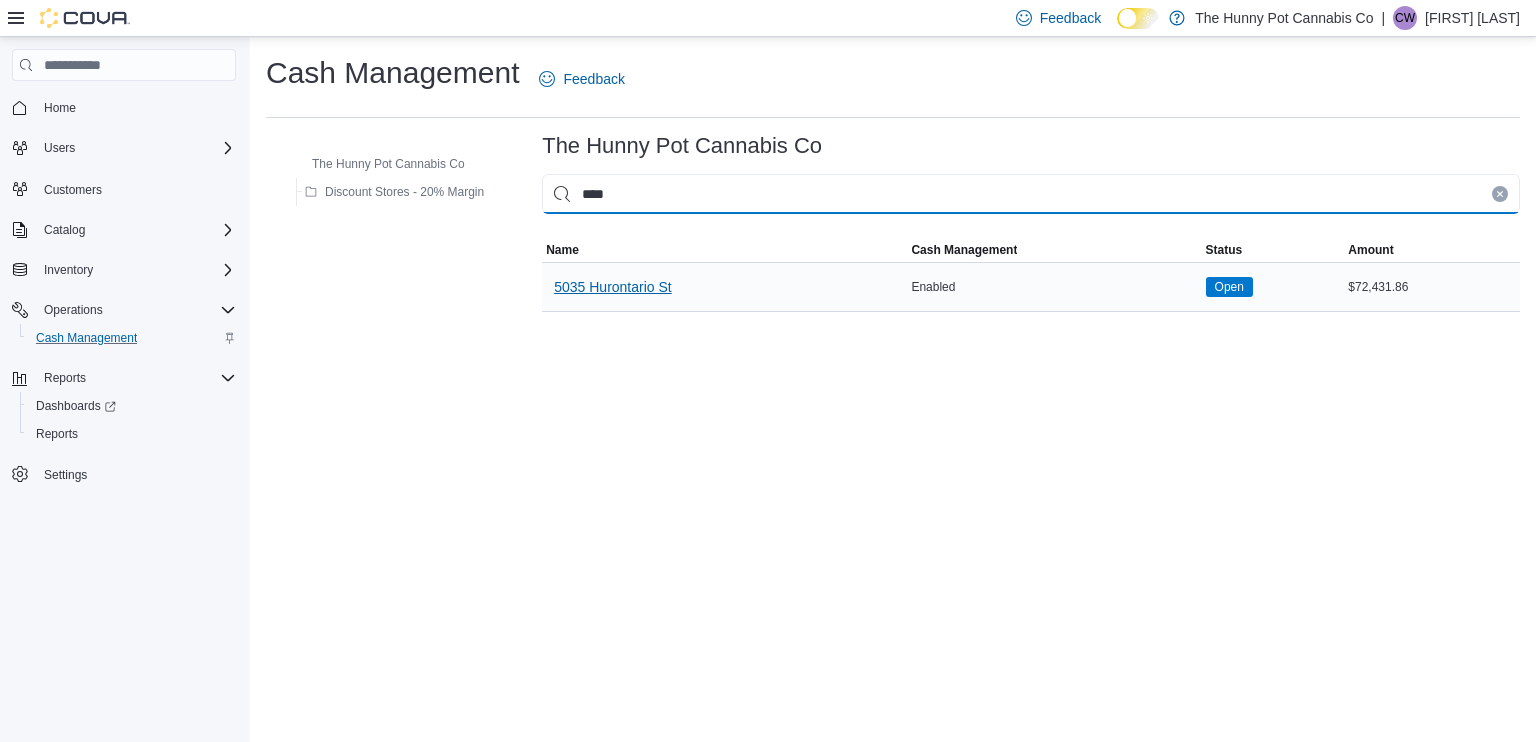 type on "****" 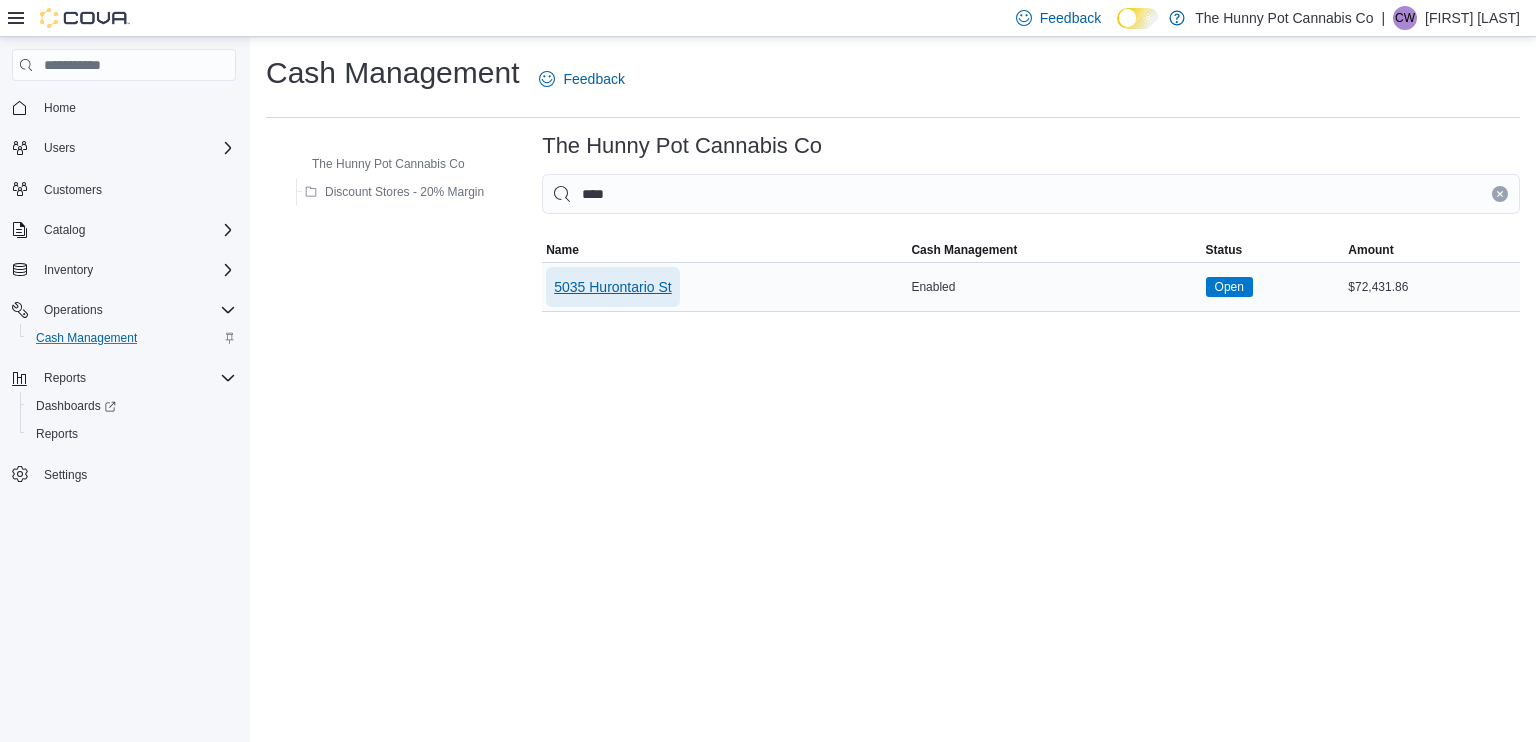 click on "5035 Hurontario St" at bounding box center [613, 287] 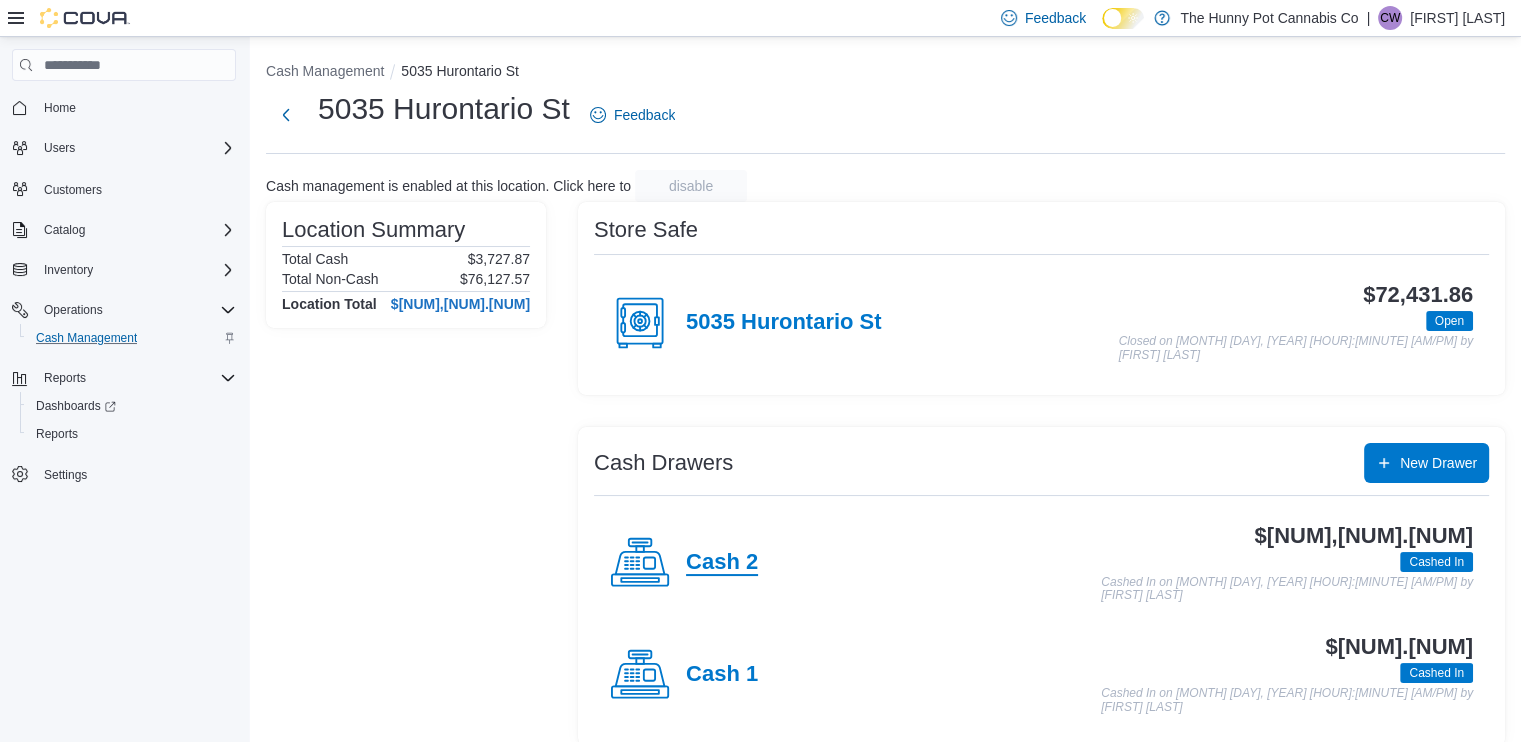 click on "Cash 2" at bounding box center (722, 563) 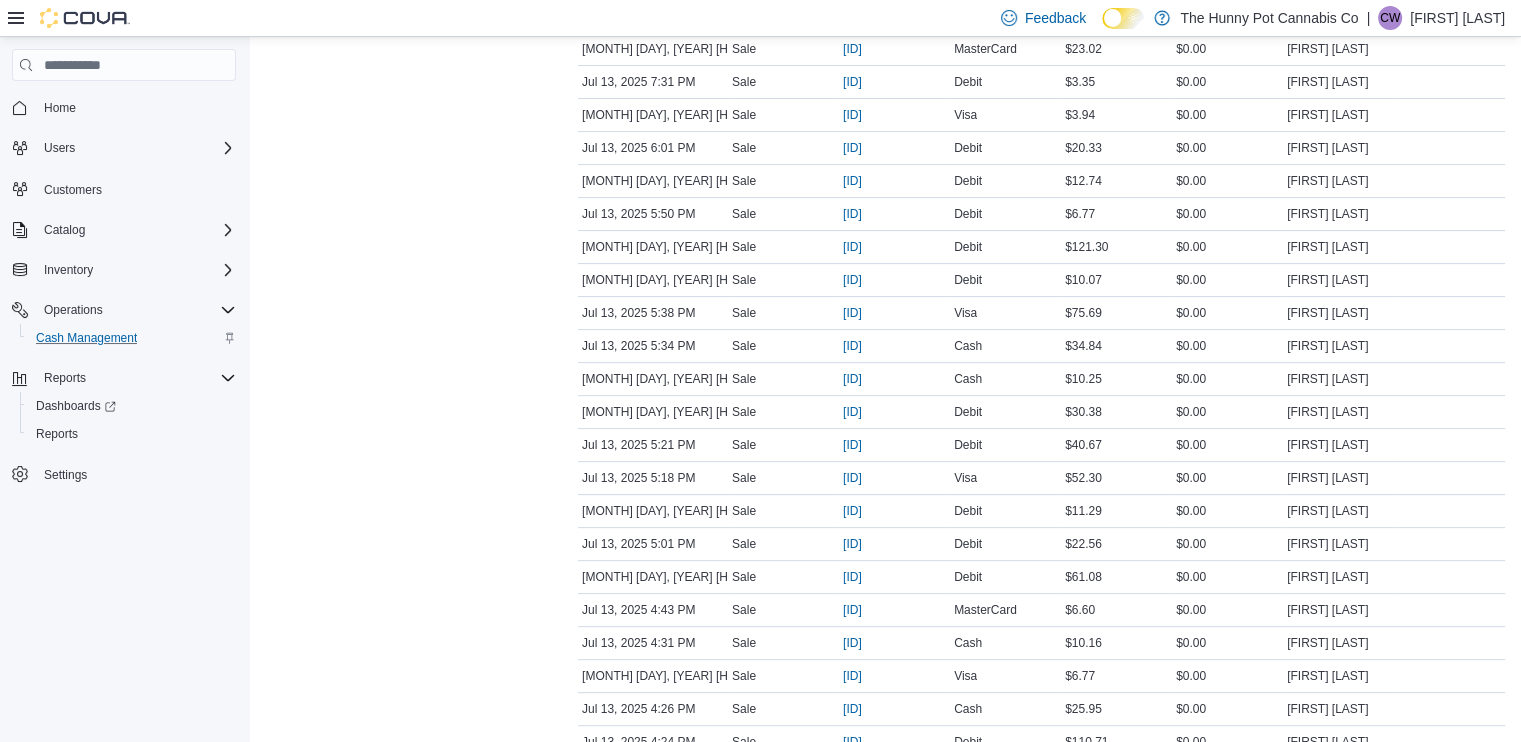 scroll, scrollTop: 250, scrollLeft: 0, axis: vertical 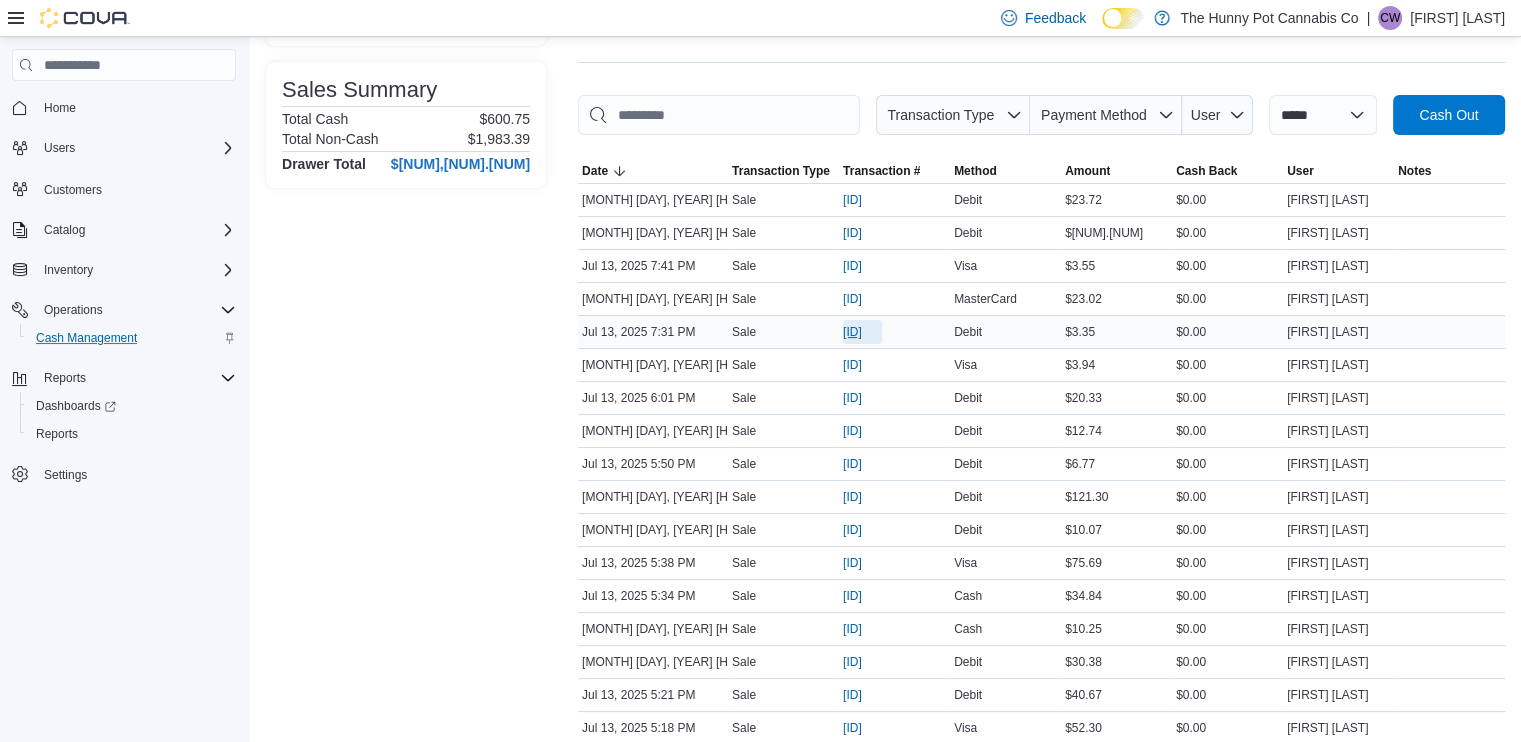 click on "[ID]" at bounding box center [852, 332] 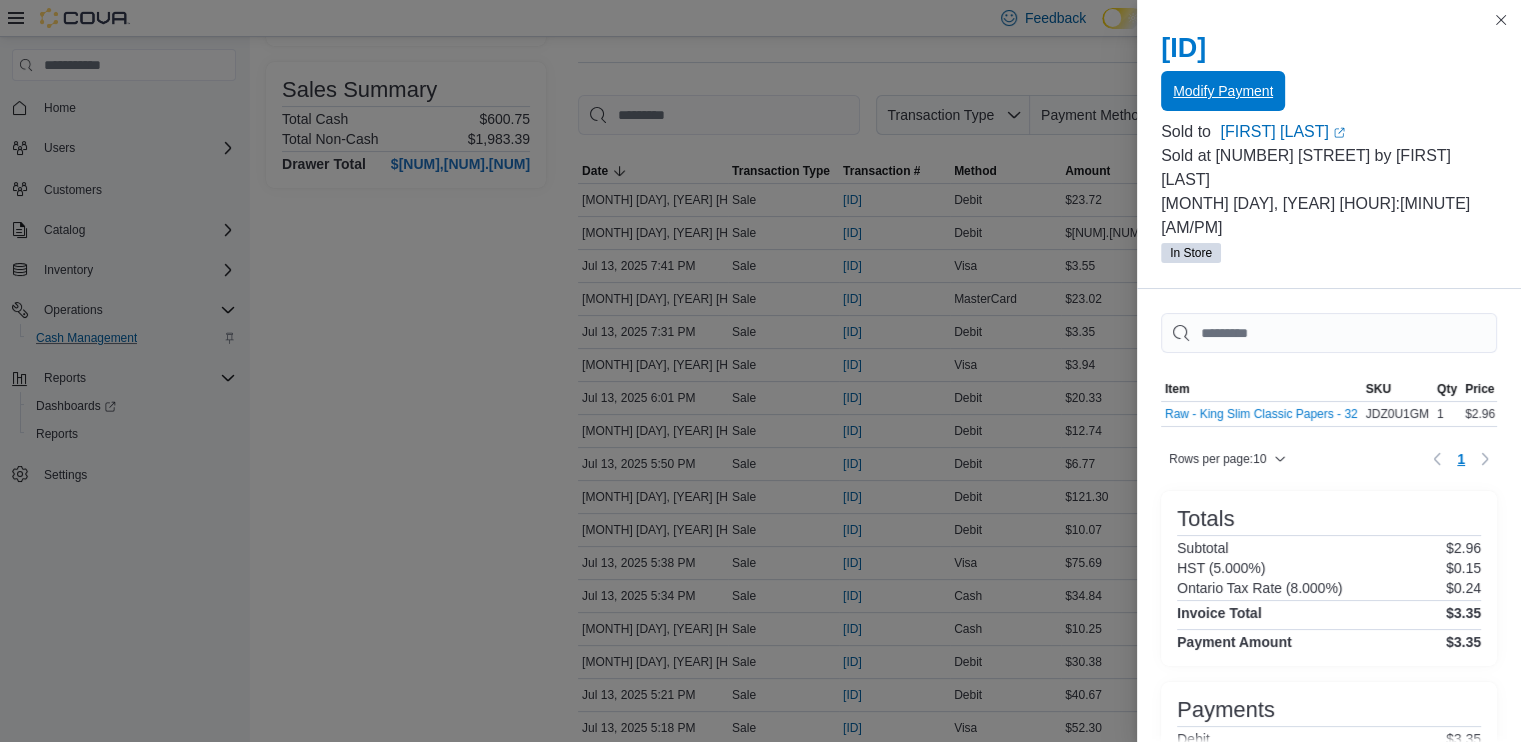 click on "Modify Payment" at bounding box center (1223, 91) 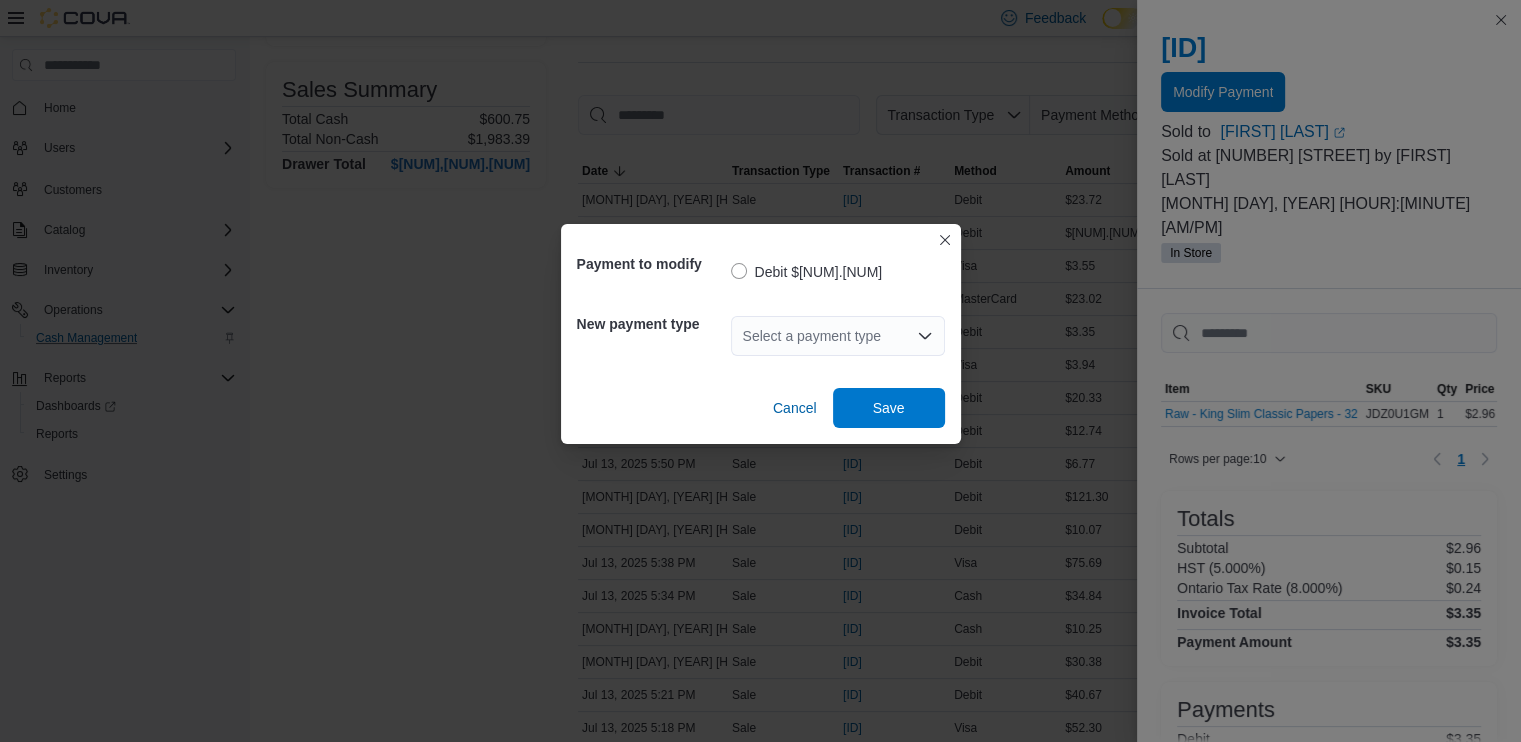 click on "Select a payment type" at bounding box center [838, 336] 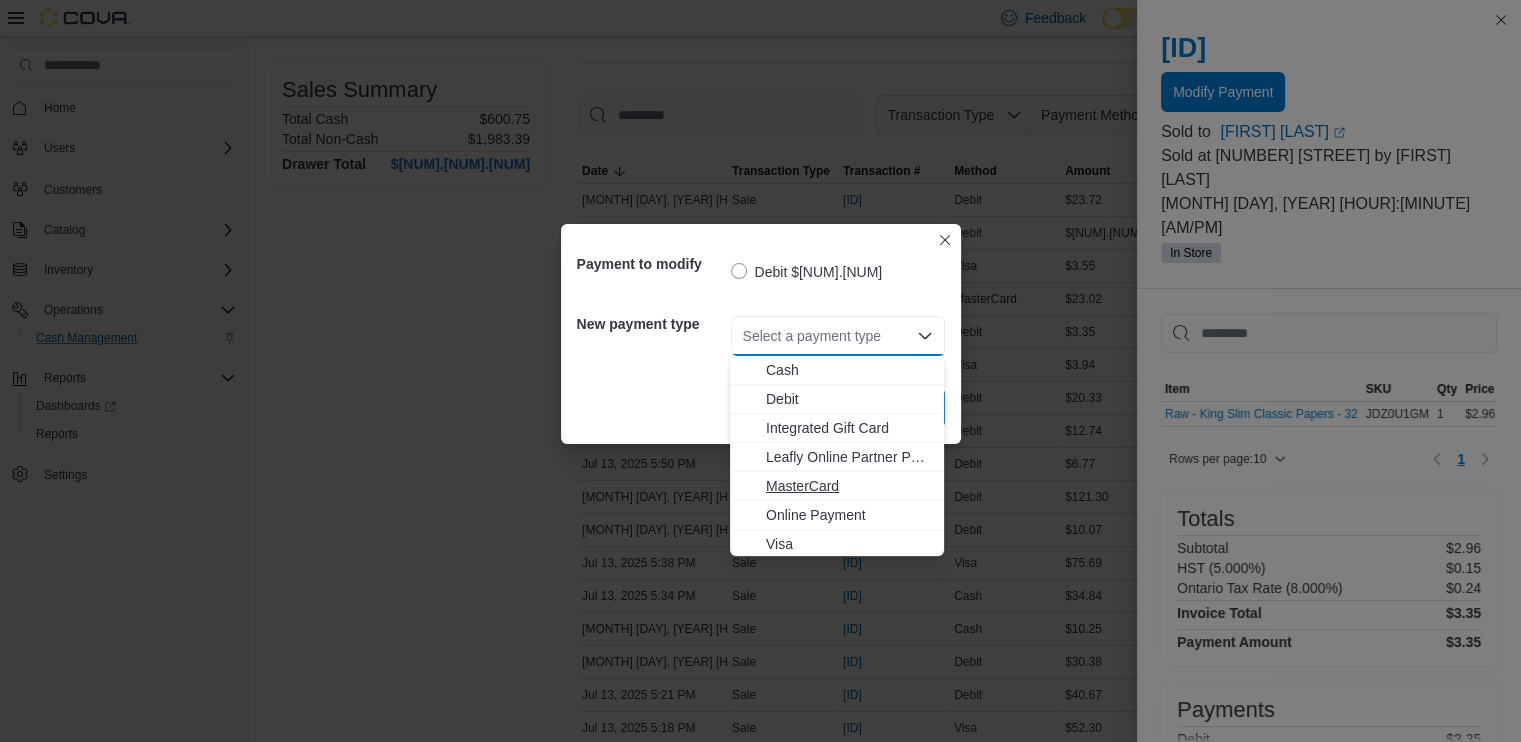 click on "MasterCard" at bounding box center (849, 486) 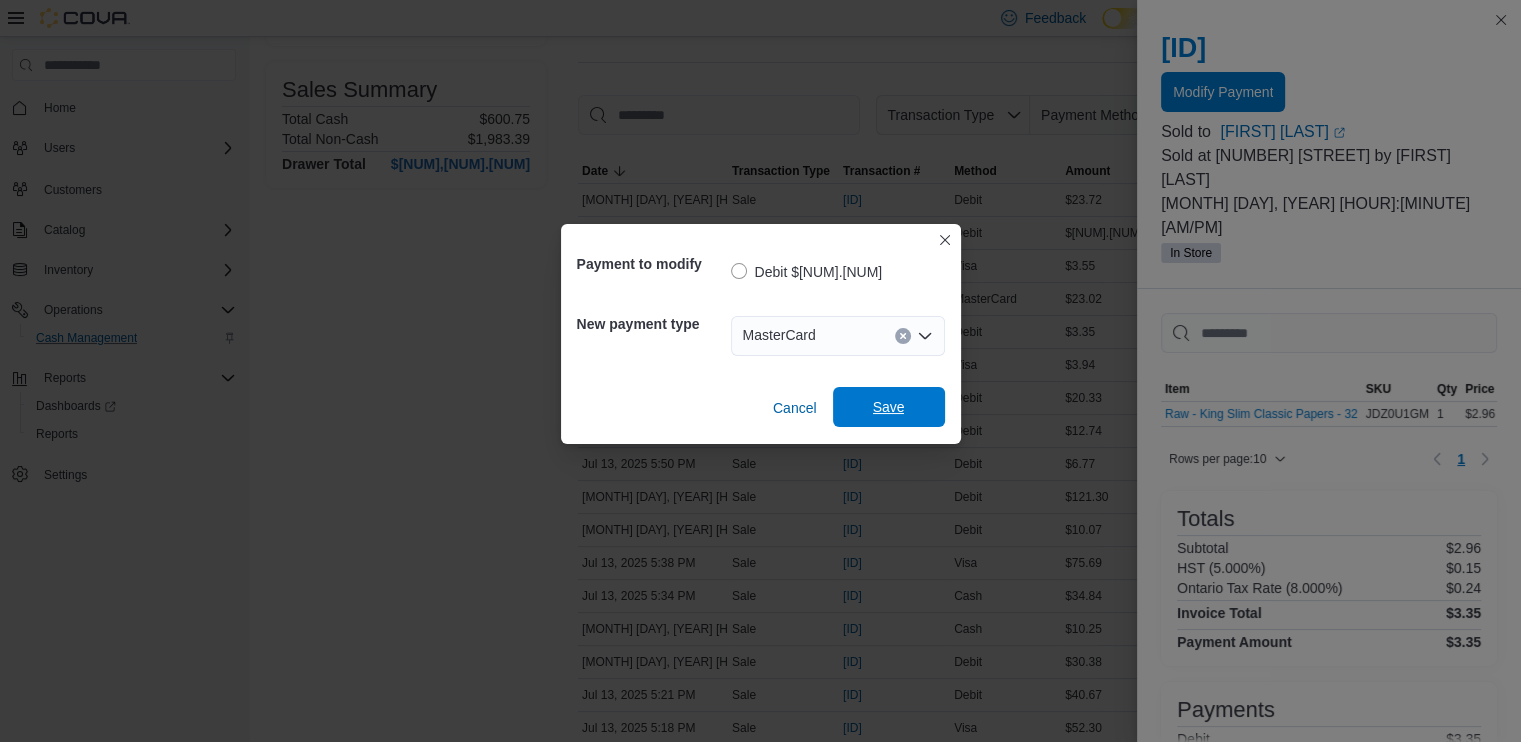 click on "Save" at bounding box center [889, 407] 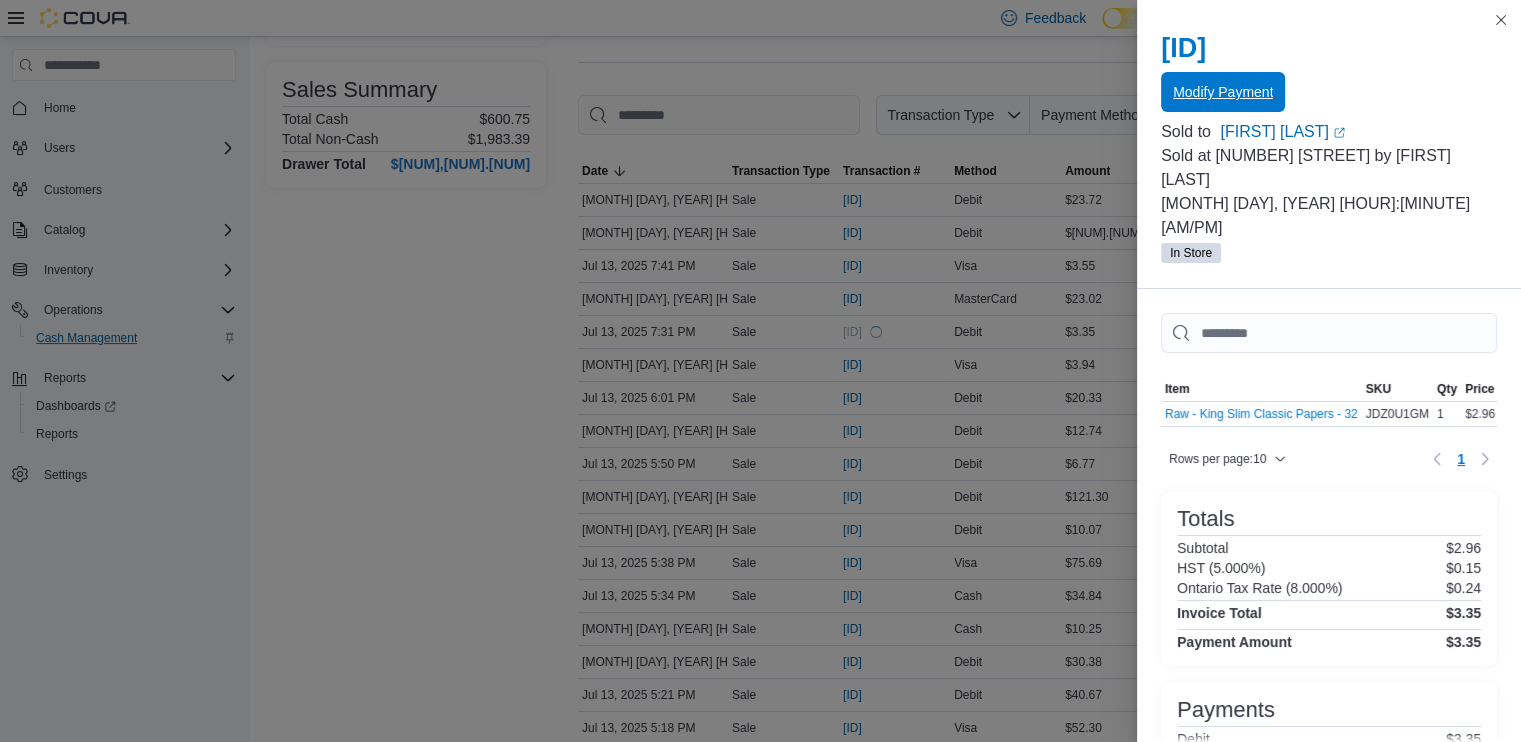 scroll, scrollTop: 0, scrollLeft: 0, axis: both 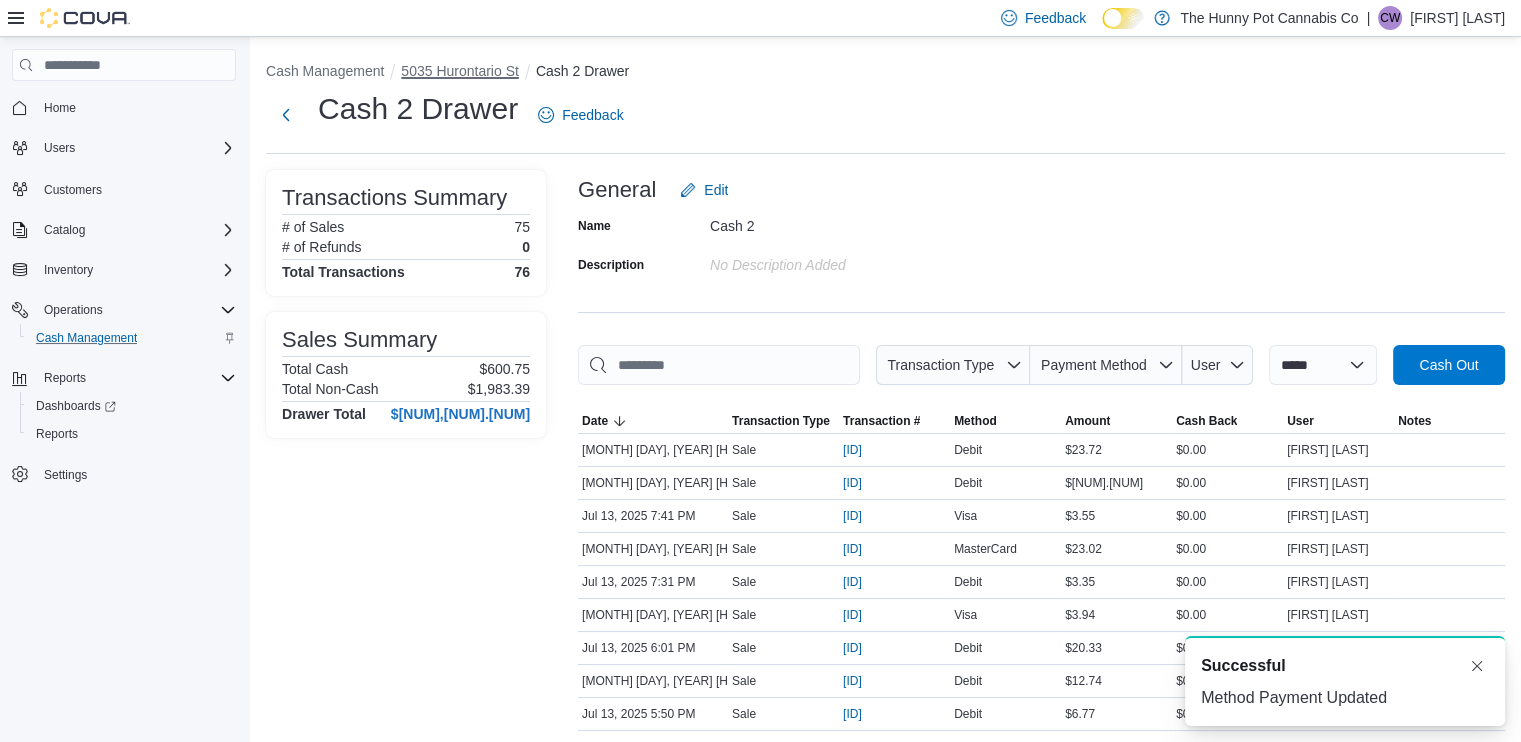 click on "5035 Hurontario St" at bounding box center [460, 71] 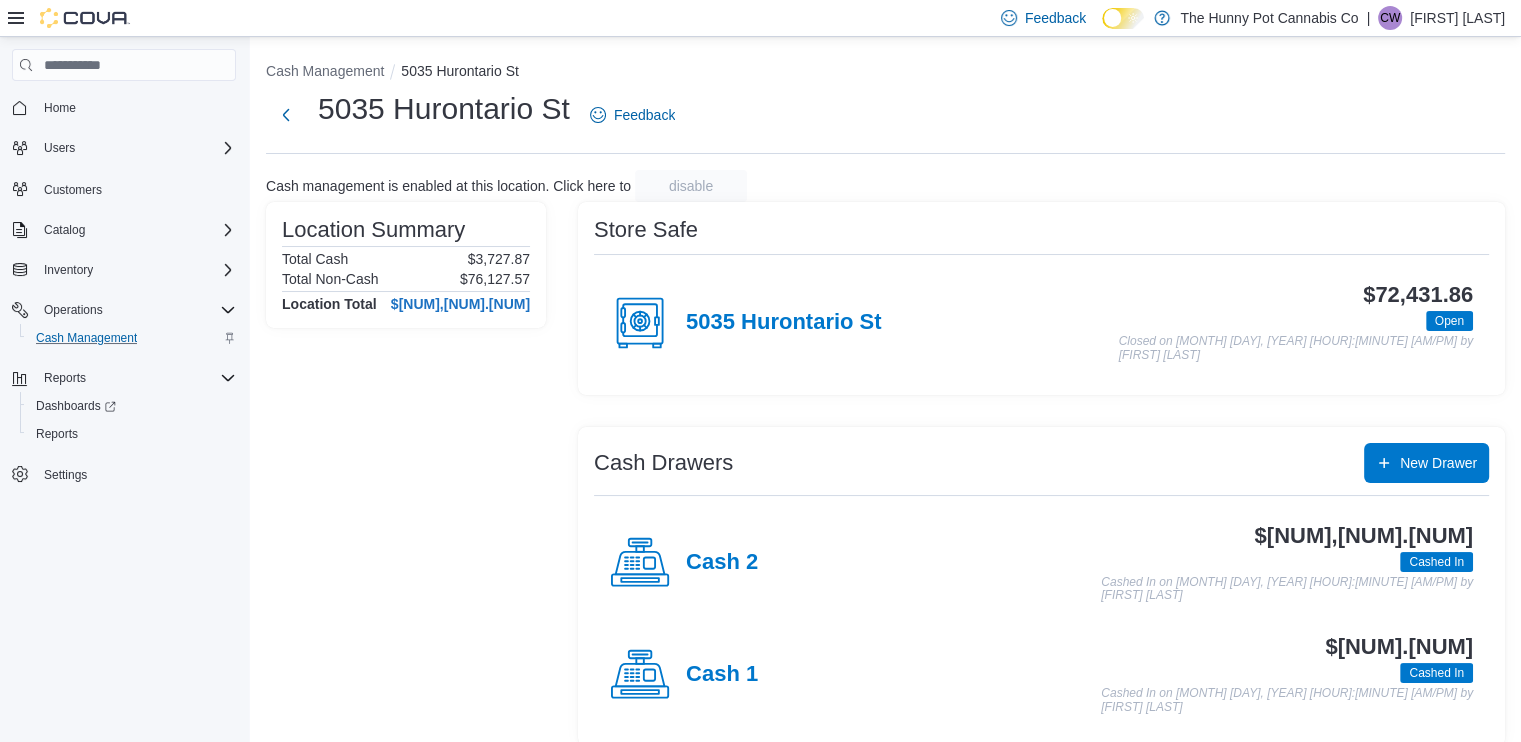 click on "Cash 1" at bounding box center (684, 675) 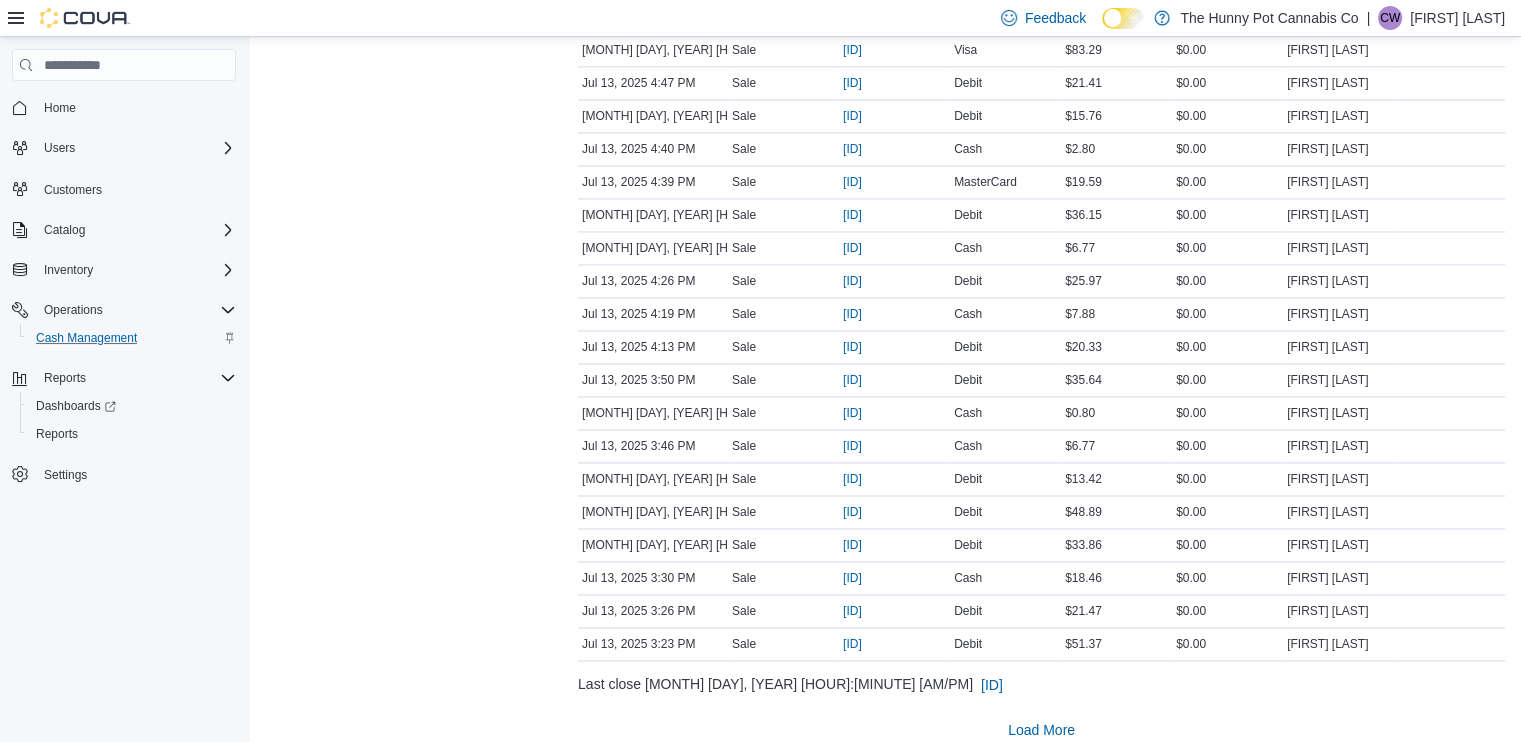 scroll, scrollTop: 3075, scrollLeft: 0, axis: vertical 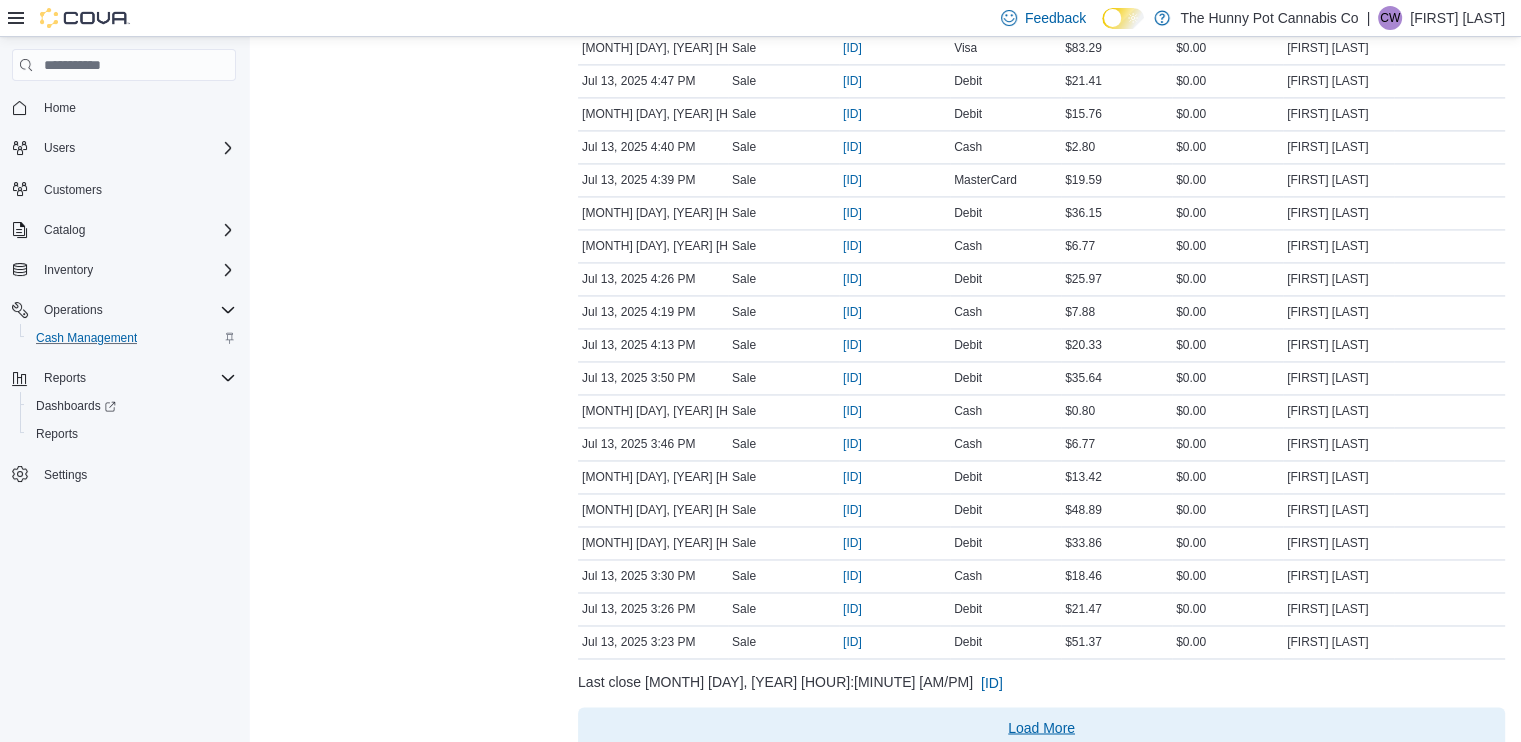 click on "Load More" at bounding box center (1041, 727) 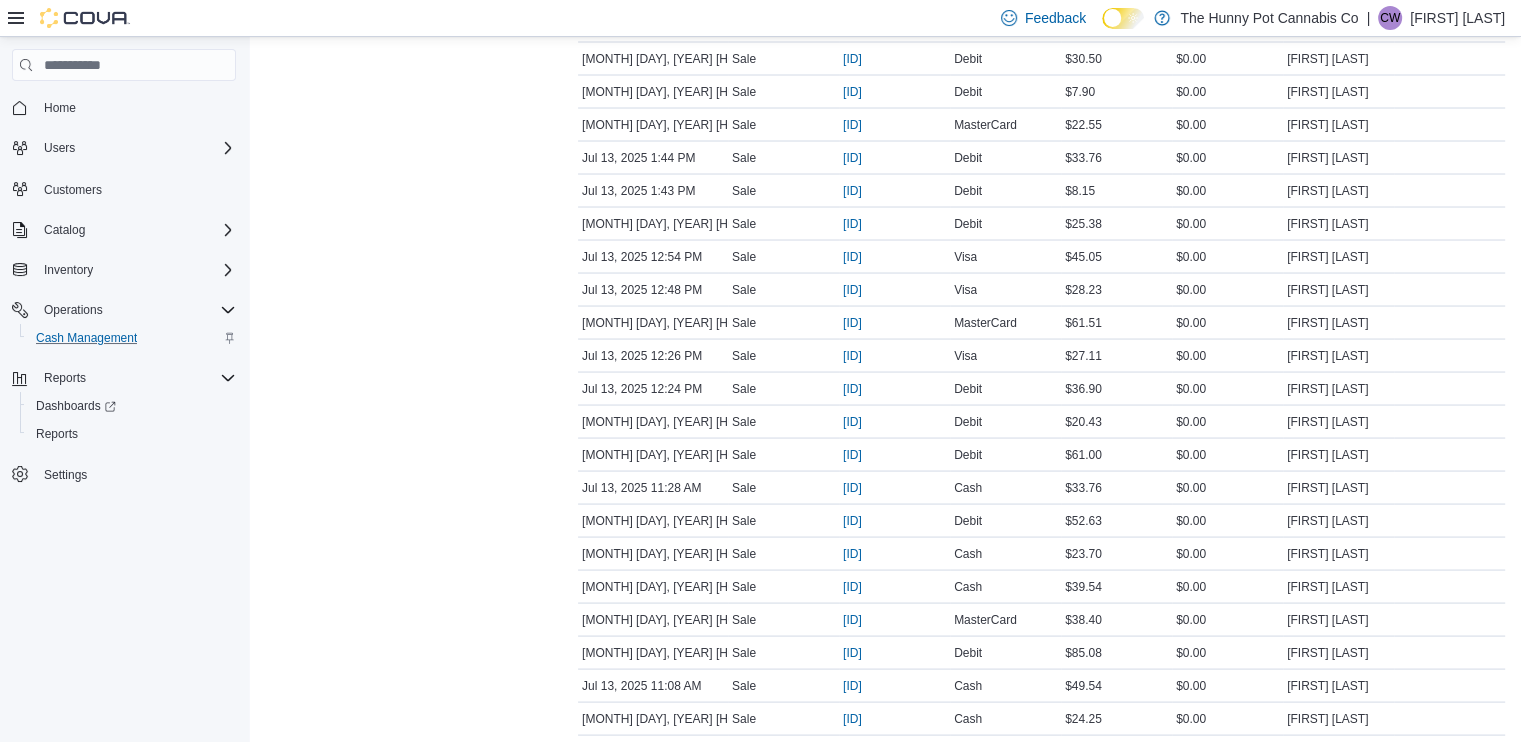 scroll, scrollTop: 3759, scrollLeft: 0, axis: vertical 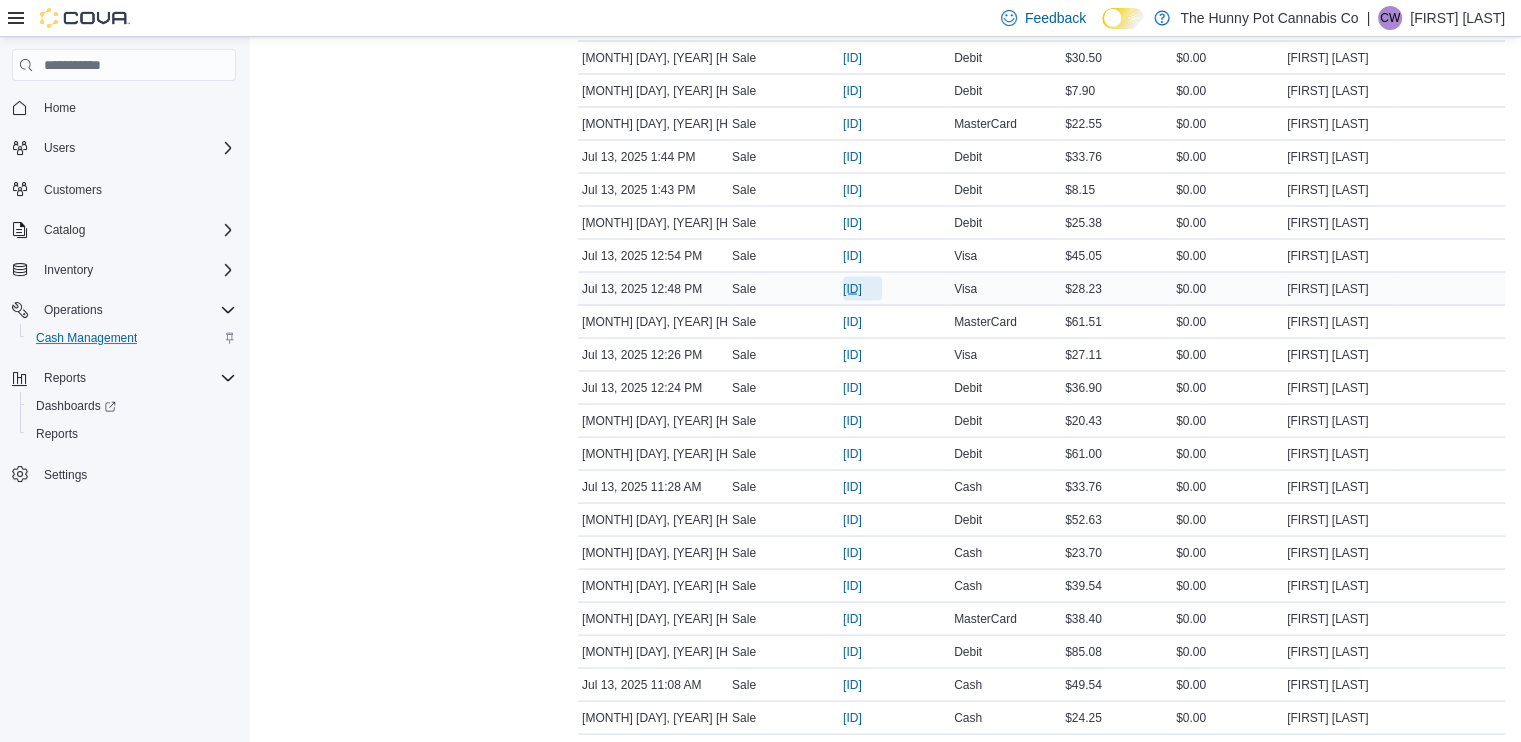 click on "[ID]" at bounding box center (852, 288) 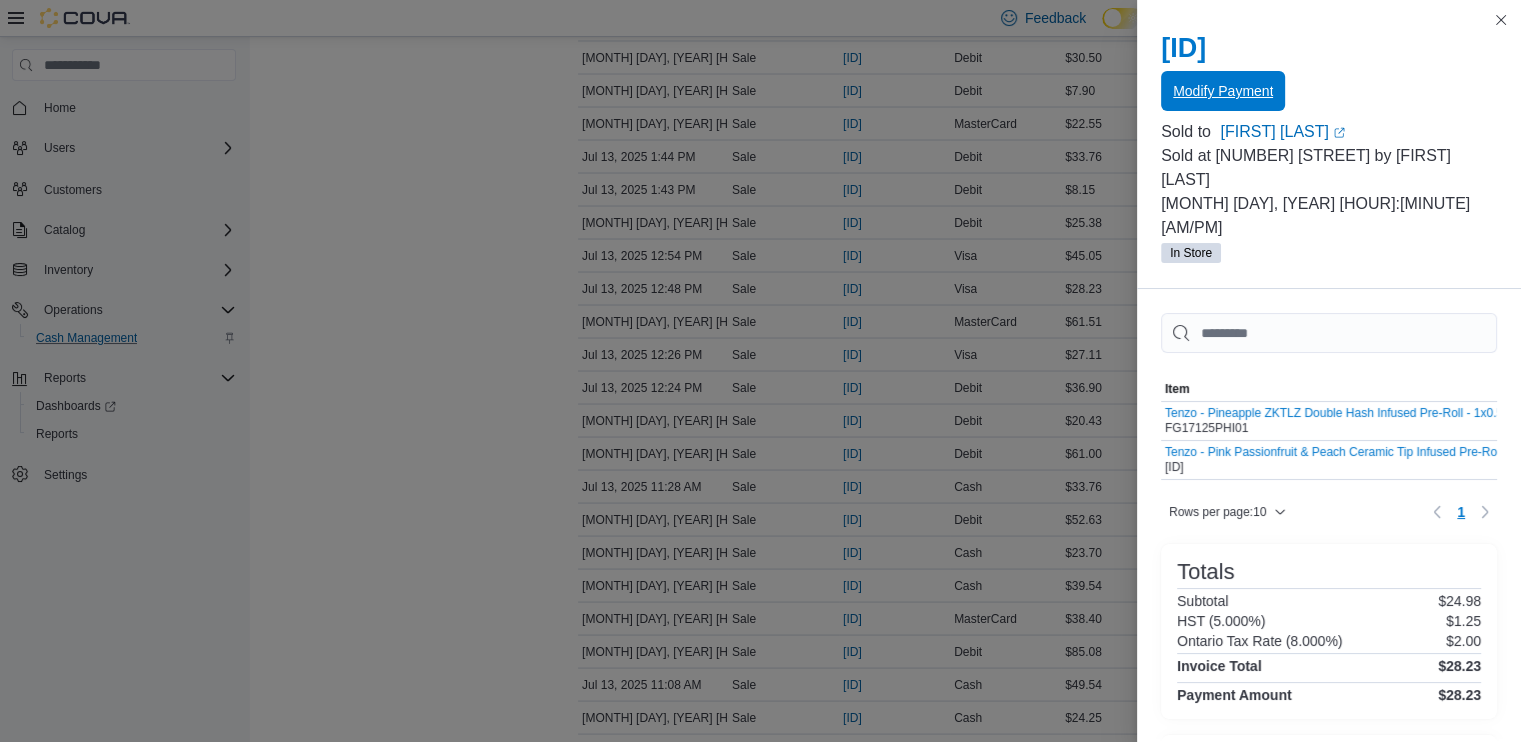 click on "Modify Payment" at bounding box center (1223, 91) 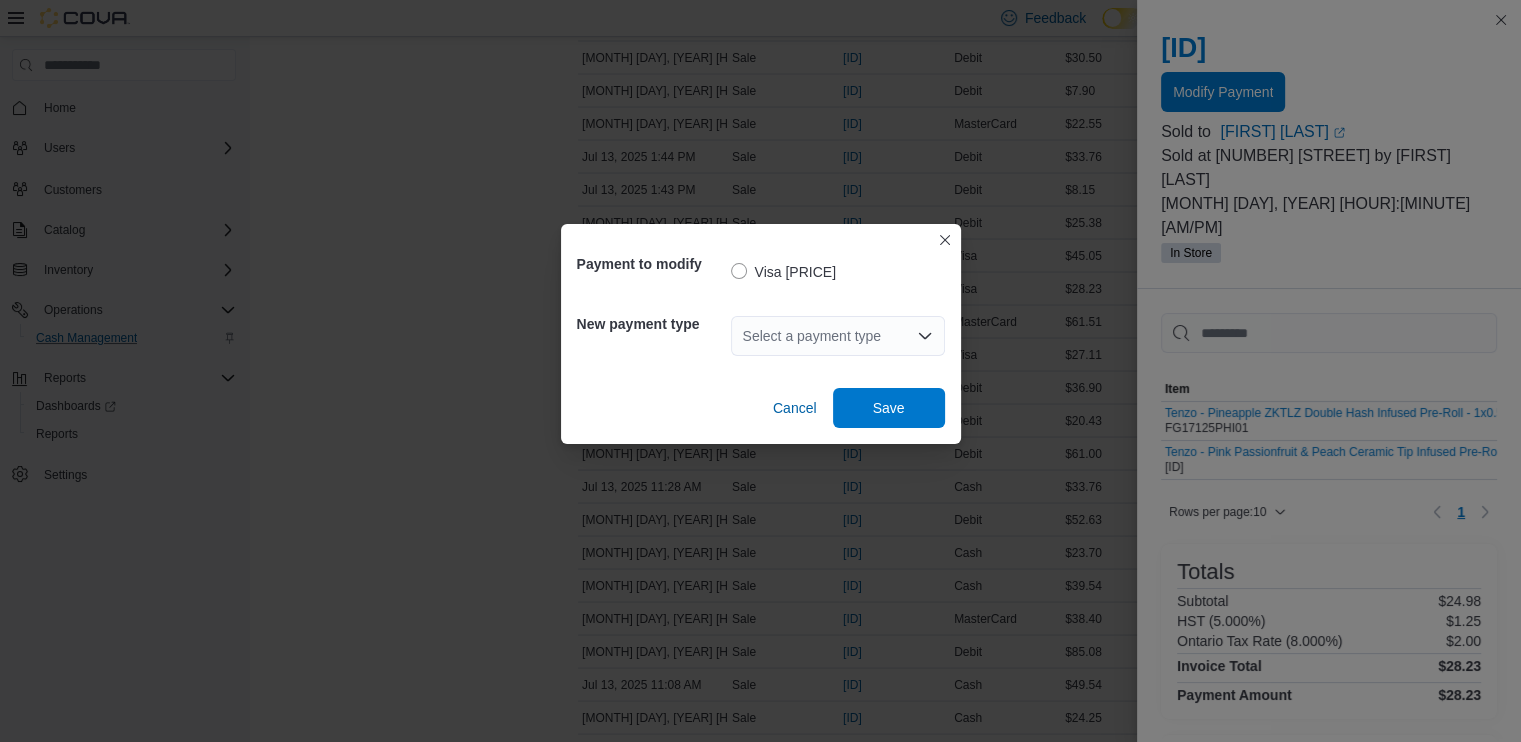 click on "Select a payment type" at bounding box center [838, 336] 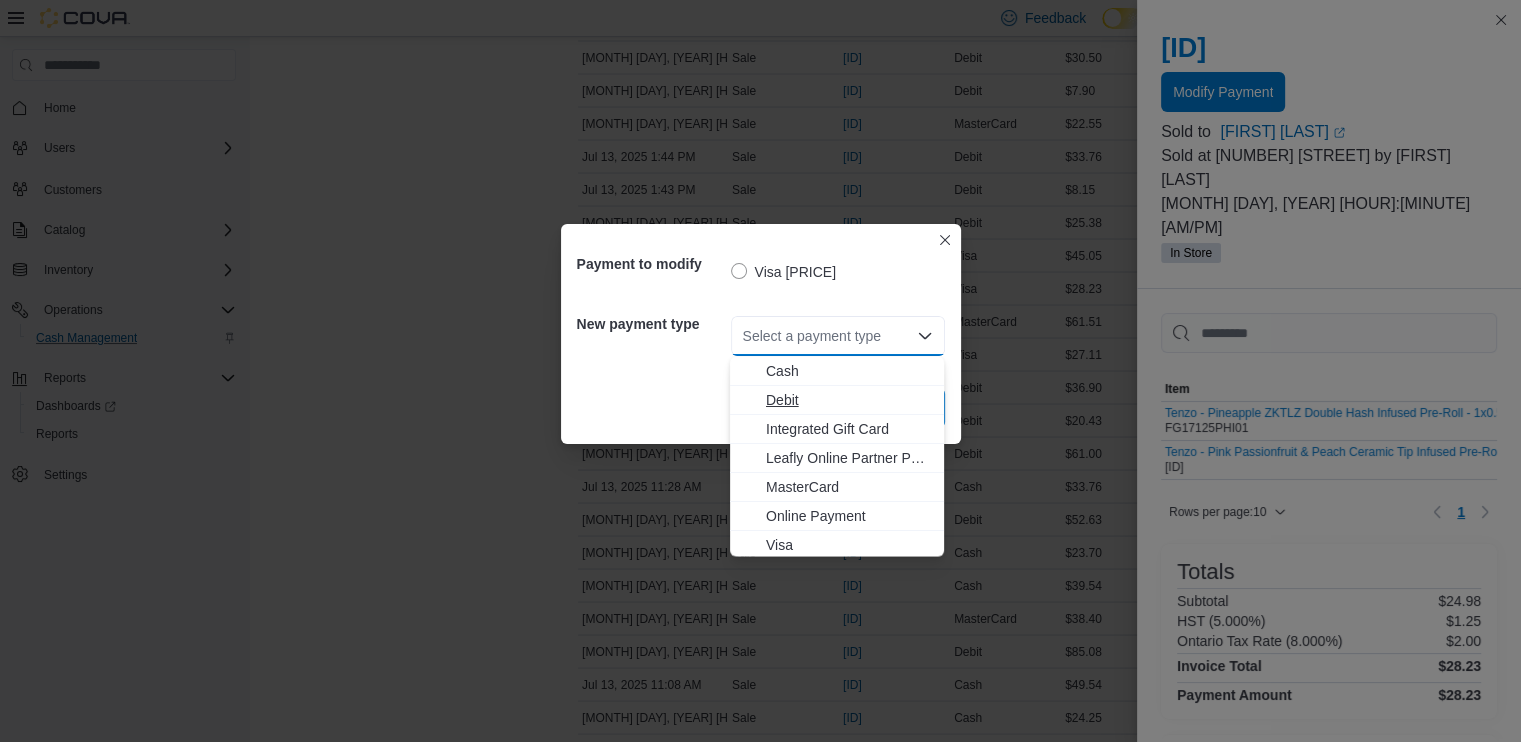 click on "Debit" at bounding box center [849, 399] 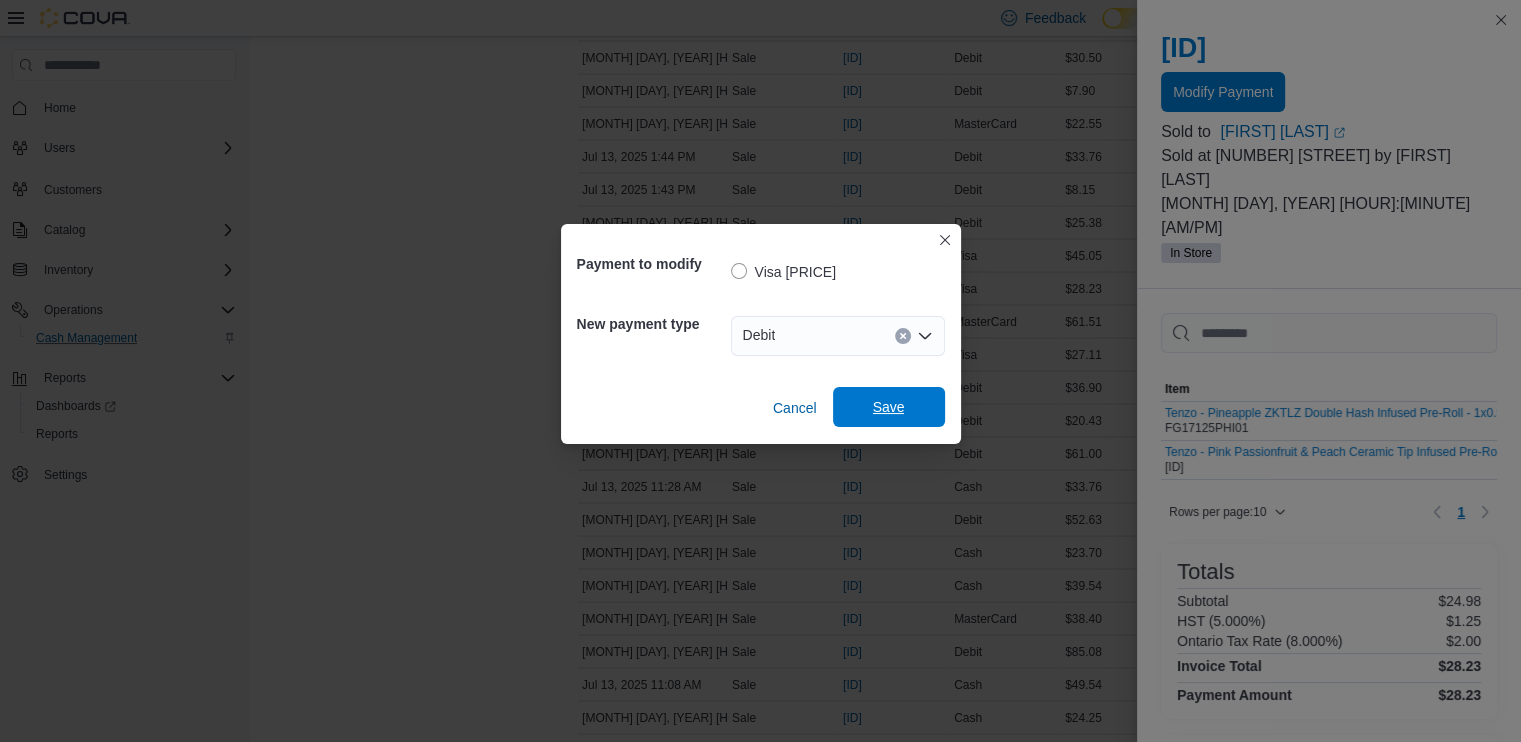 click on "Save" at bounding box center [889, 407] 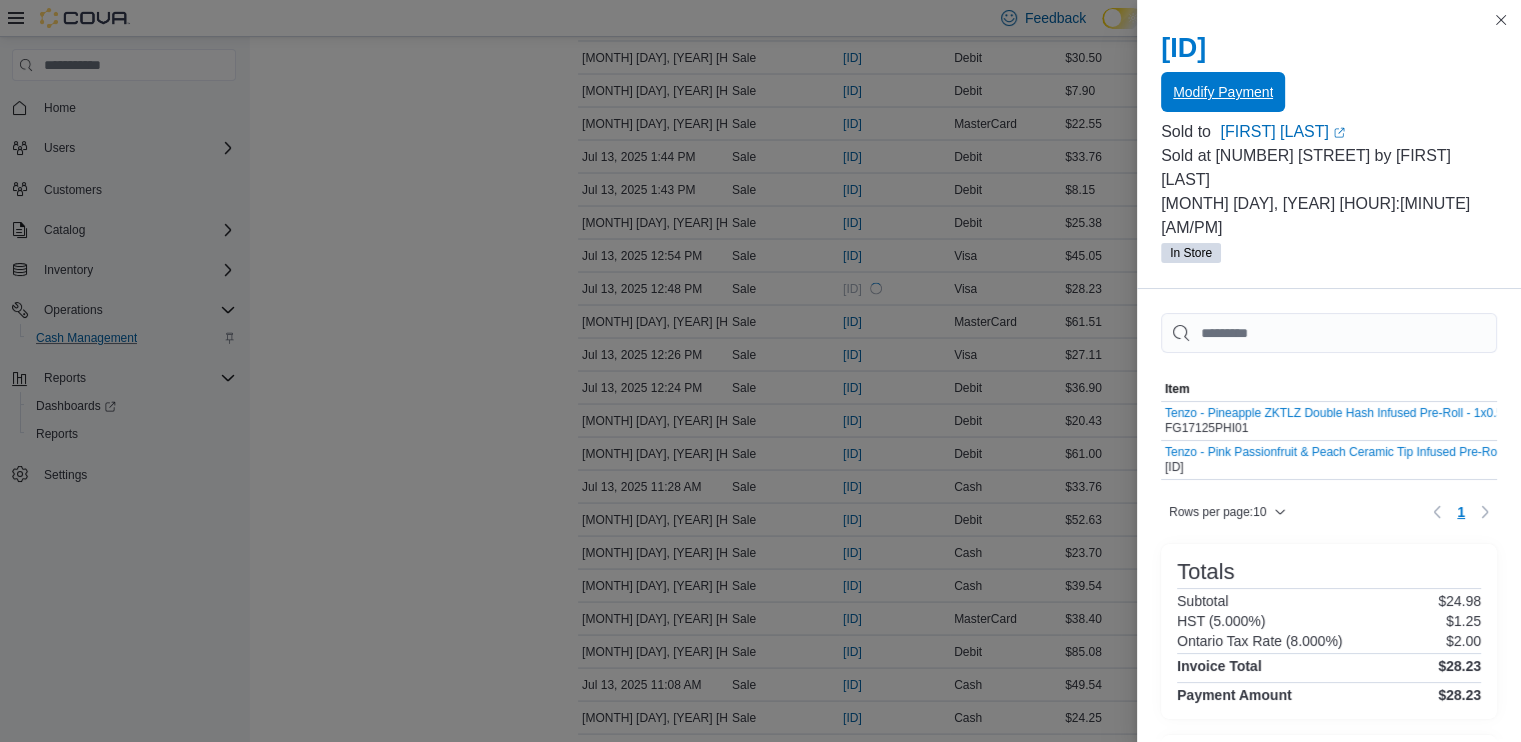 scroll, scrollTop: 0, scrollLeft: 0, axis: both 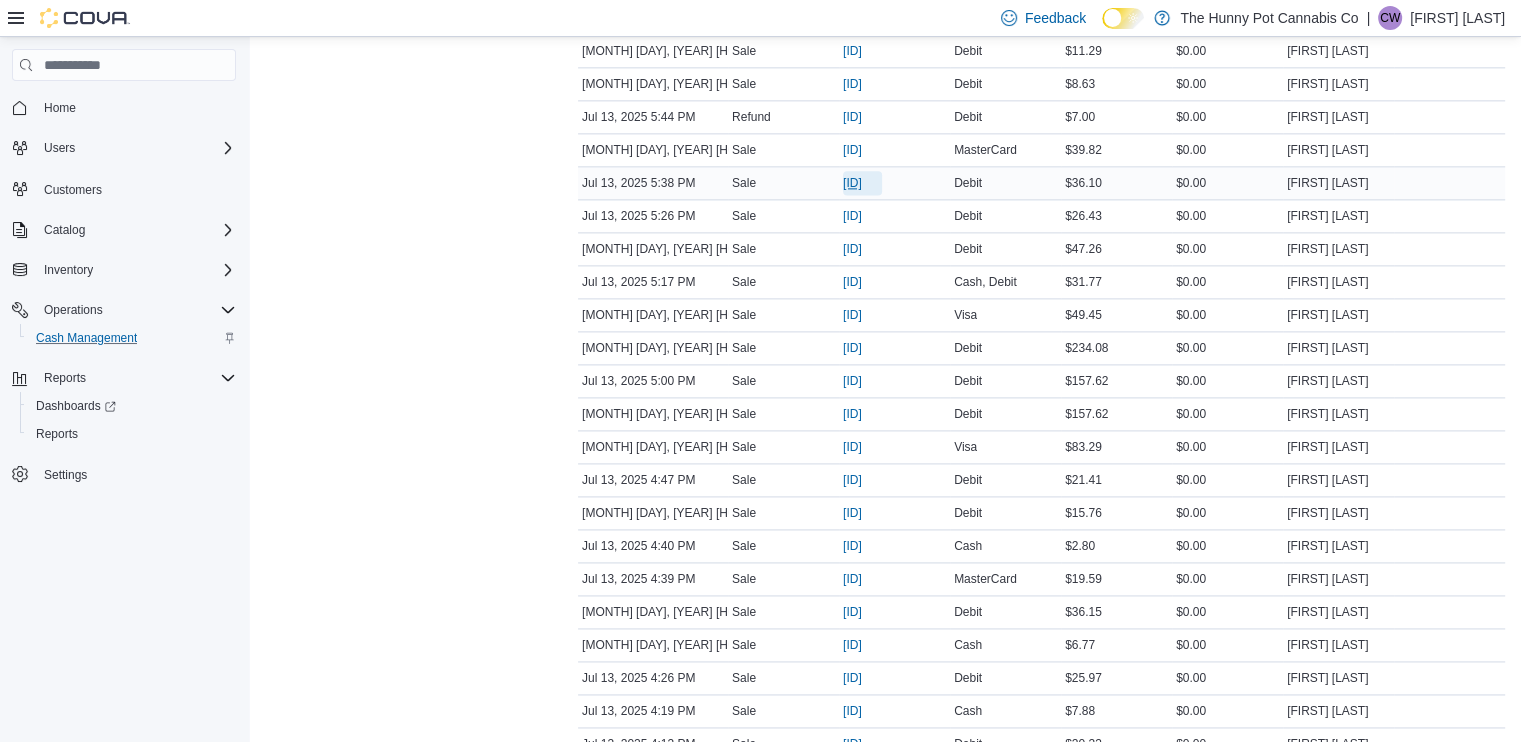 click on "[ID]" at bounding box center (852, 183) 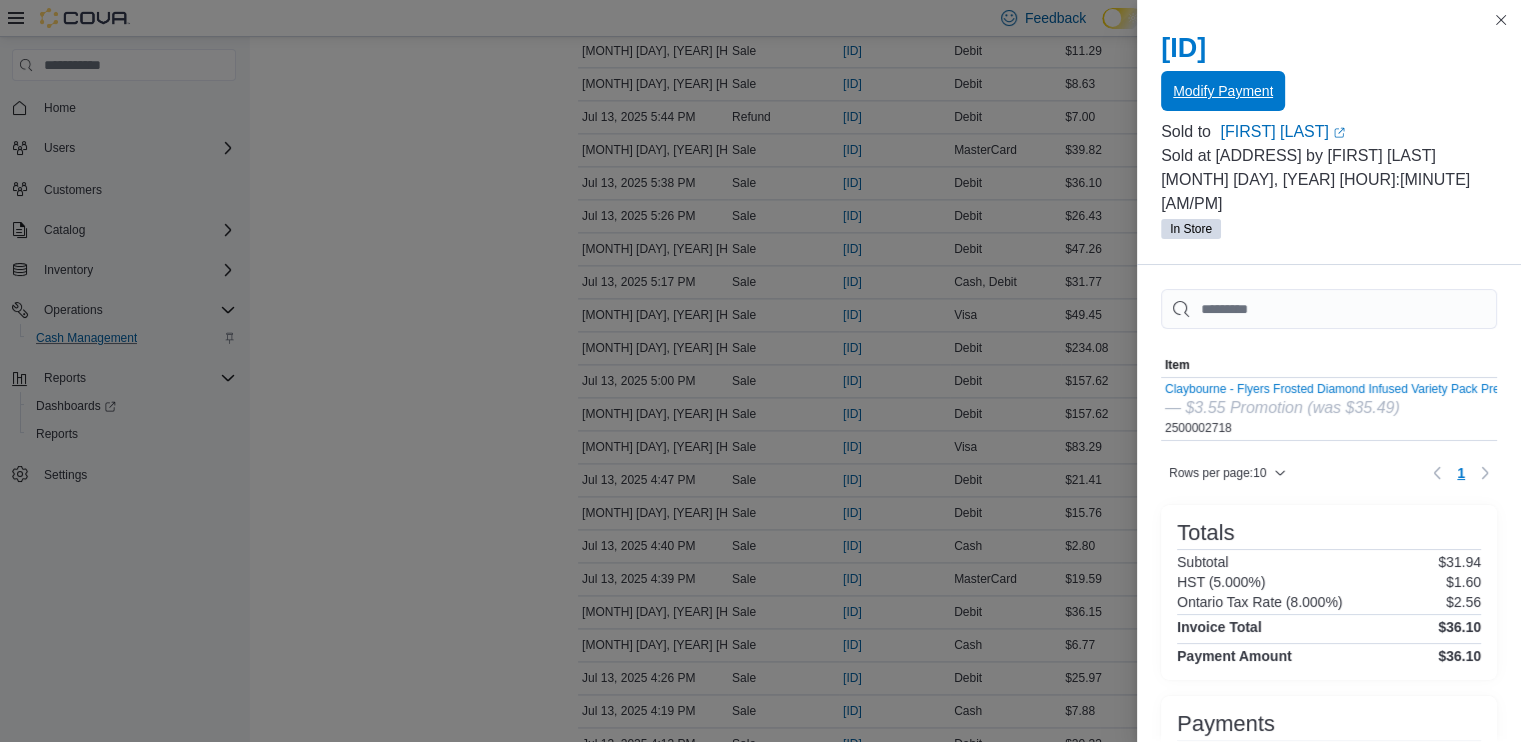 click on "Modify Payment" at bounding box center (1223, 91) 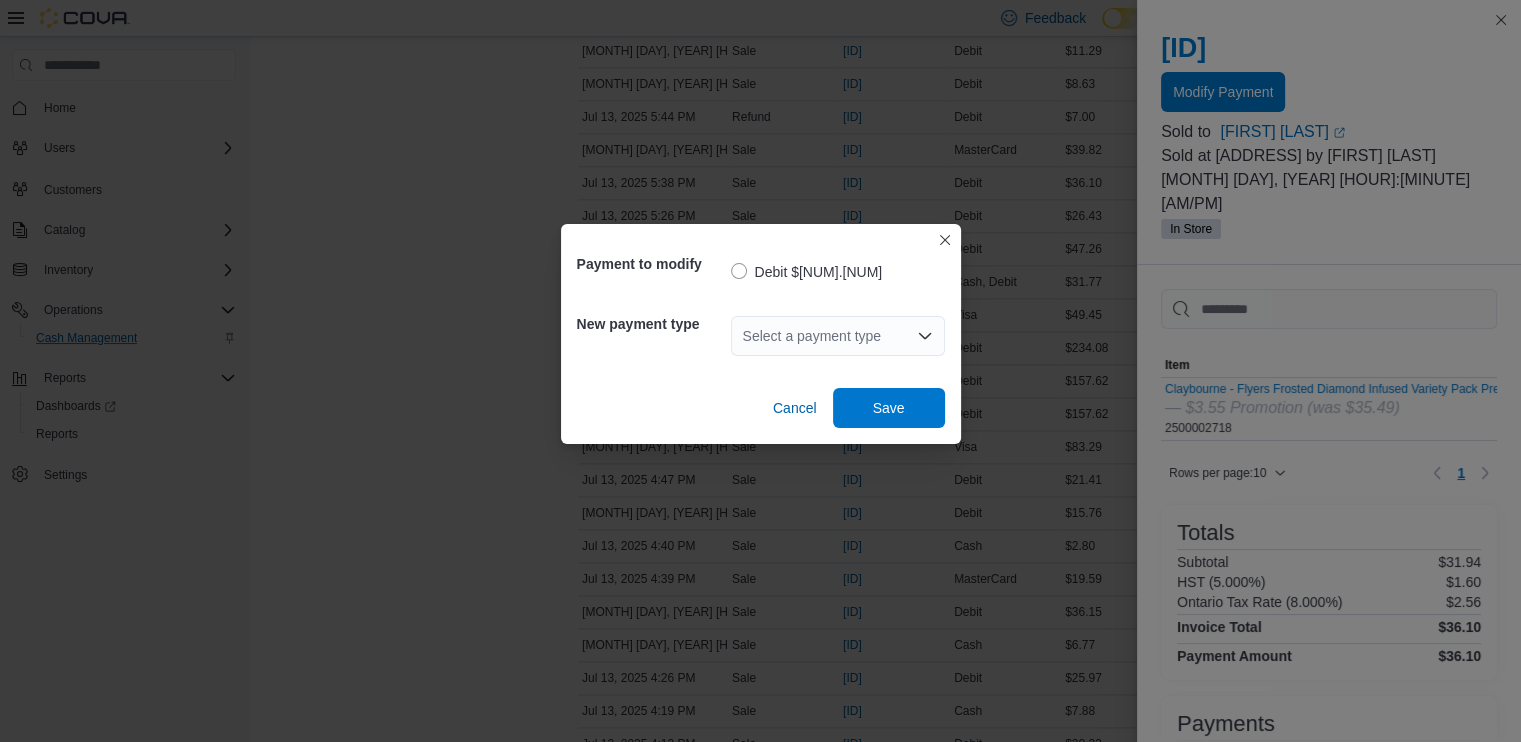 click on "Select a payment type" at bounding box center [838, 336] 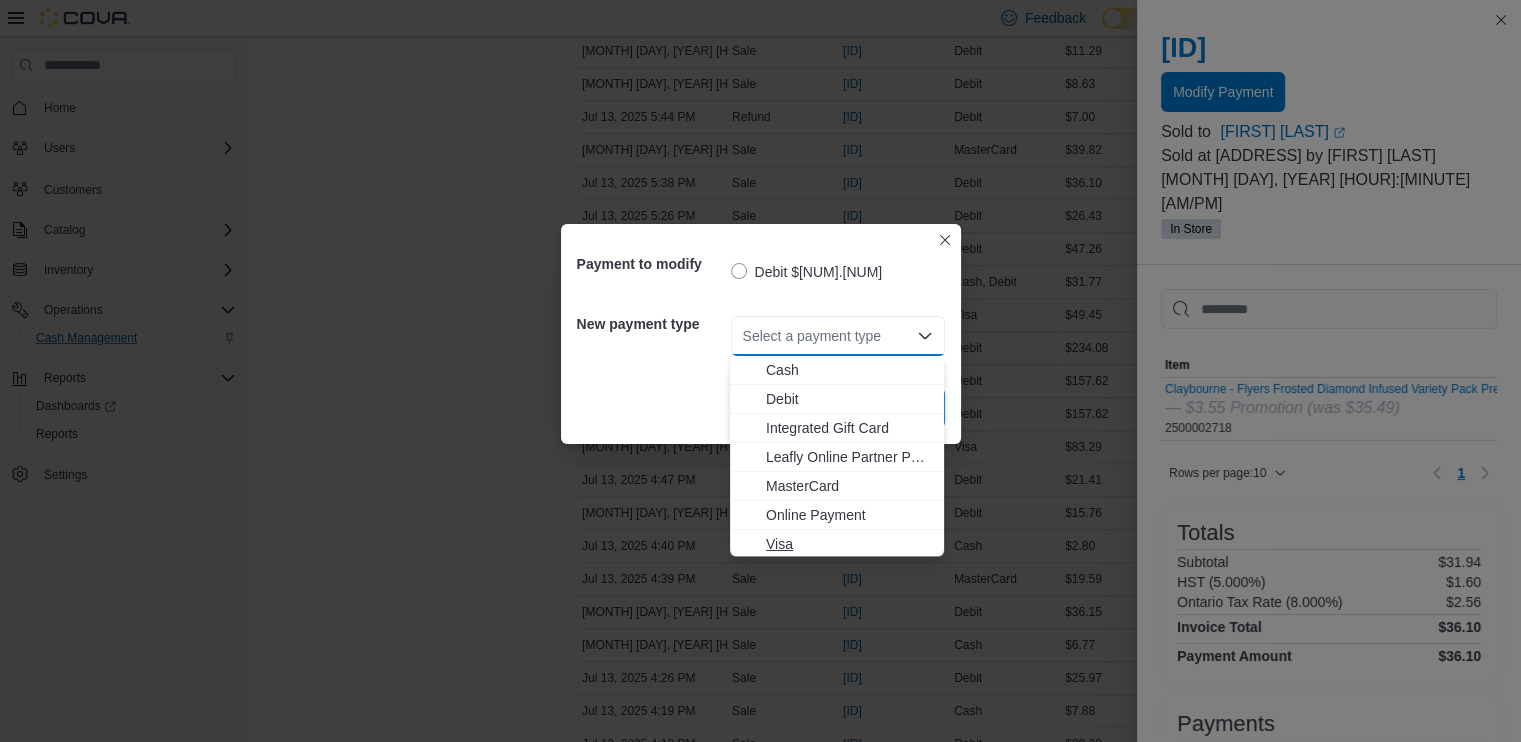 click on "Visa" at bounding box center (849, 544) 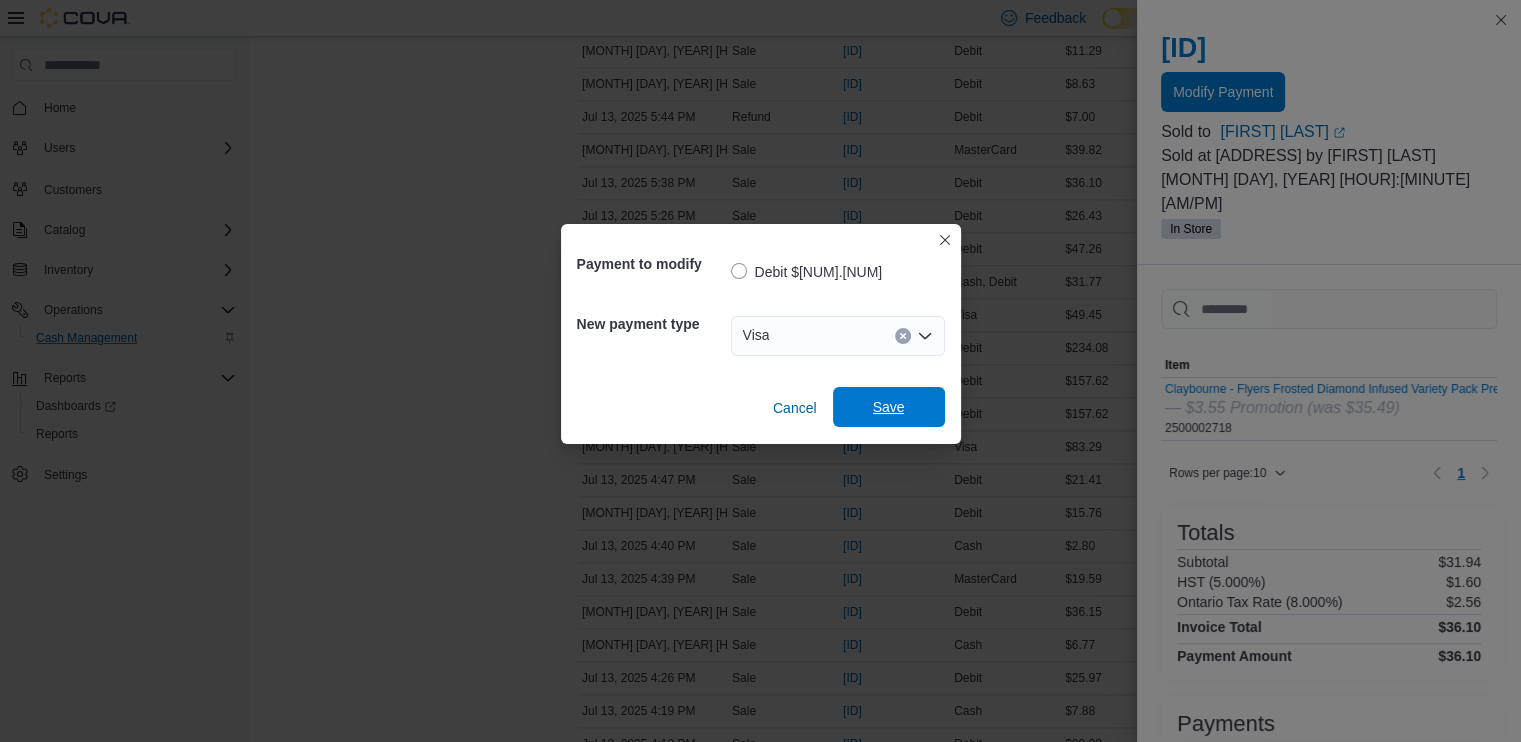 click on "Save" at bounding box center (889, 407) 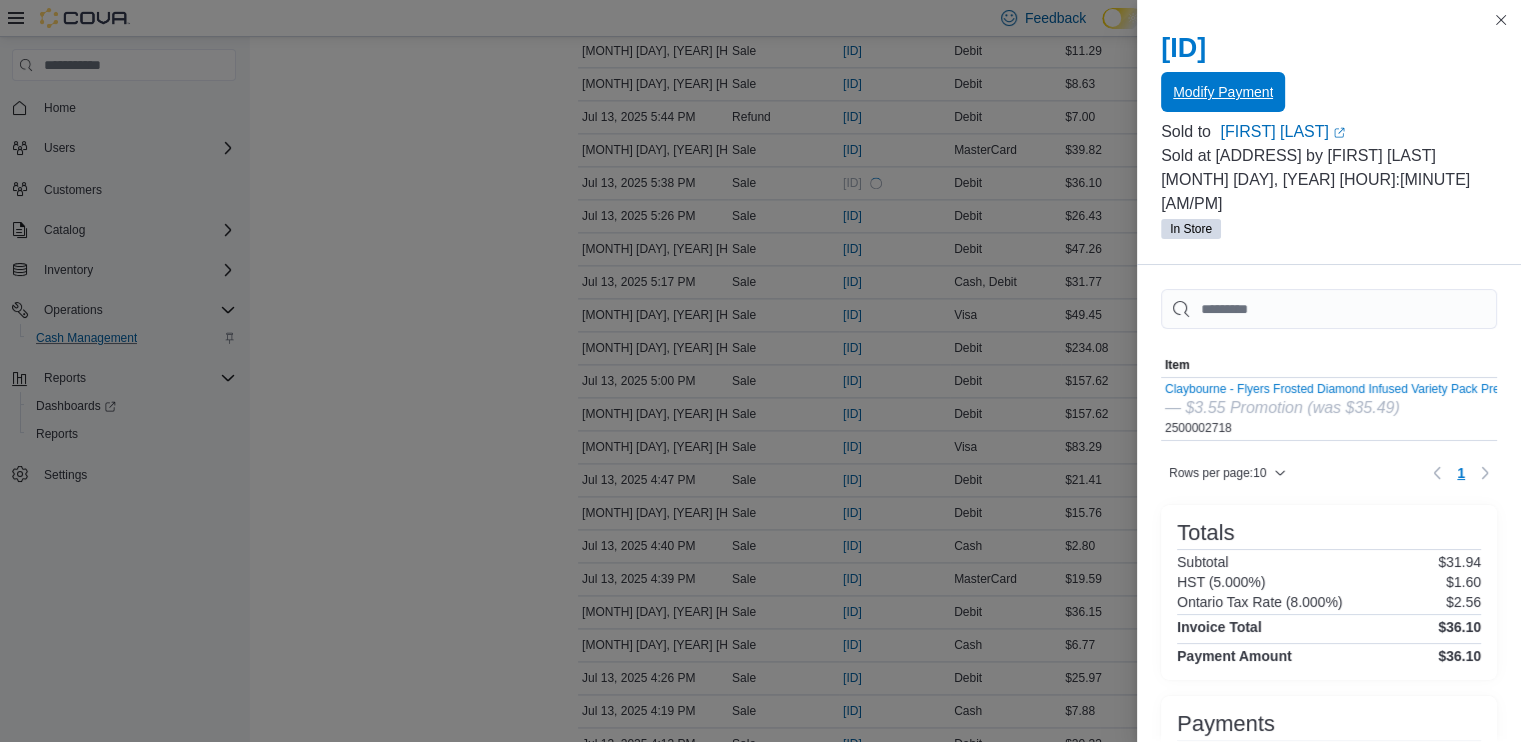 scroll, scrollTop: 0, scrollLeft: 0, axis: both 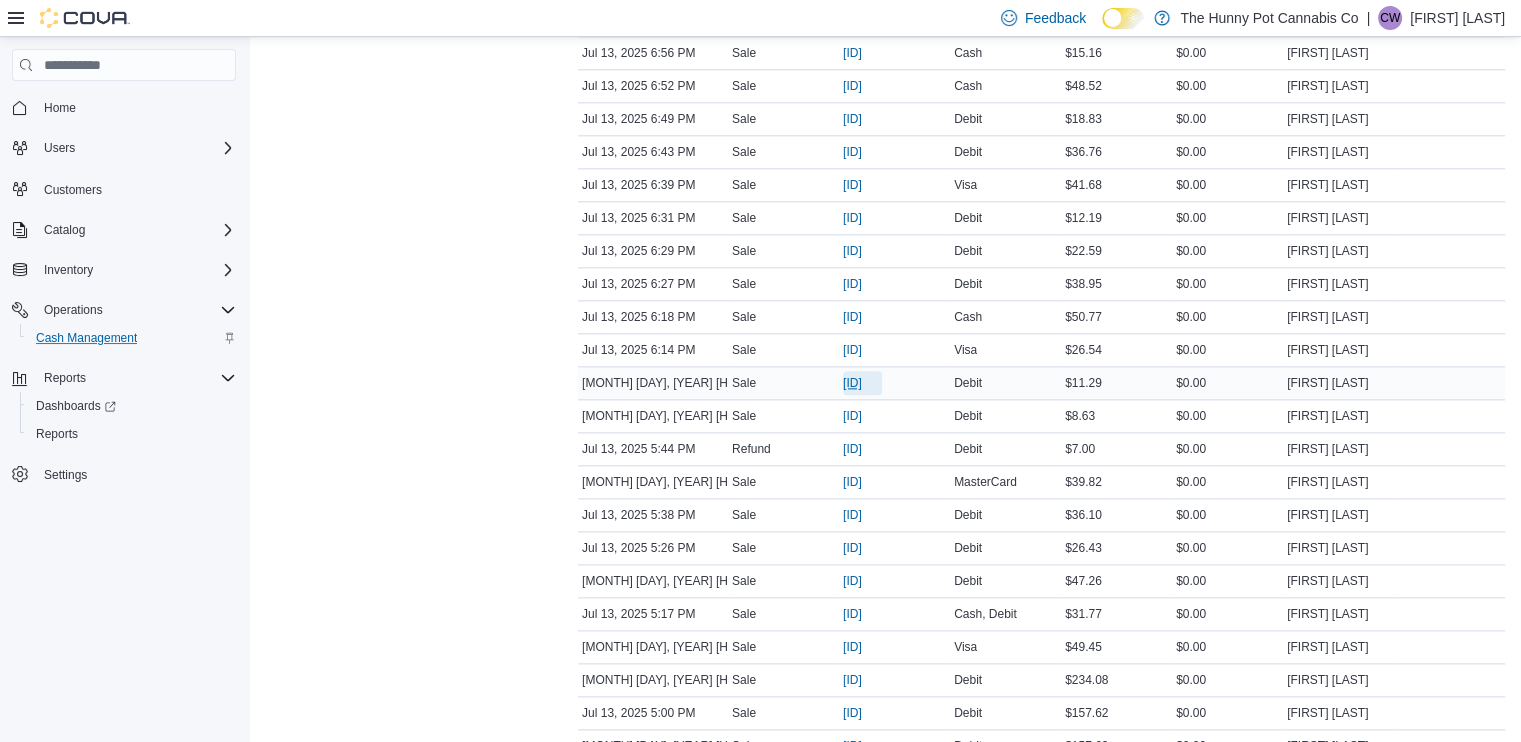 click on "[ID]" at bounding box center [852, 383] 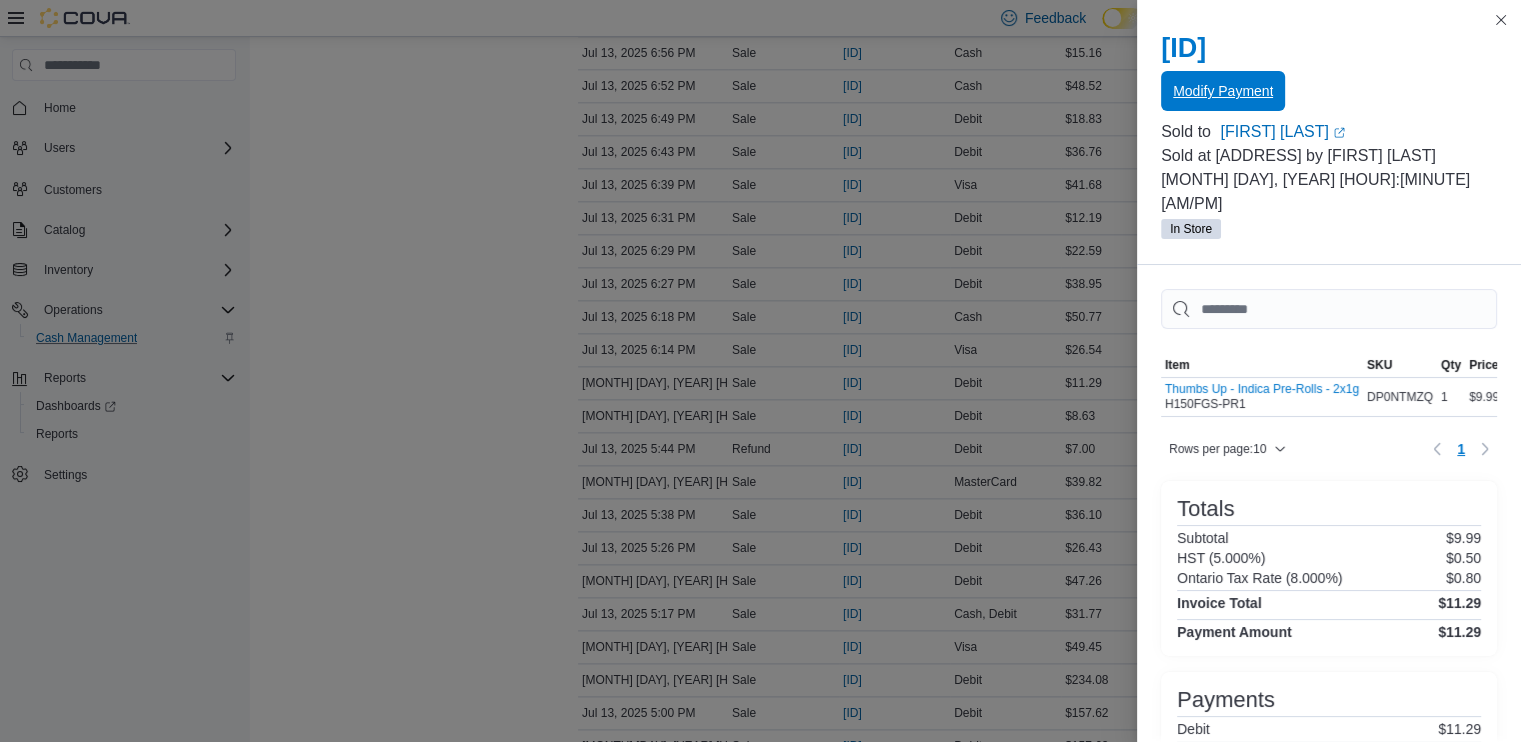 click on "Modify Payment" at bounding box center [1223, 91] 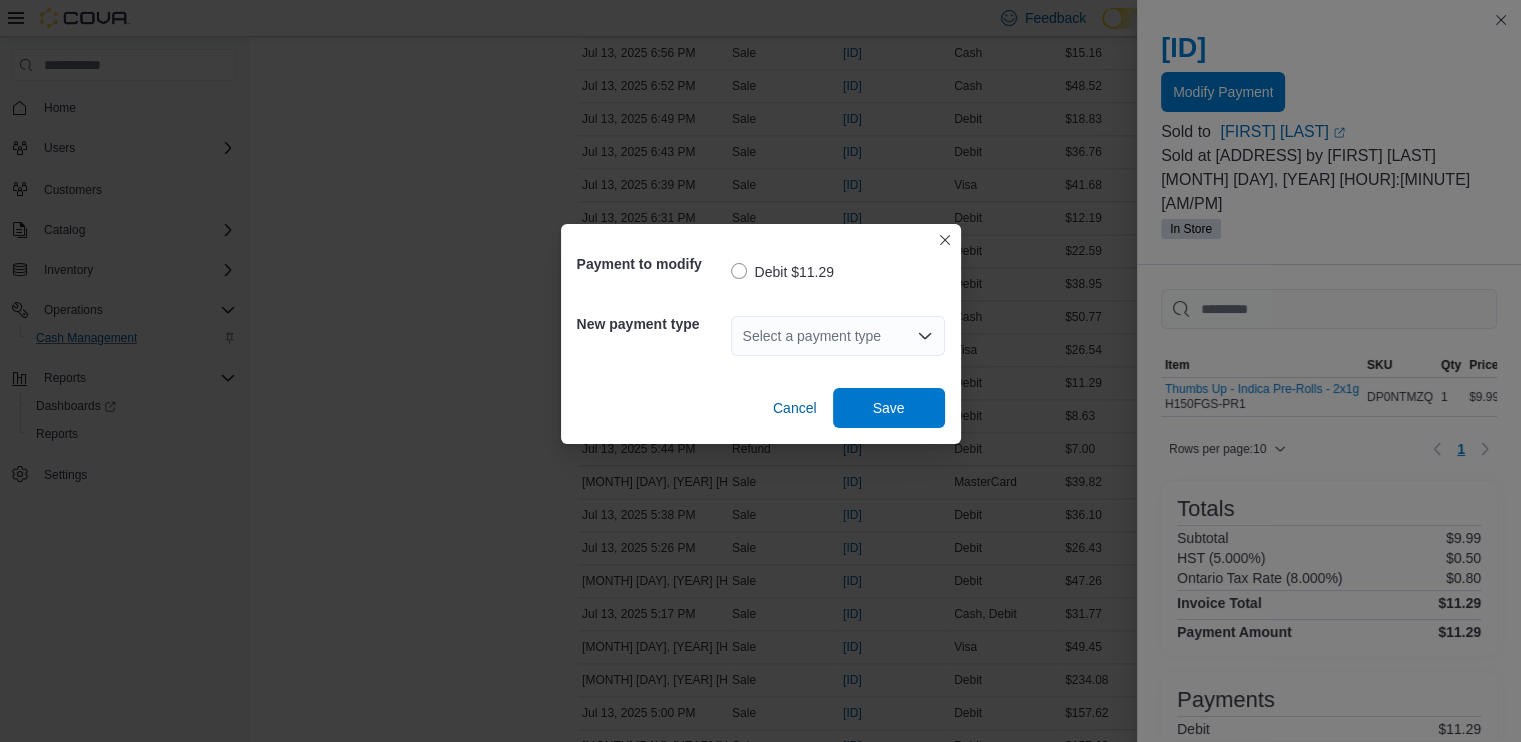 click on "Select a payment type" at bounding box center [838, 336] 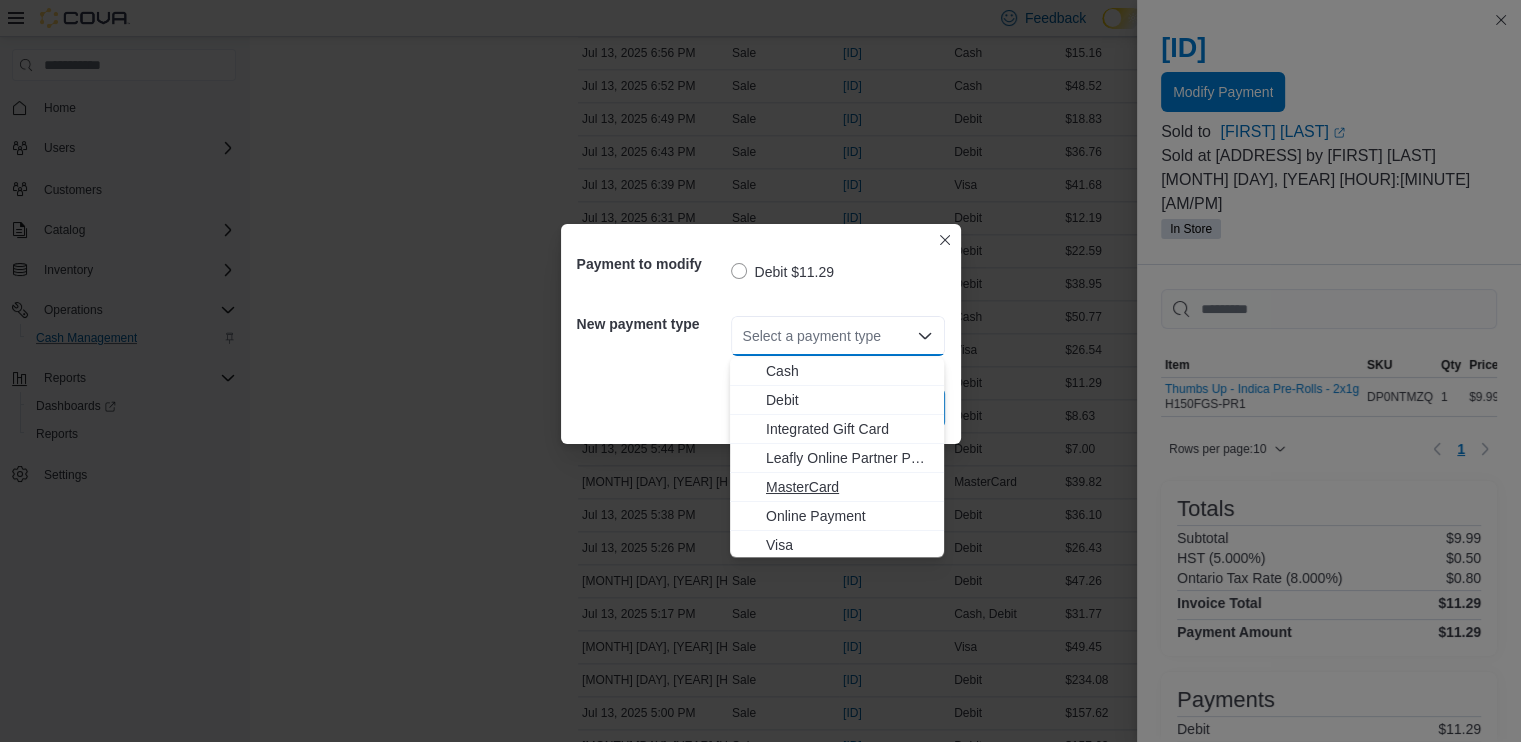 click on "MasterCard" at bounding box center (849, 487) 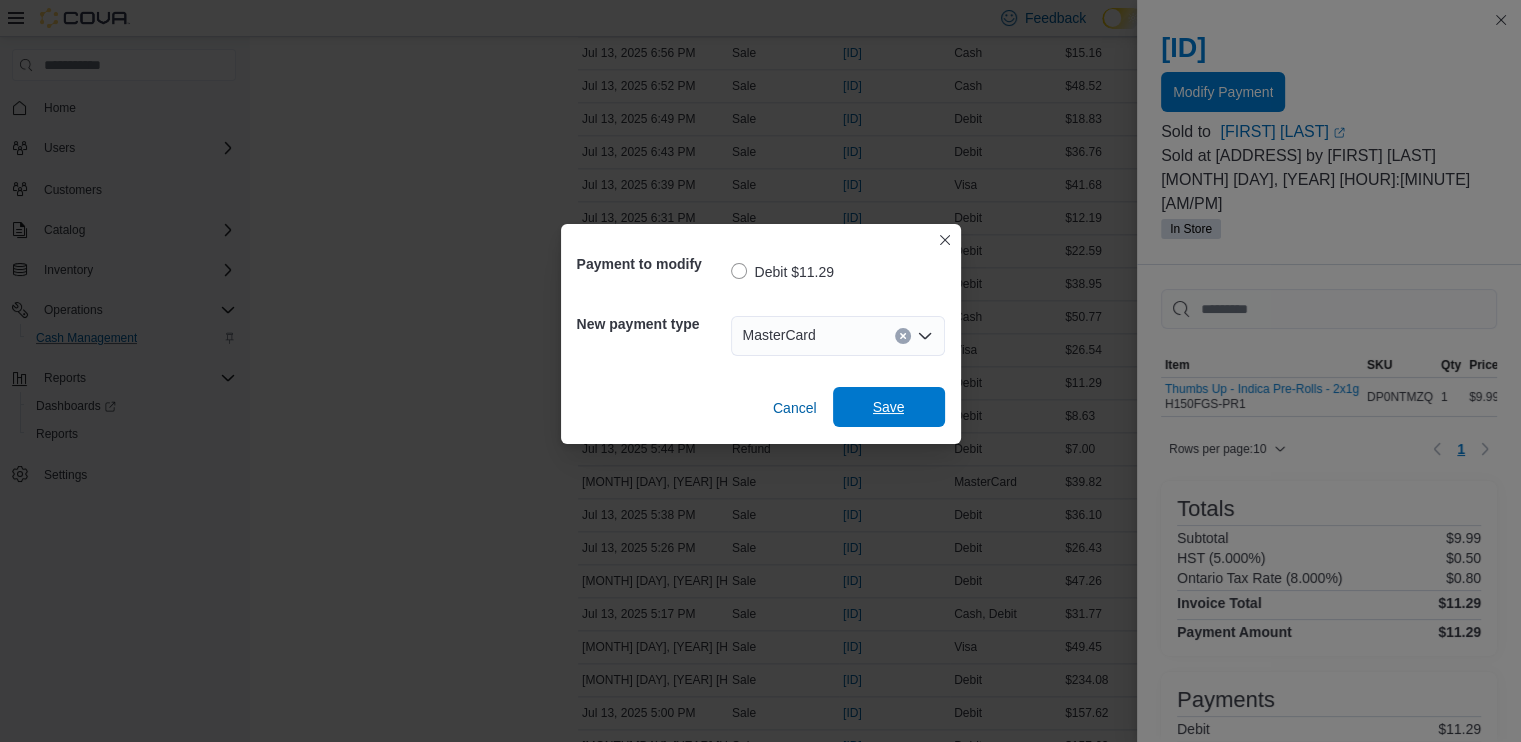 click on "Save" at bounding box center [889, 407] 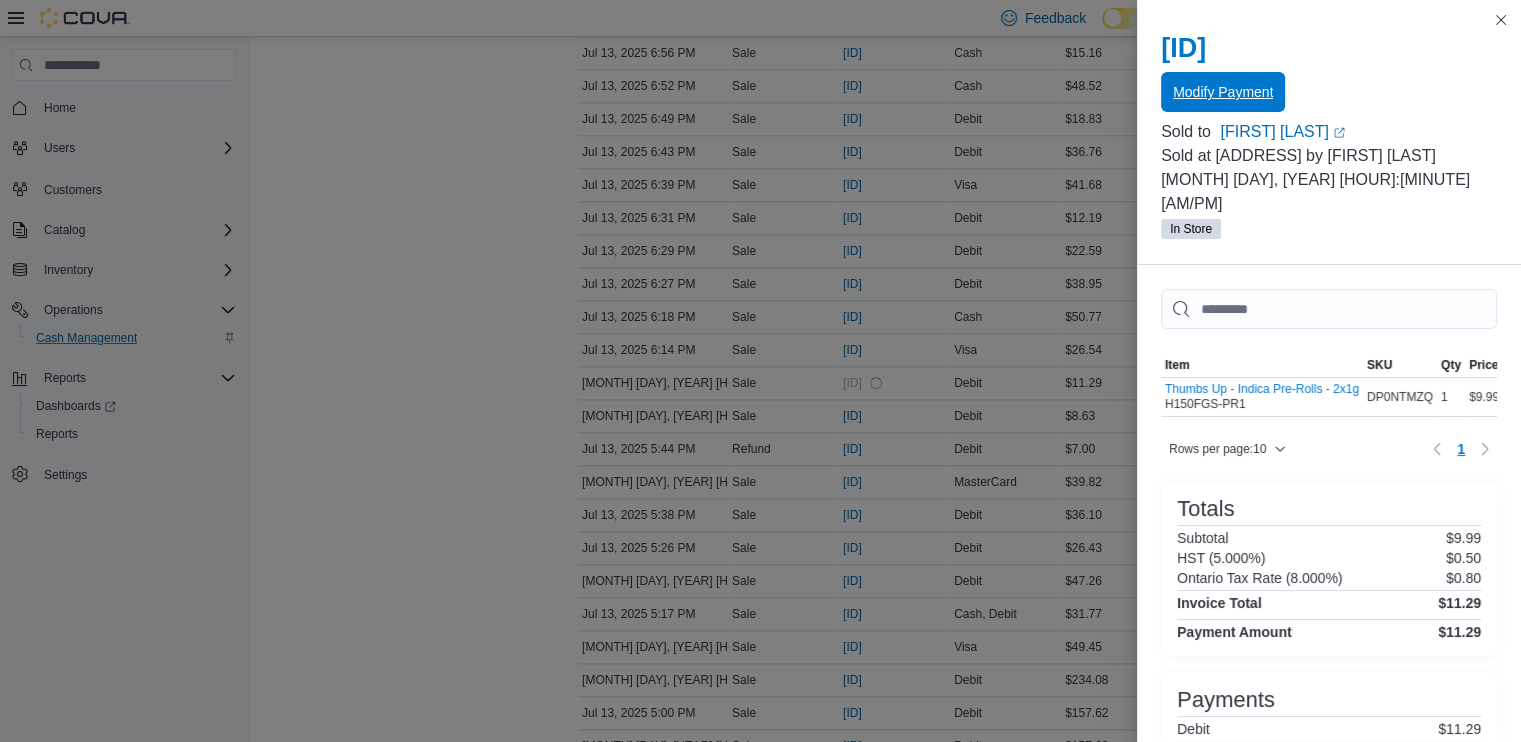 scroll, scrollTop: 0, scrollLeft: 0, axis: both 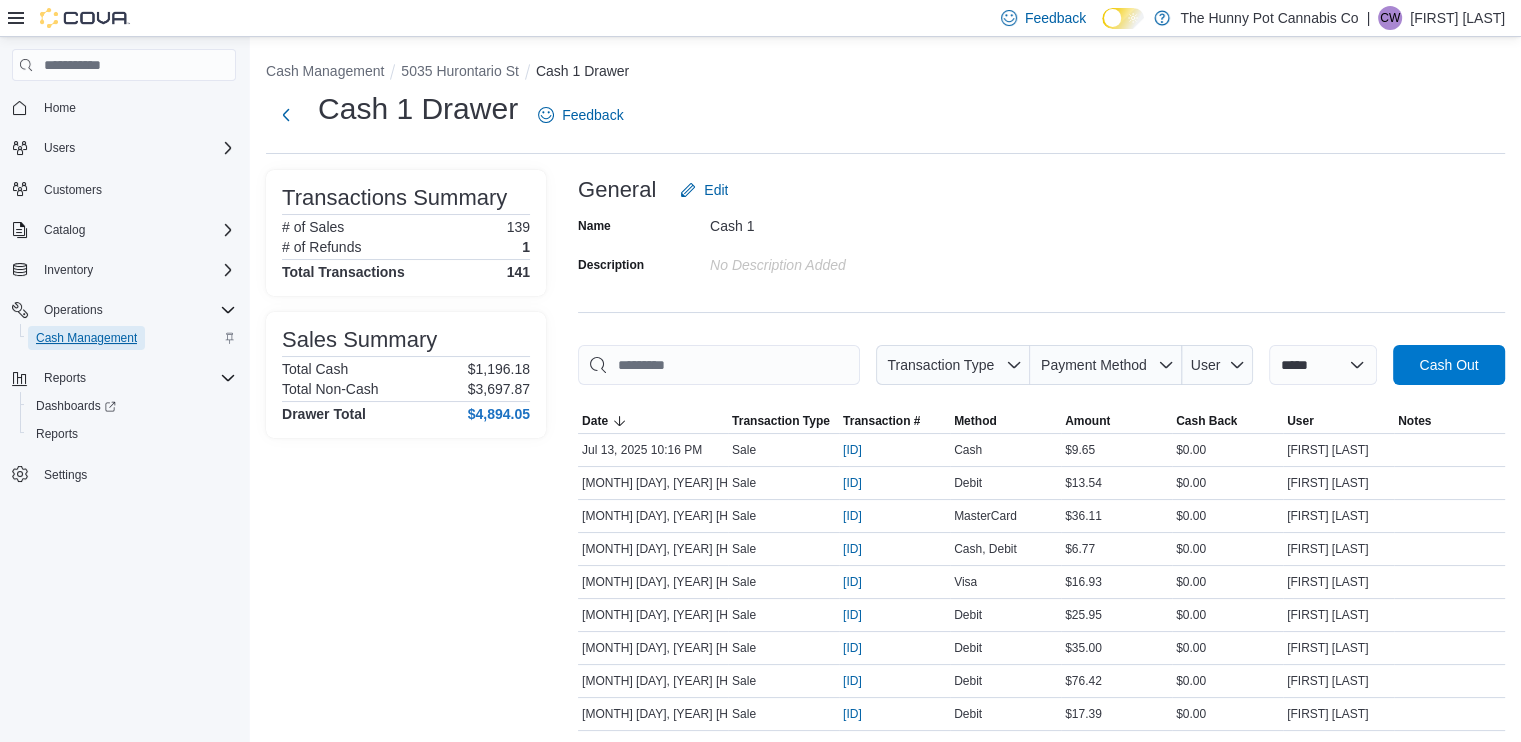 click on "Cash Management" at bounding box center [86, 338] 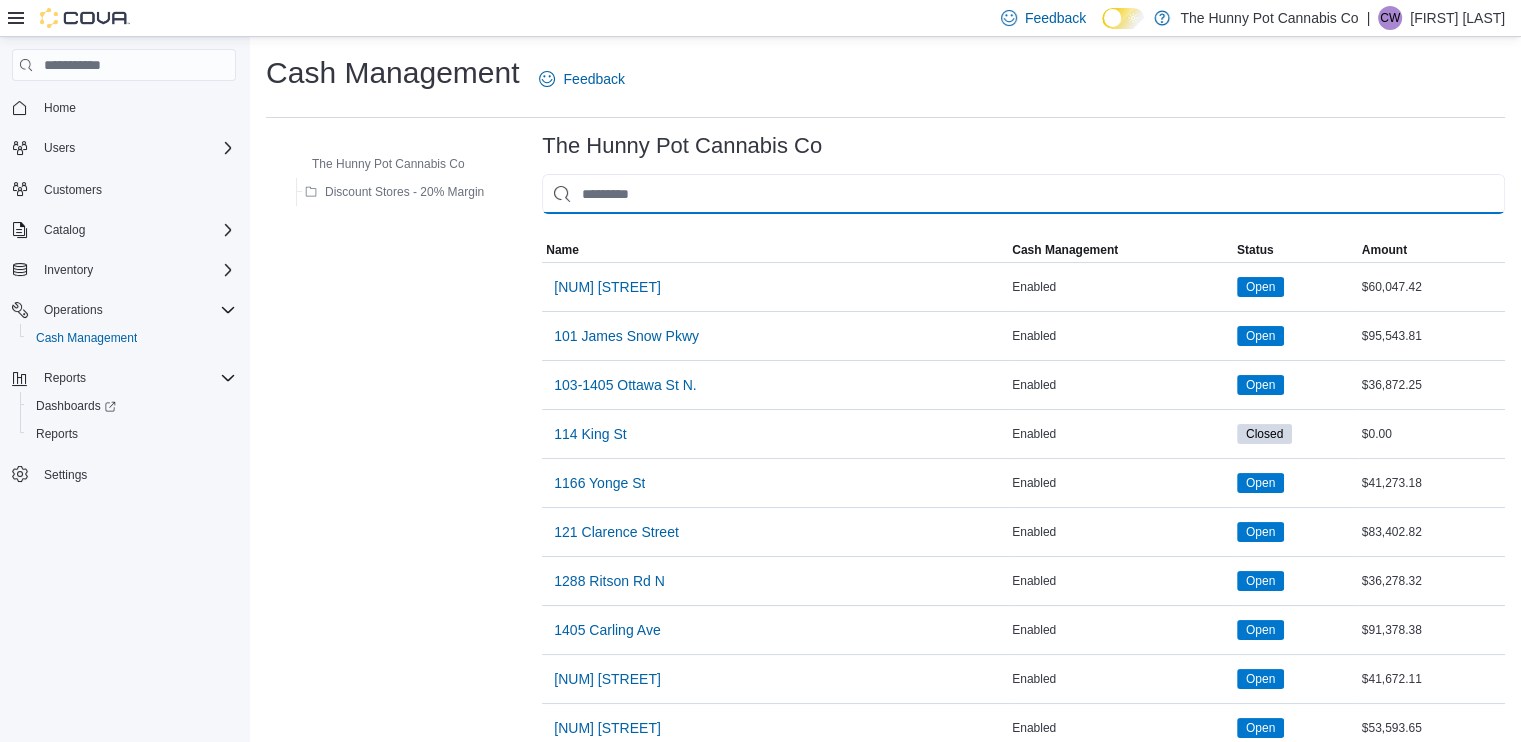 click at bounding box center (1023, 194) 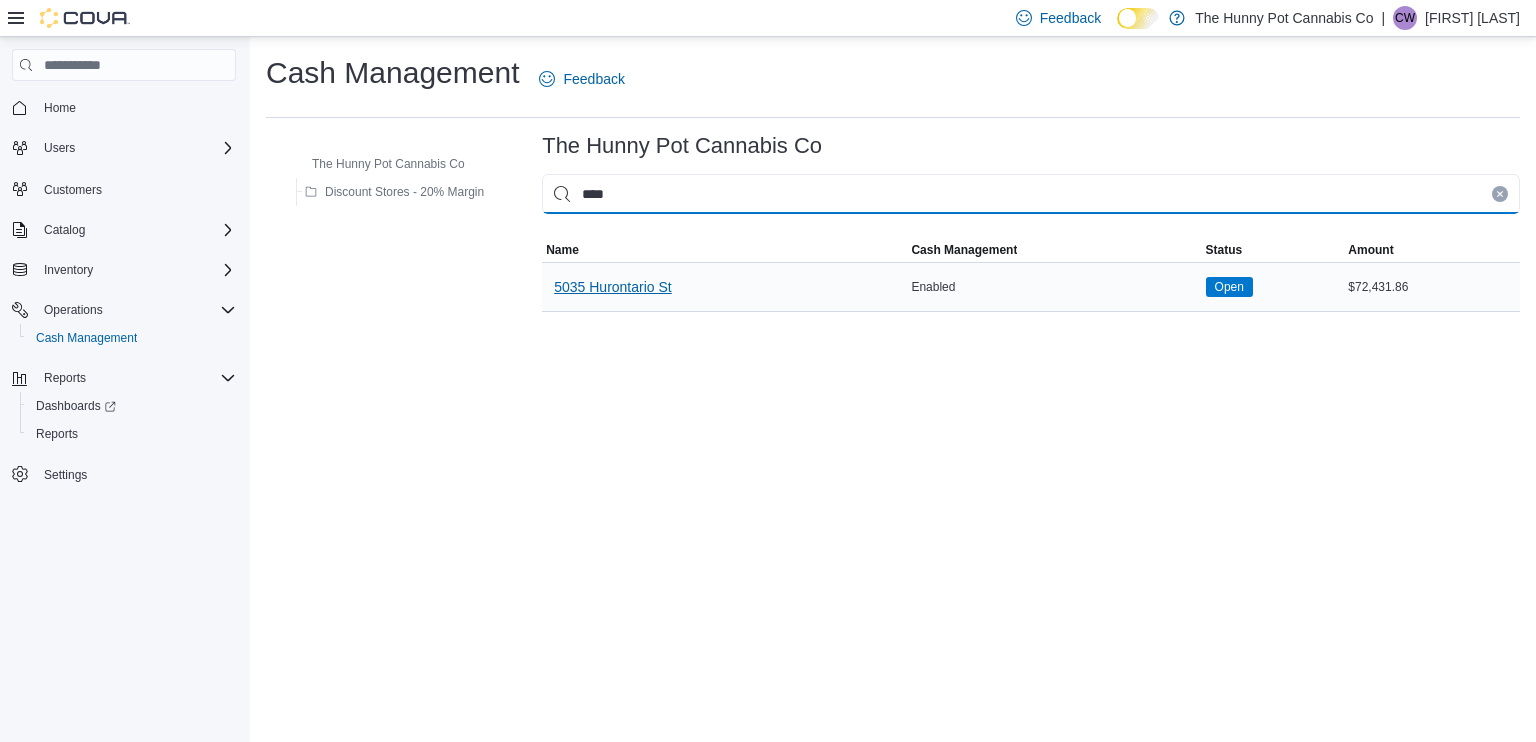 type on "****" 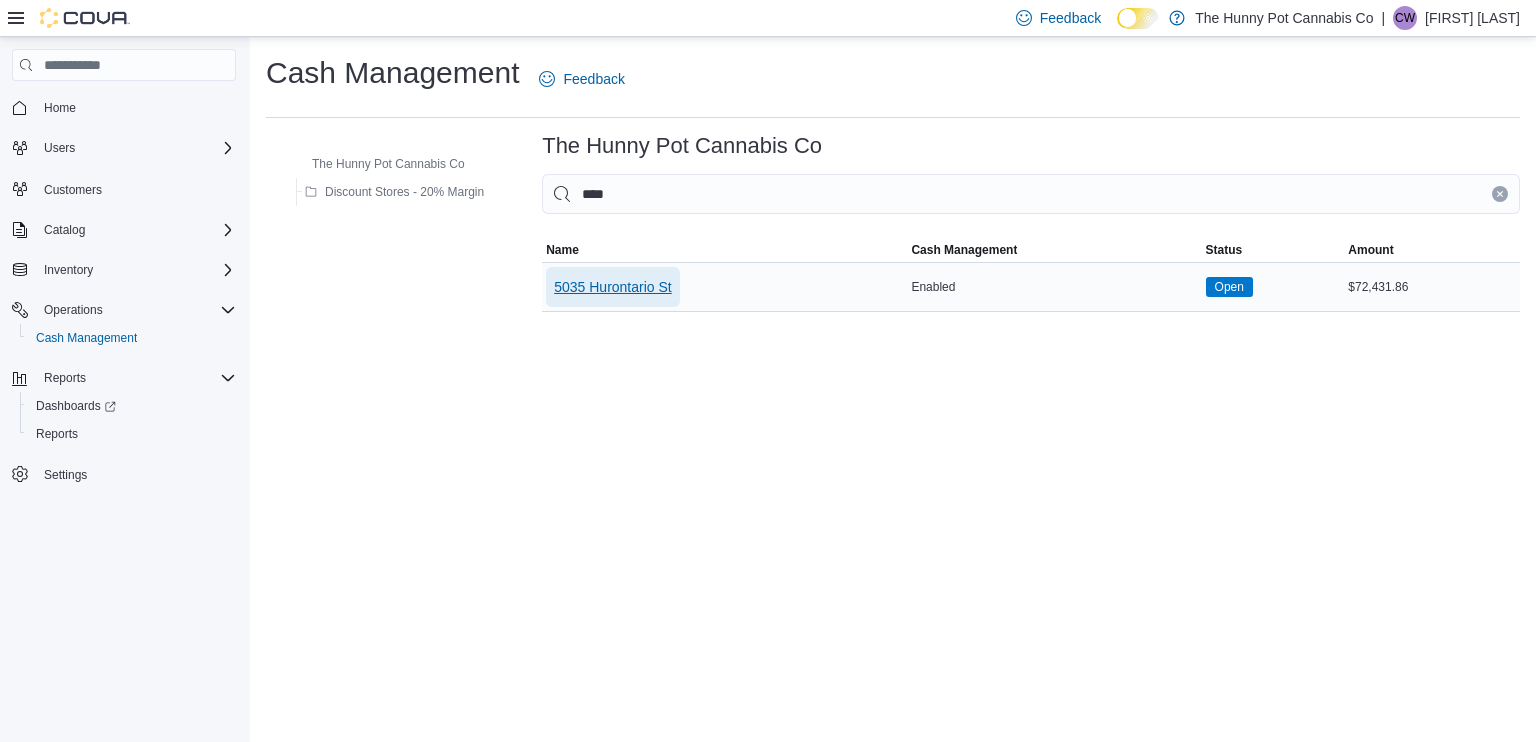 click on "5035 Hurontario St" at bounding box center [613, 287] 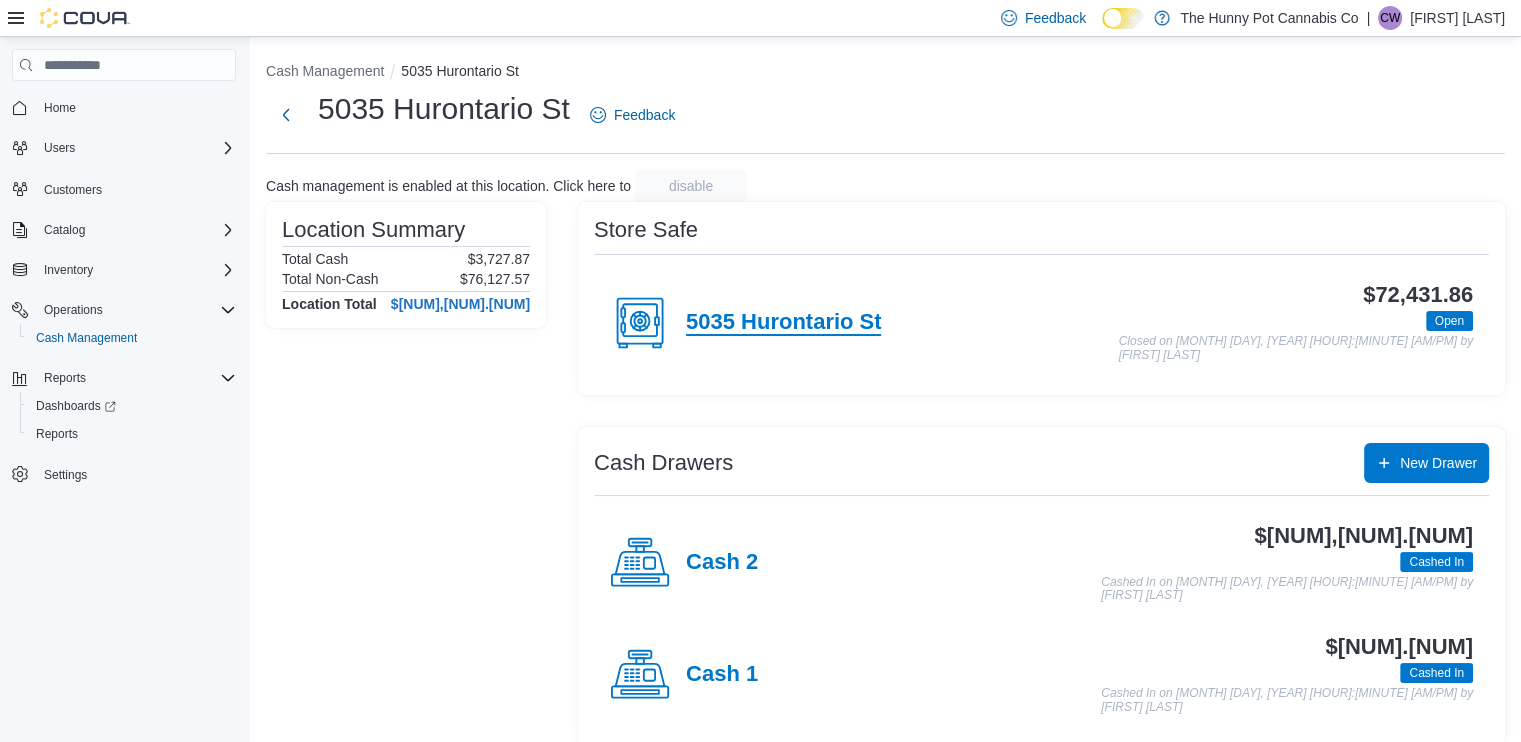 click on "5035 Hurontario St" at bounding box center (783, 323) 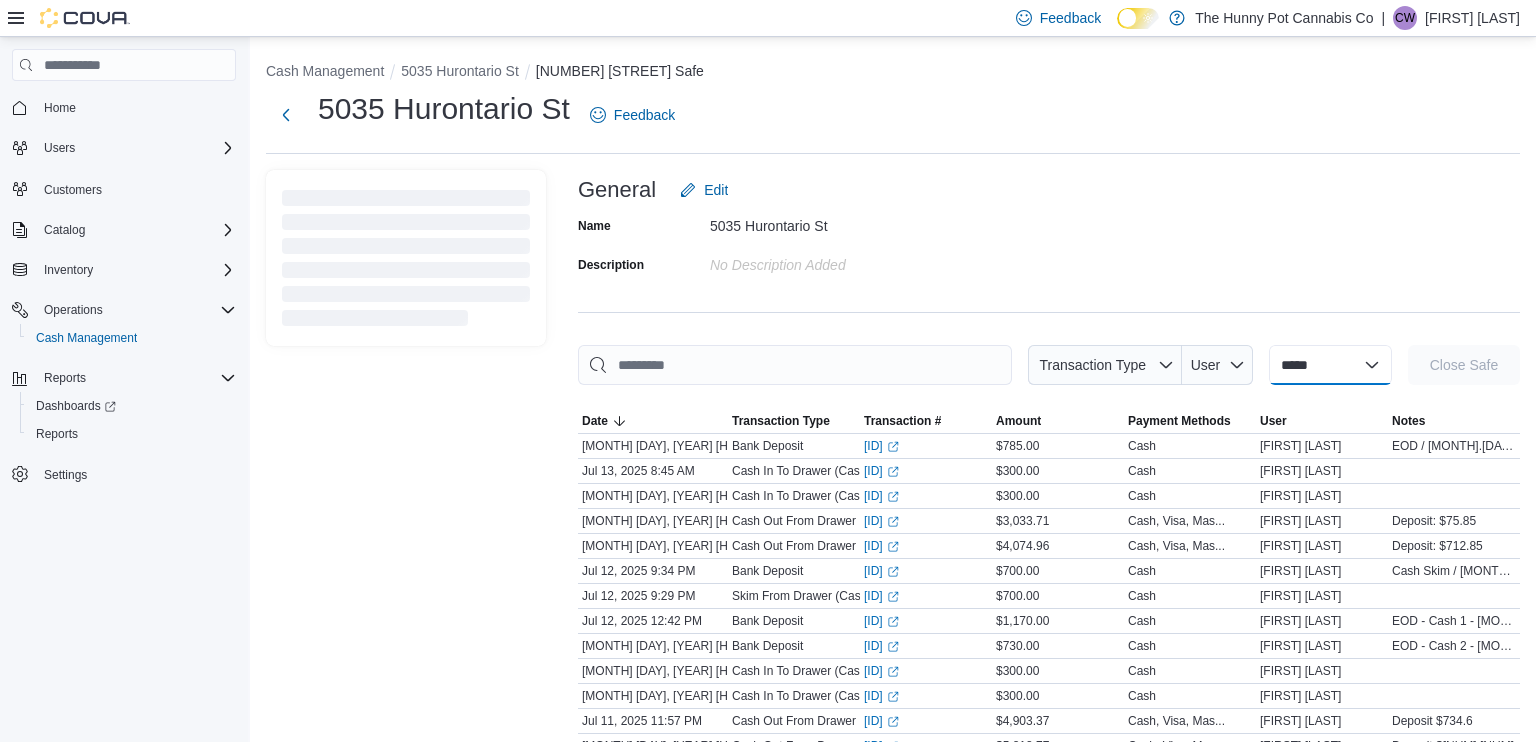 click on "**********" at bounding box center (1330, 365) 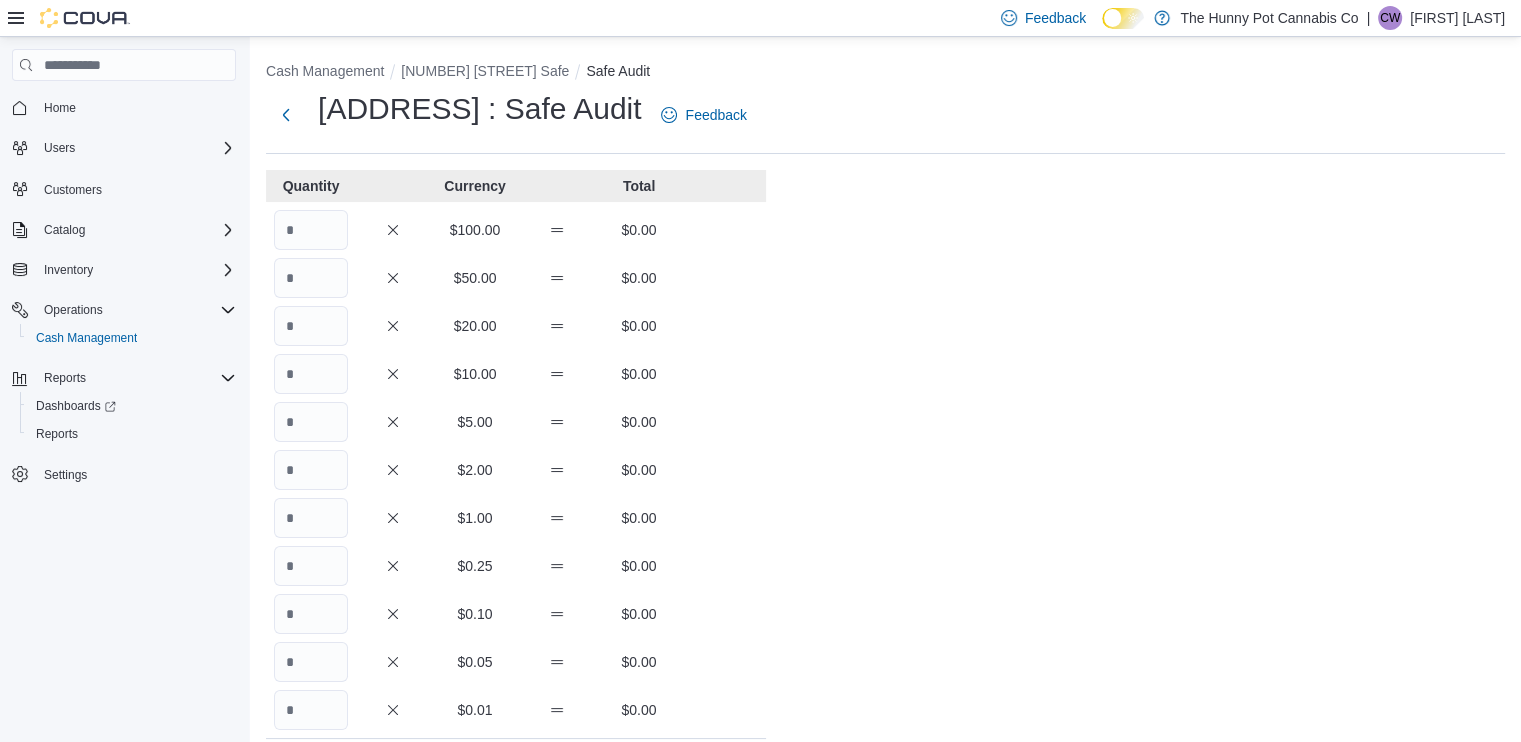 scroll, scrollTop: 337, scrollLeft: 0, axis: vertical 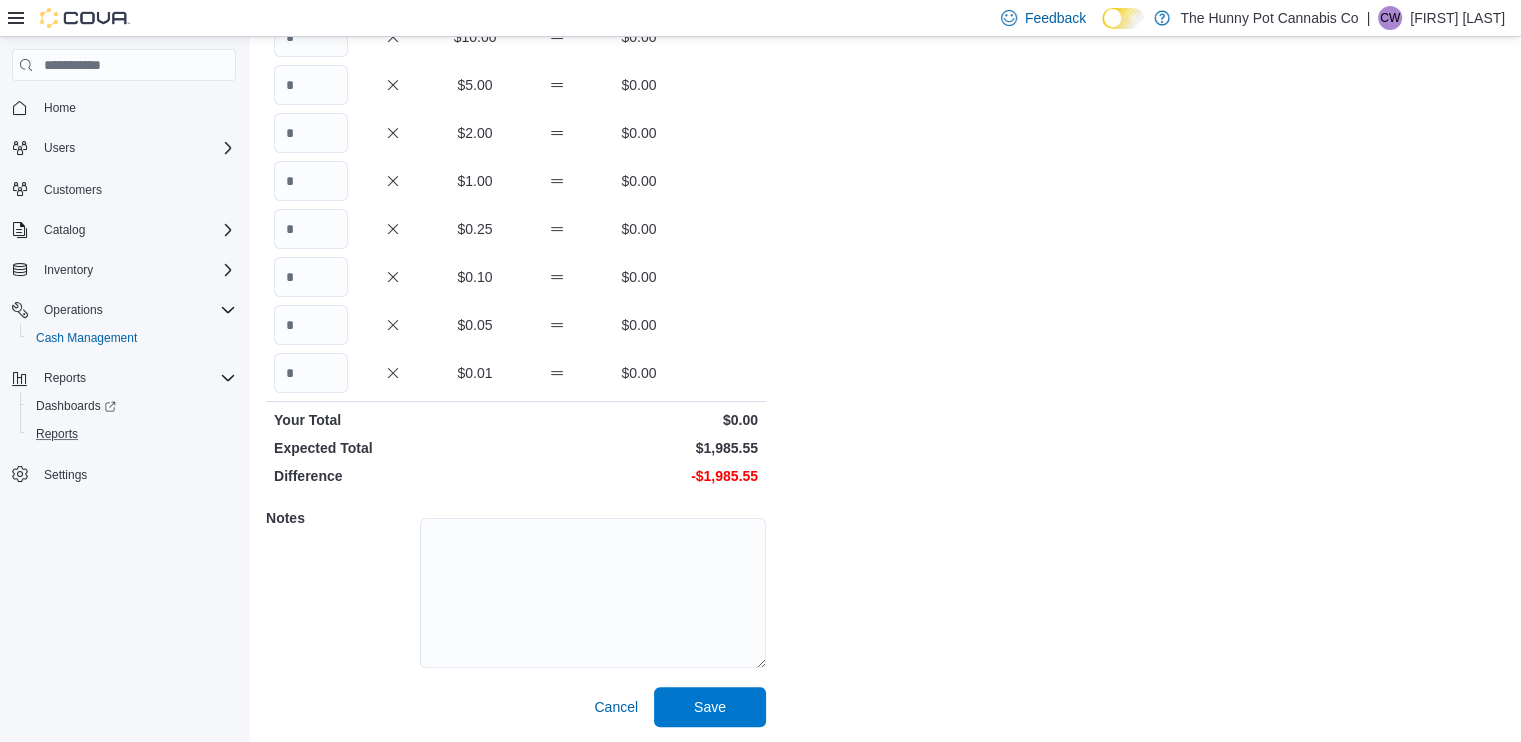 click on "Reports" at bounding box center [132, 434] 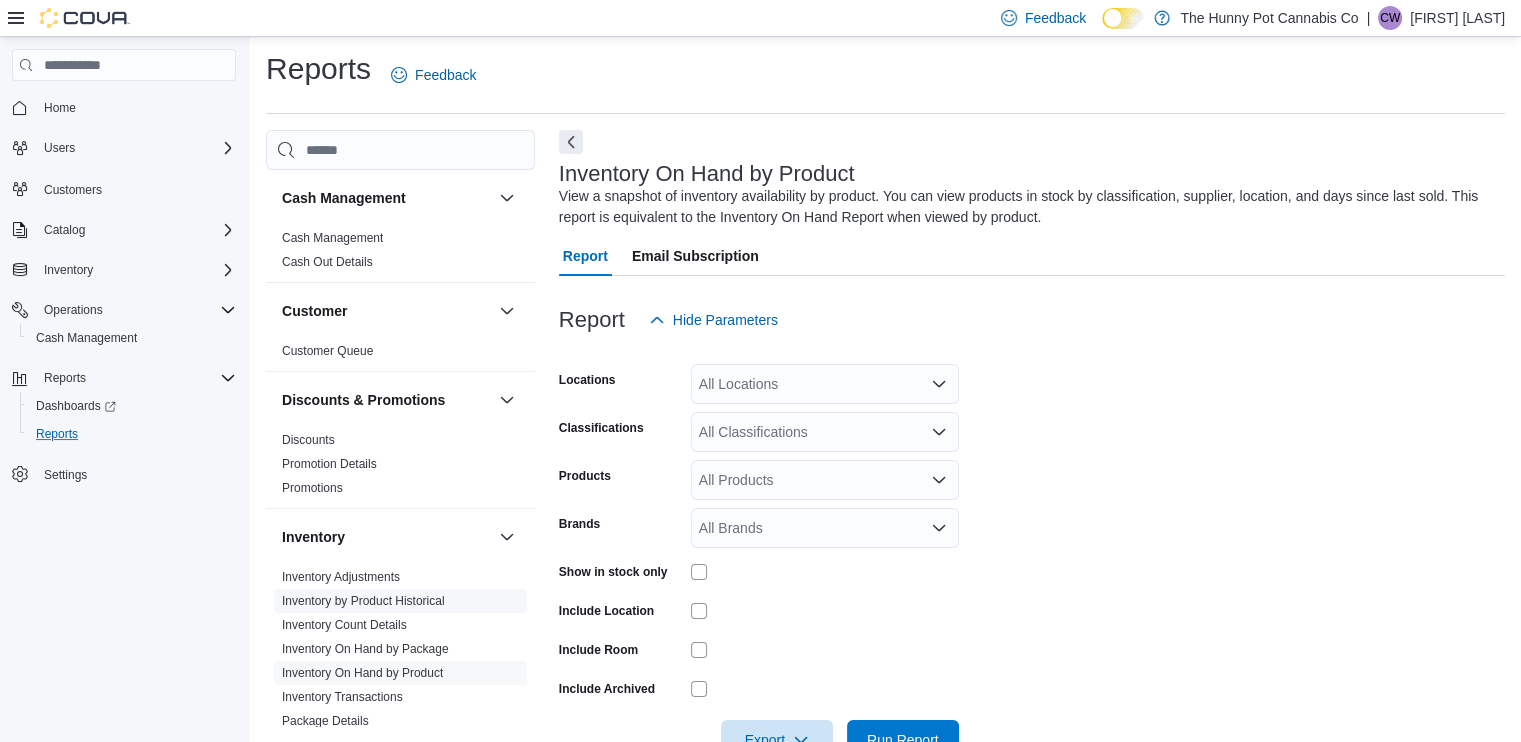scroll, scrollTop: 61, scrollLeft: 0, axis: vertical 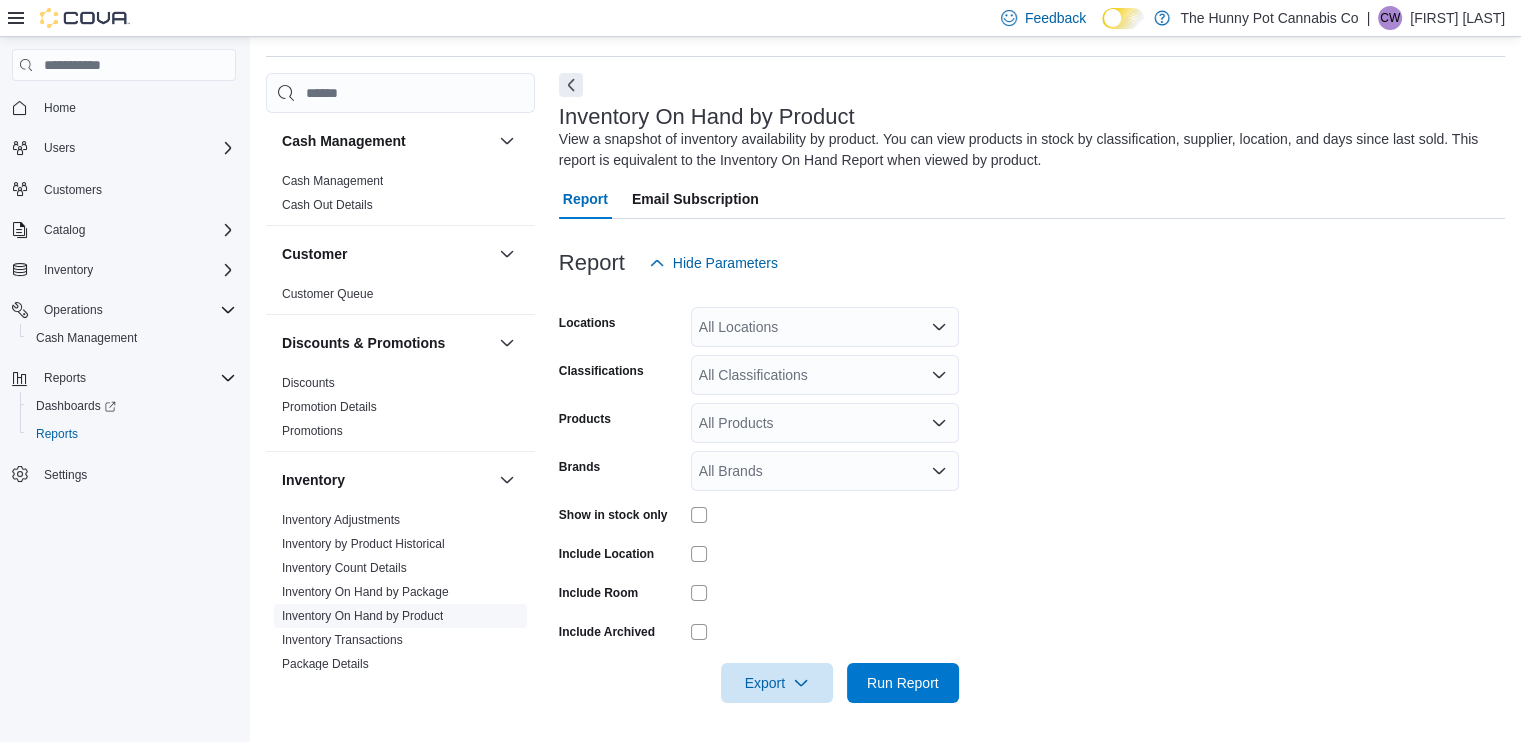 click on "Inventory On Hand by Product" at bounding box center (362, 616) 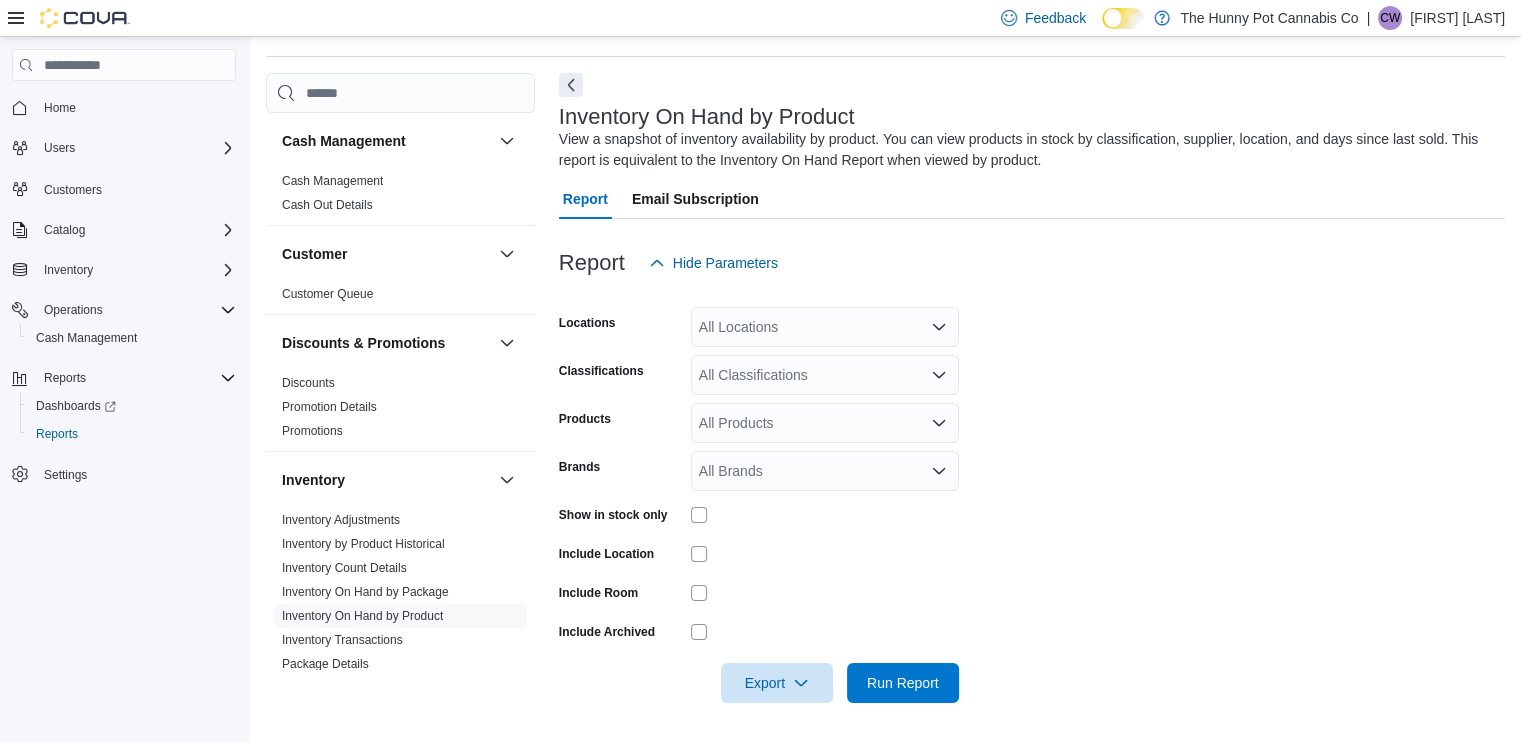 click on "All Locations" at bounding box center [825, 327] 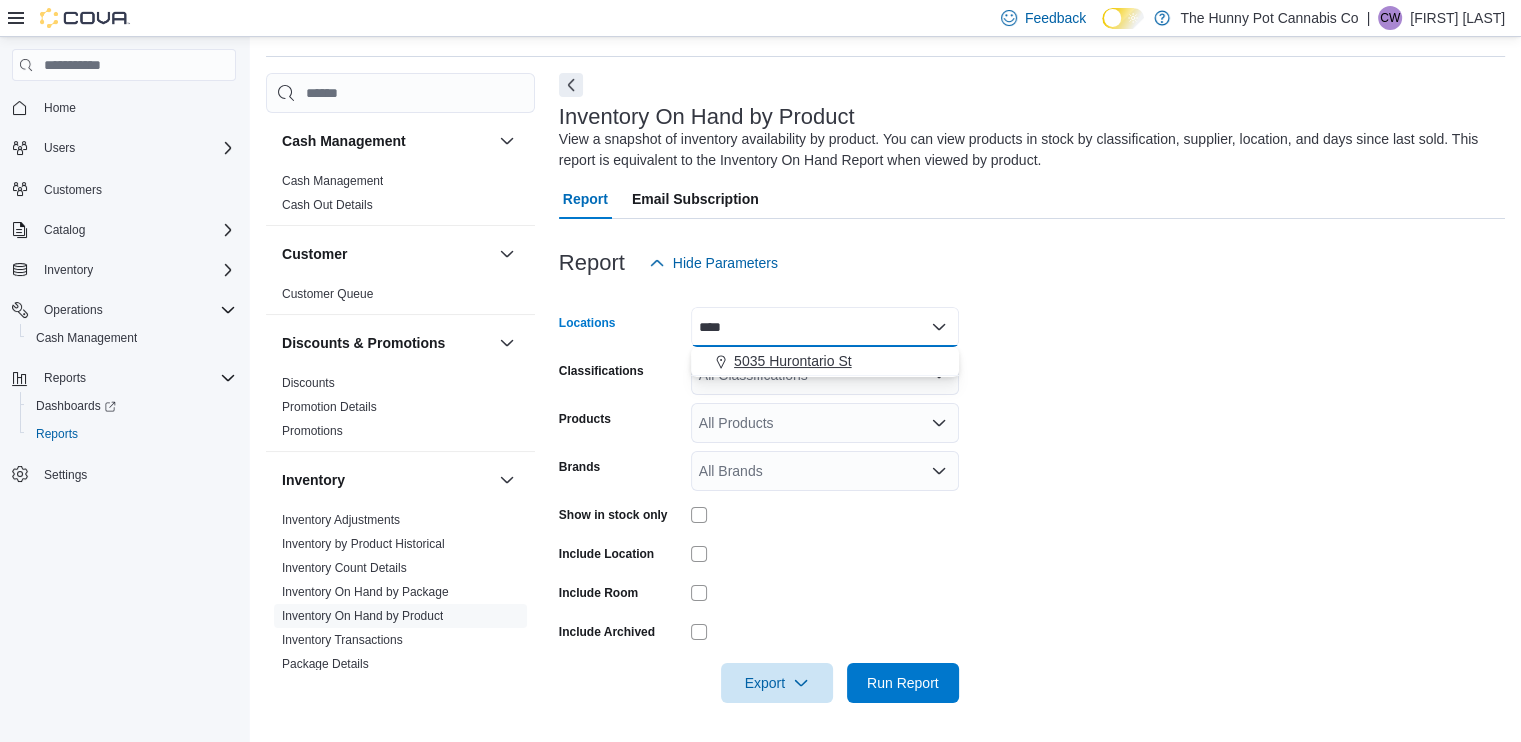 type on "****" 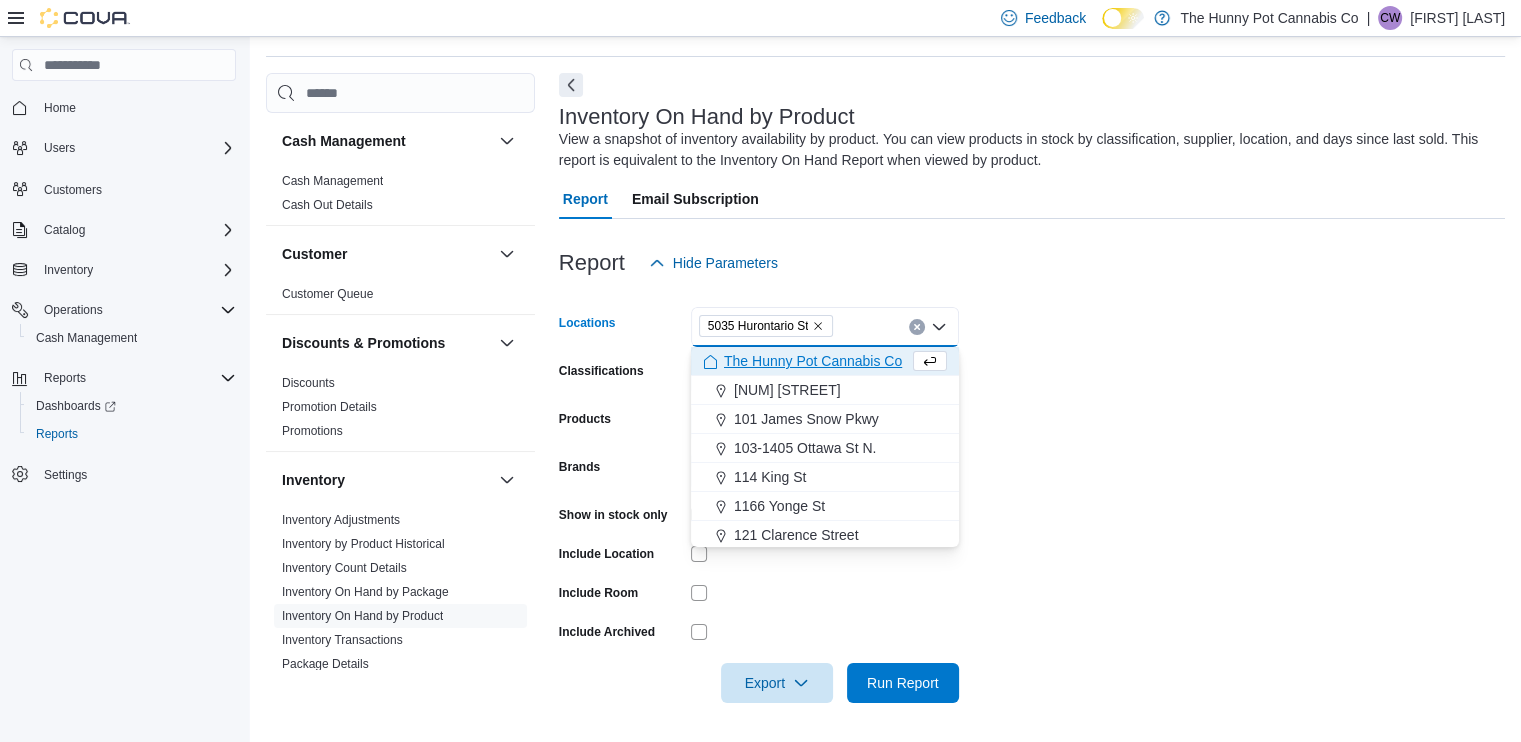 click on "Locations [NUMBER] [STREET] Combo box. Selected. [NUMBER] [STREET]. Press Backspace to delete [NUMBER] [STREET]. Combo box input. All Locations. Type some text or, to display a list of choices, press Down Arrow. To exit the list of choices, press Escape. Classifications All Classifications Products All Products Brands All Brands Show in stock only Include Location Include Room Include Archived Export  Run Report" at bounding box center [1032, 493] 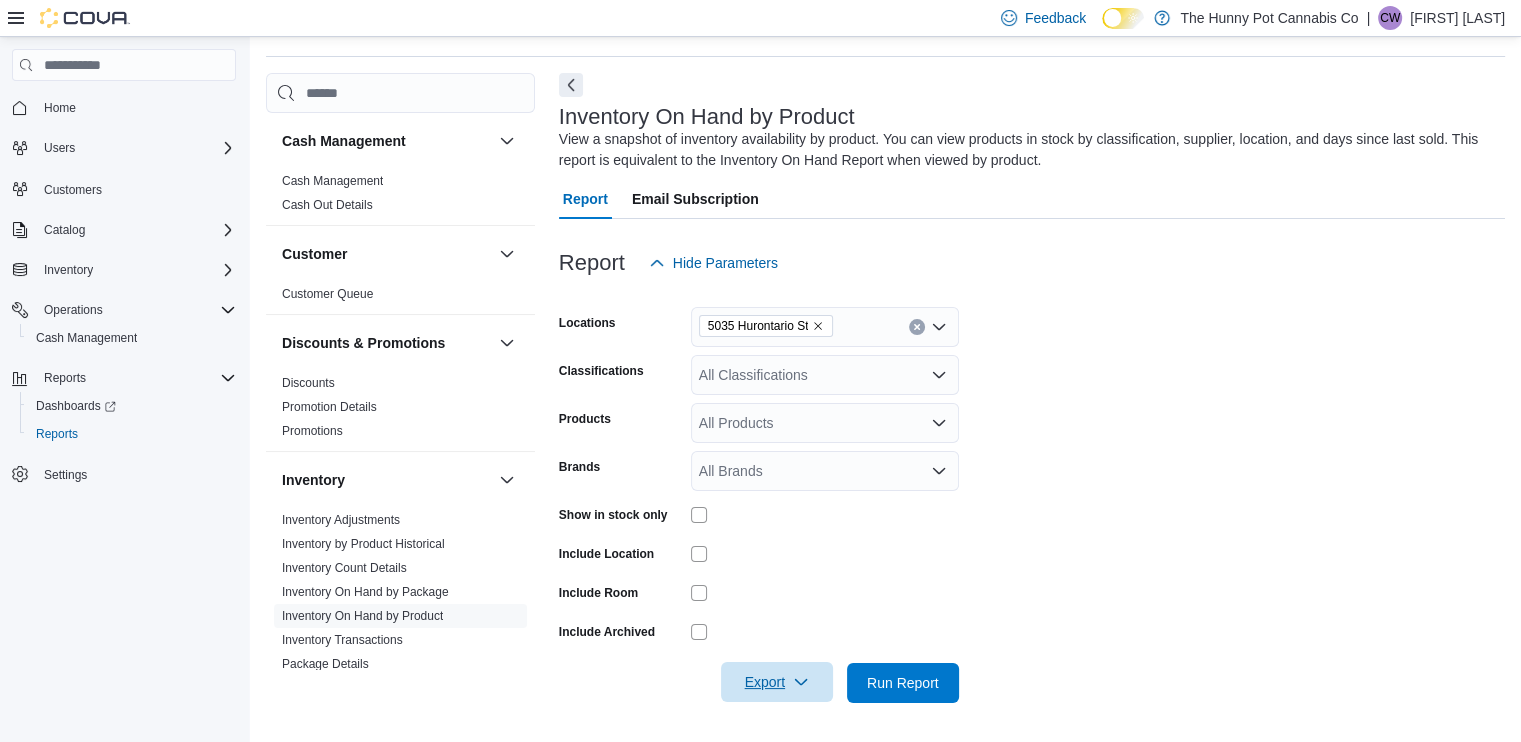 click on "Export" at bounding box center (777, 682) 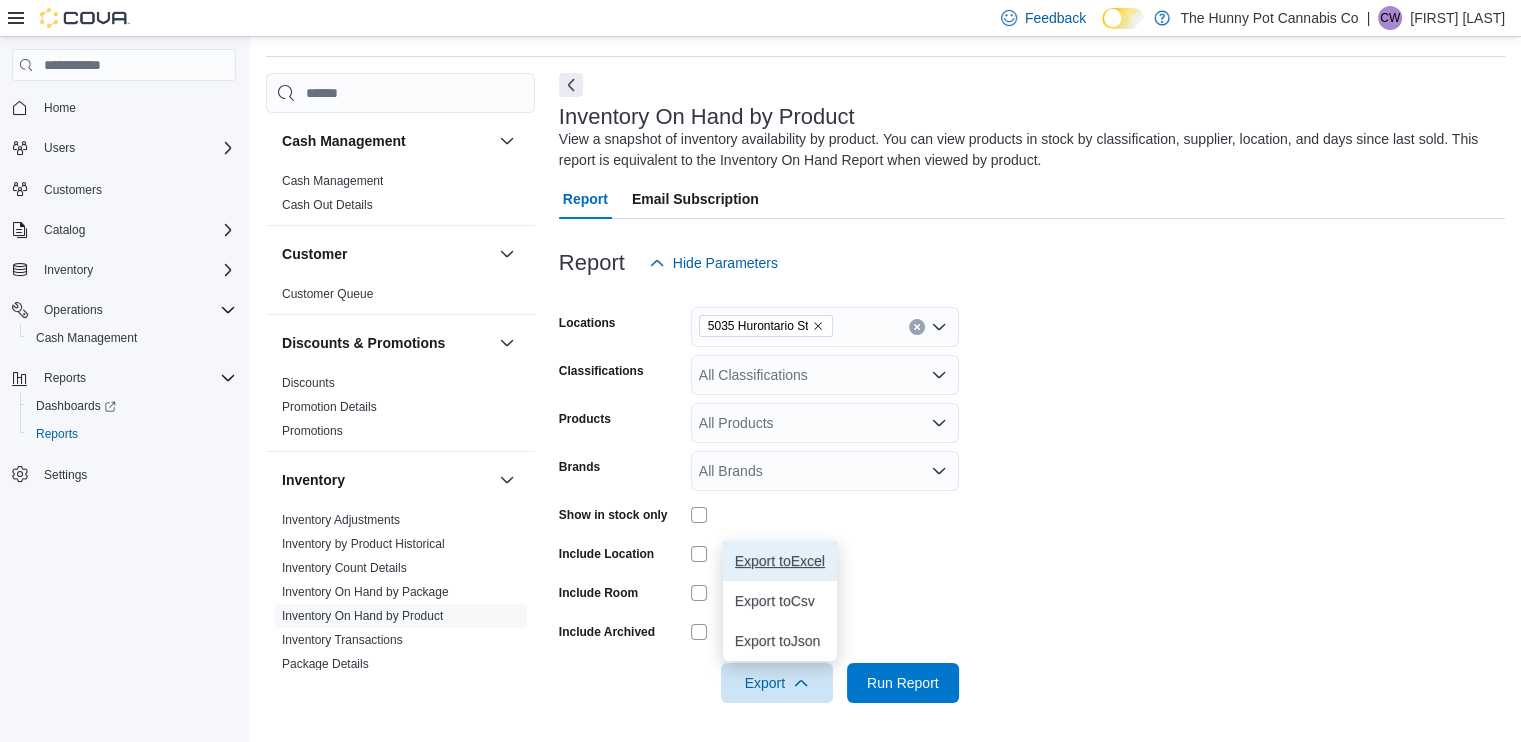 click on "Export to  Excel" at bounding box center [780, 561] 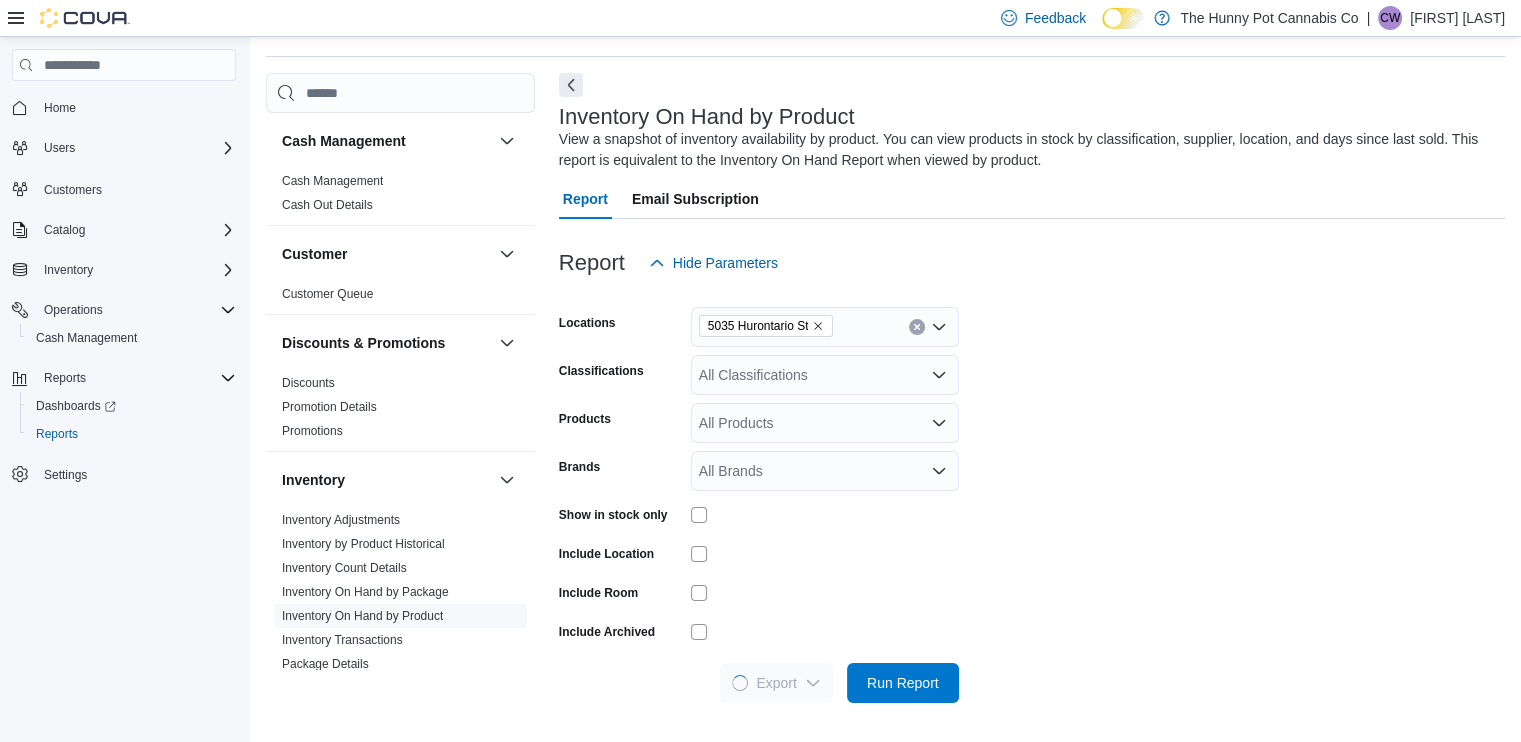 click on "Locations [ADDRESS] Classifications All Classifications Products All Products Brands All Brands Show in stock only Include Location Include Room Include Archived Export  Run Report" at bounding box center [1032, 493] 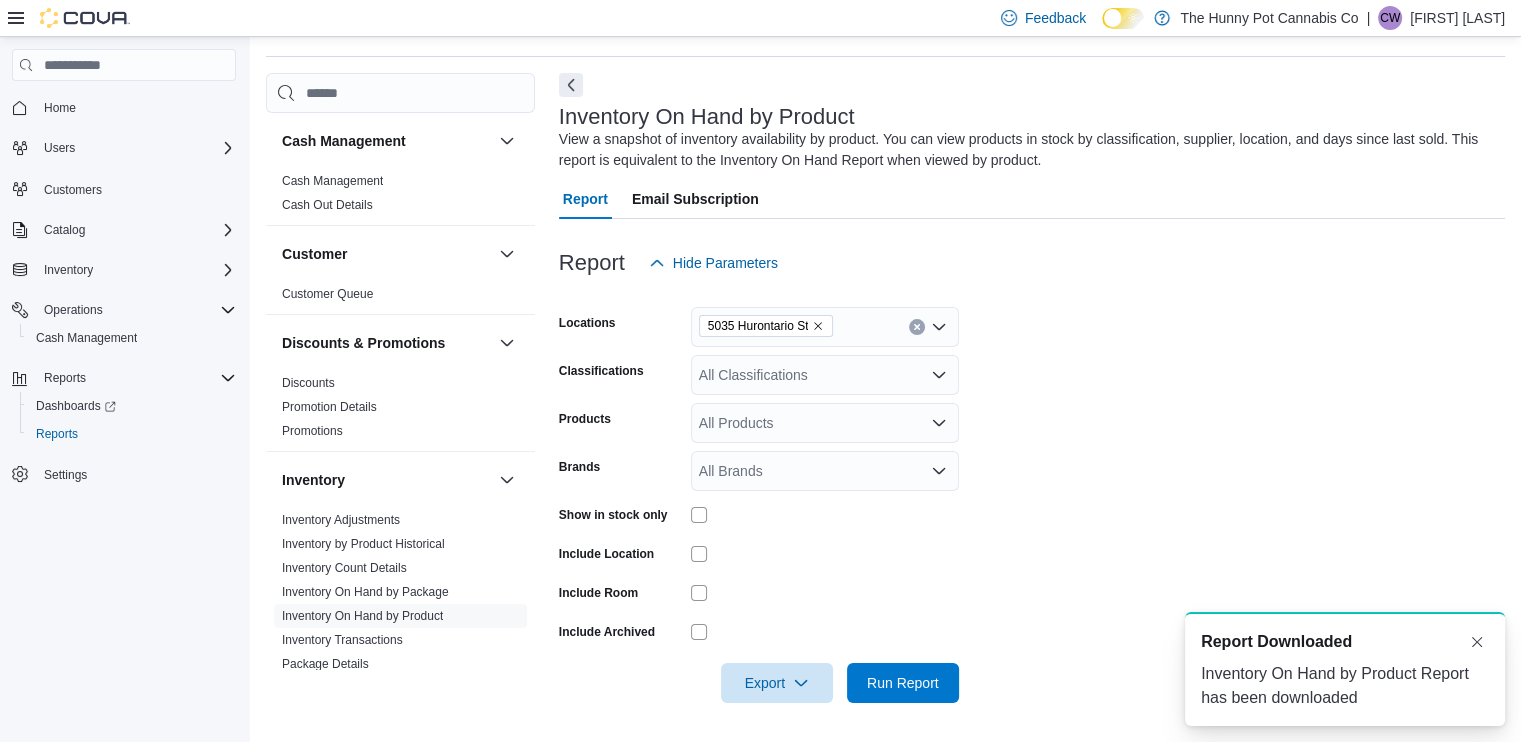 scroll, scrollTop: 0, scrollLeft: 0, axis: both 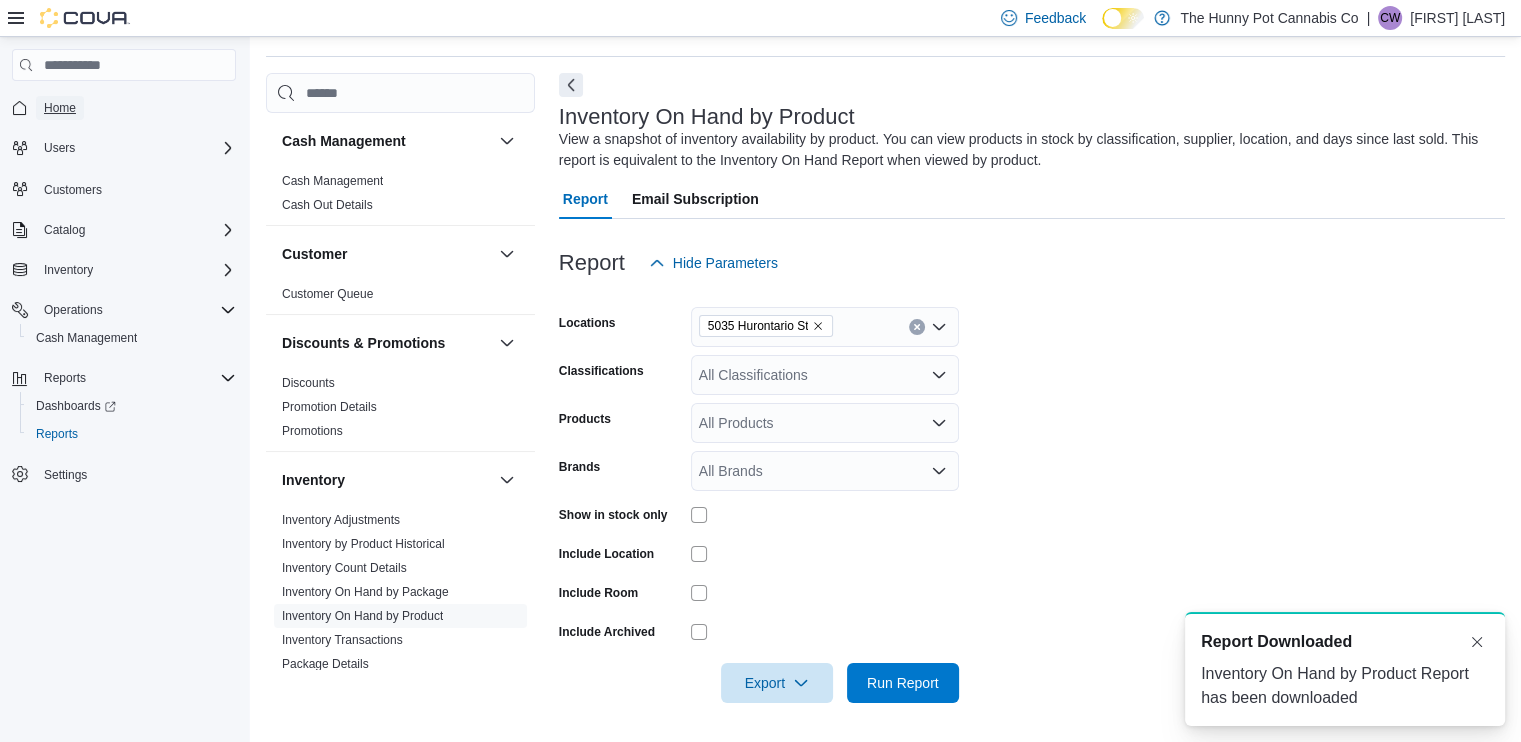 click on "Home" at bounding box center [60, 108] 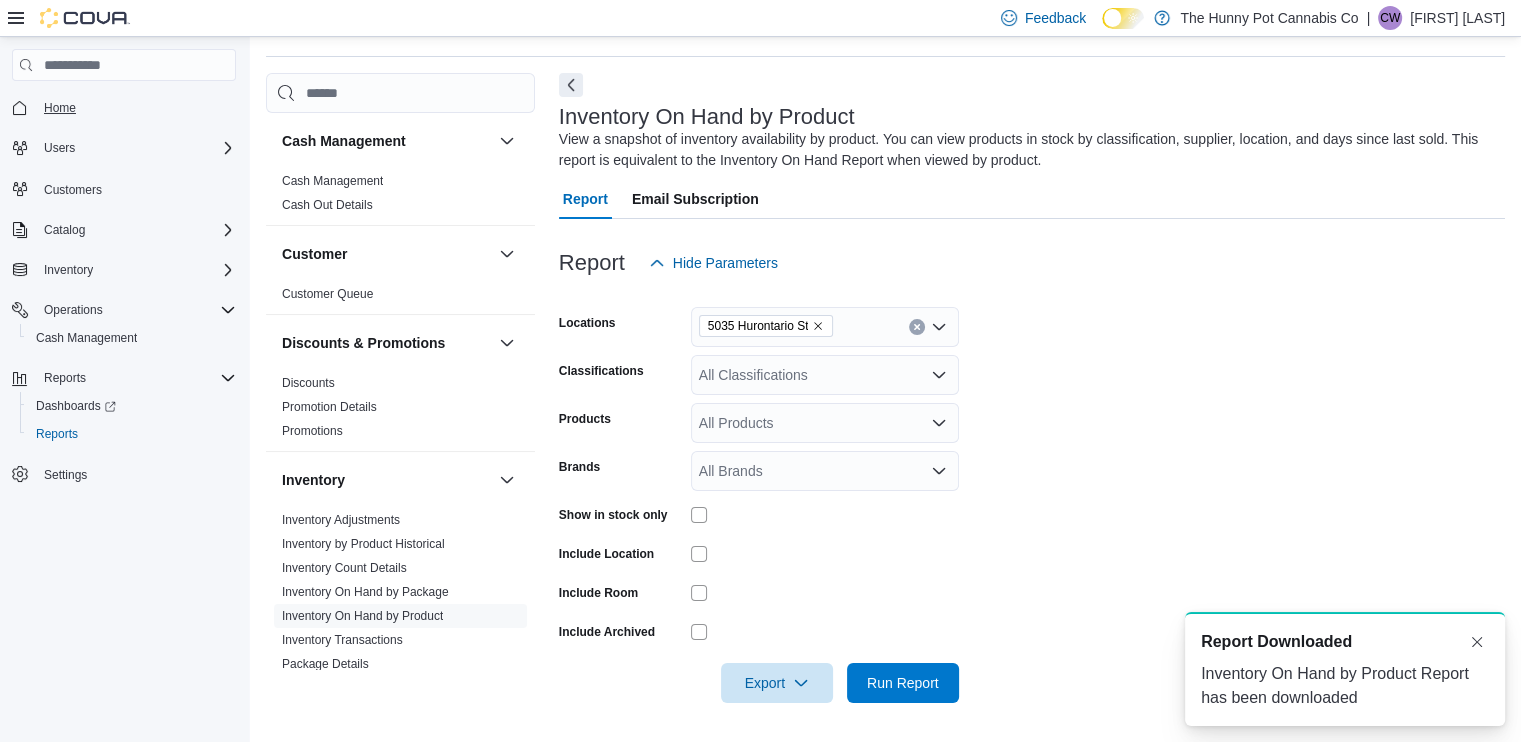 scroll, scrollTop: 0, scrollLeft: 0, axis: both 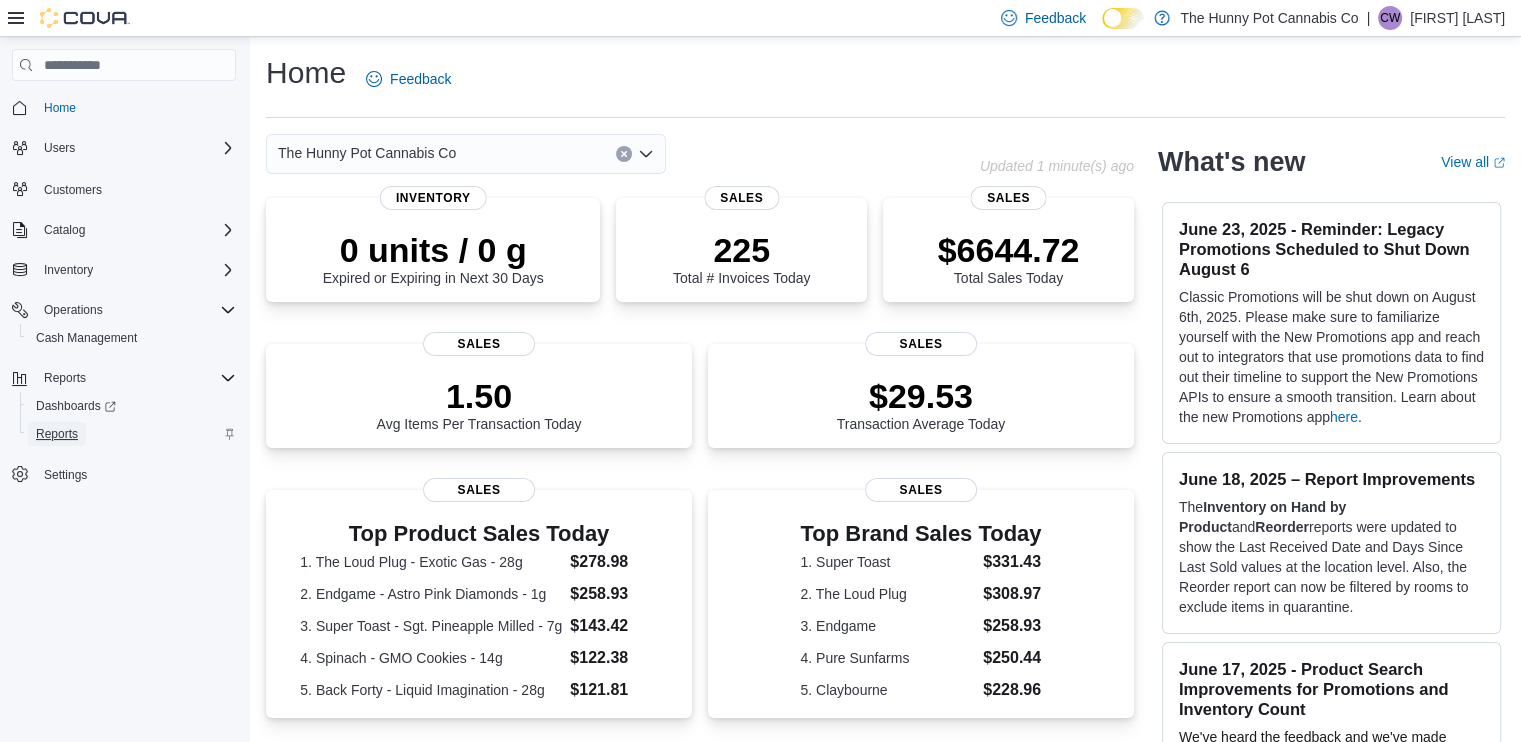 click on "Reports" at bounding box center (57, 434) 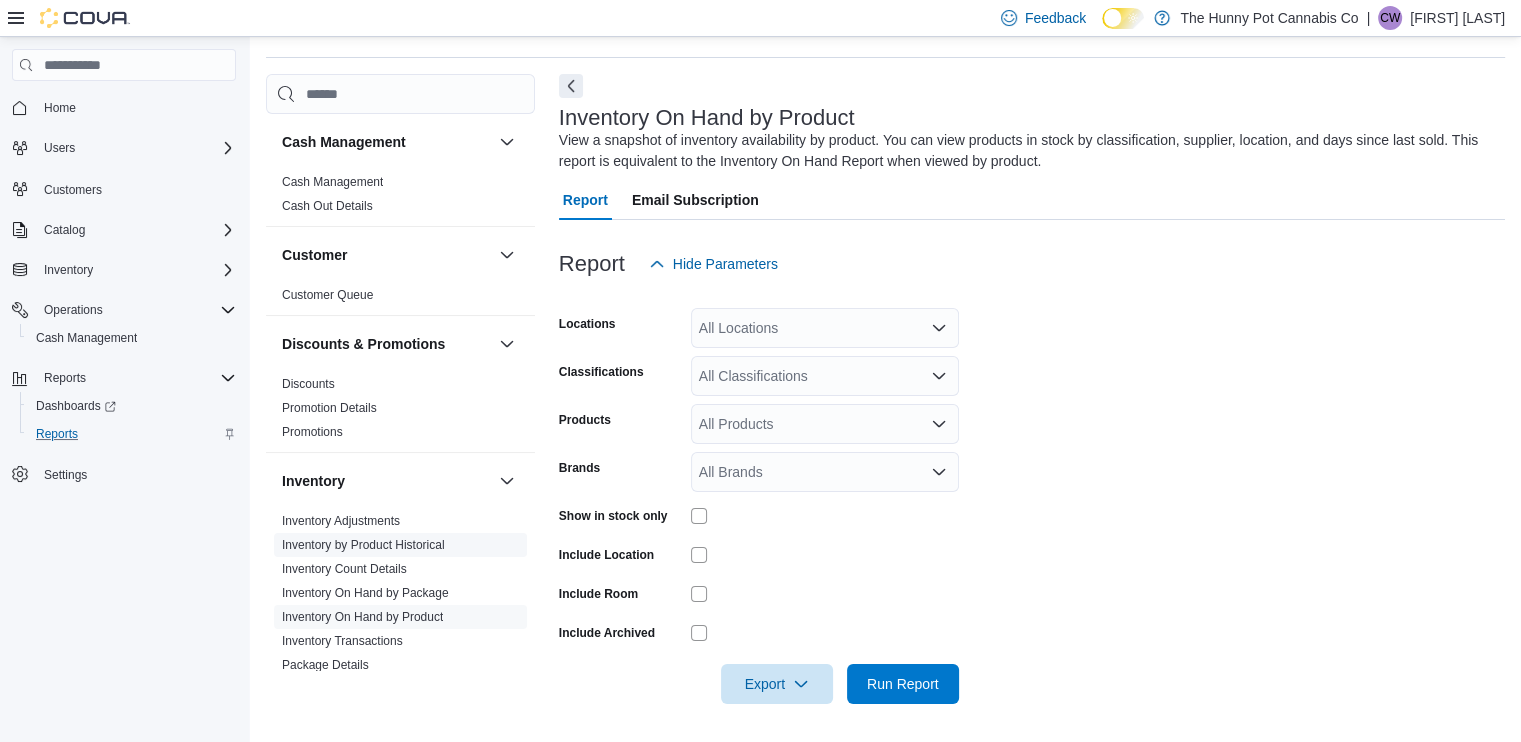 scroll, scrollTop: 61, scrollLeft: 0, axis: vertical 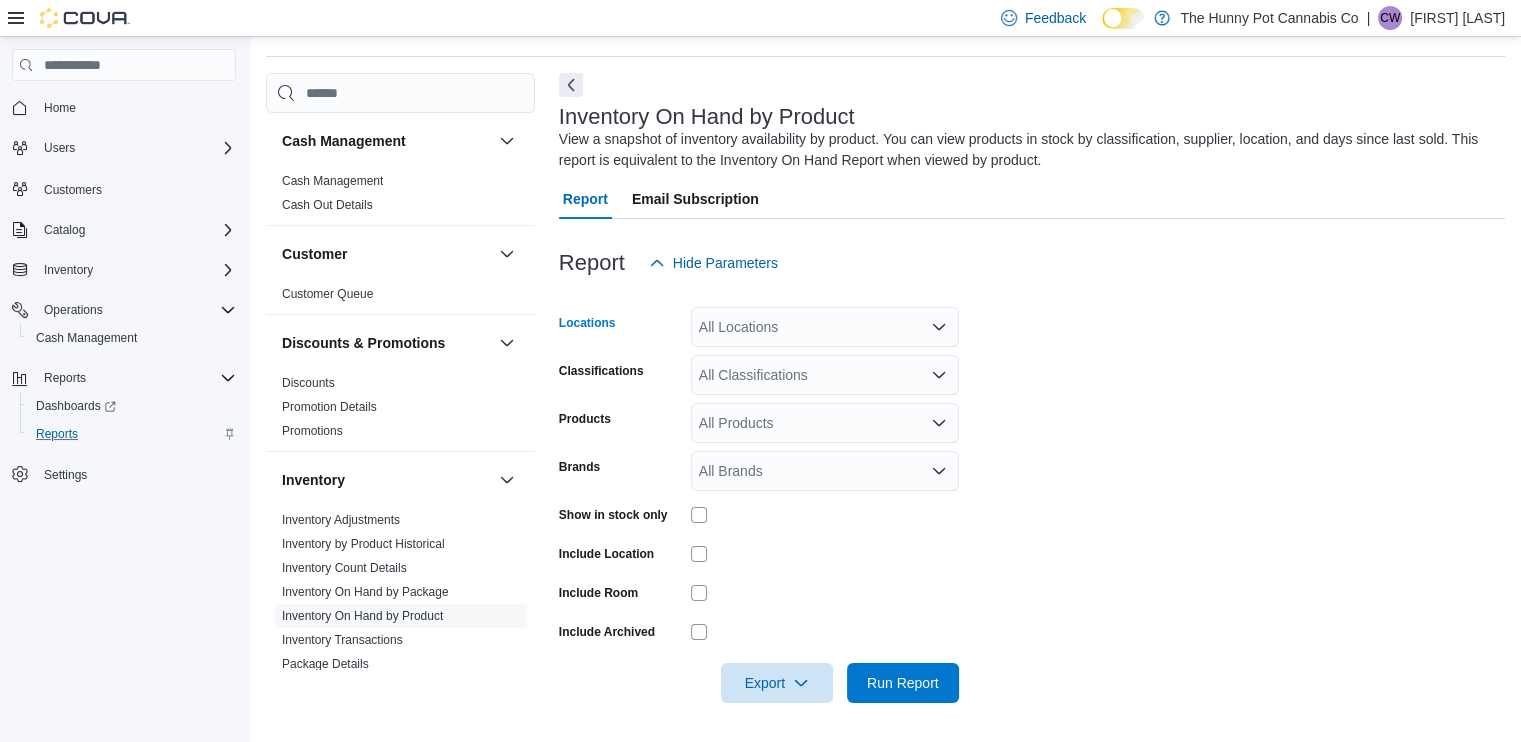 click on "All Locations" at bounding box center [825, 327] 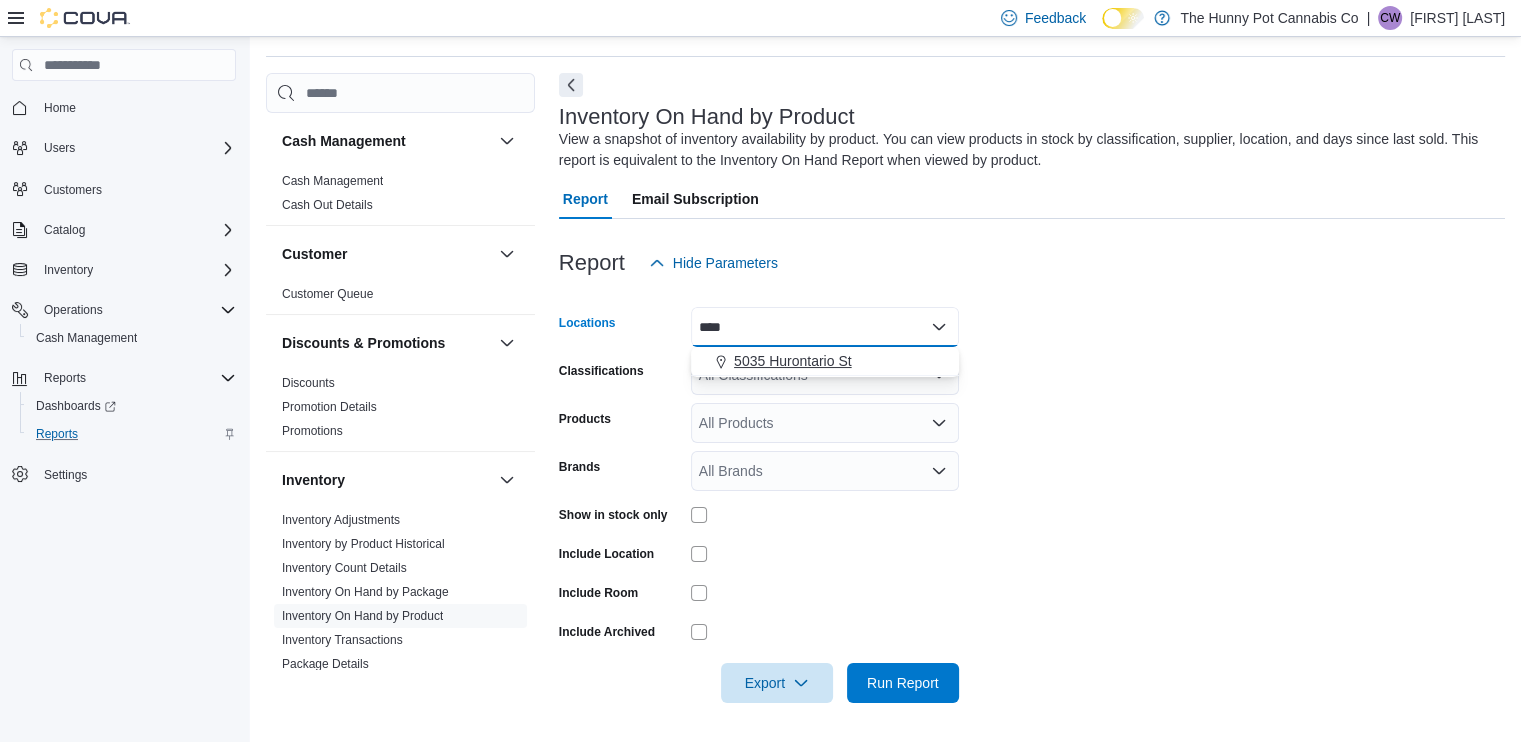 type on "****" 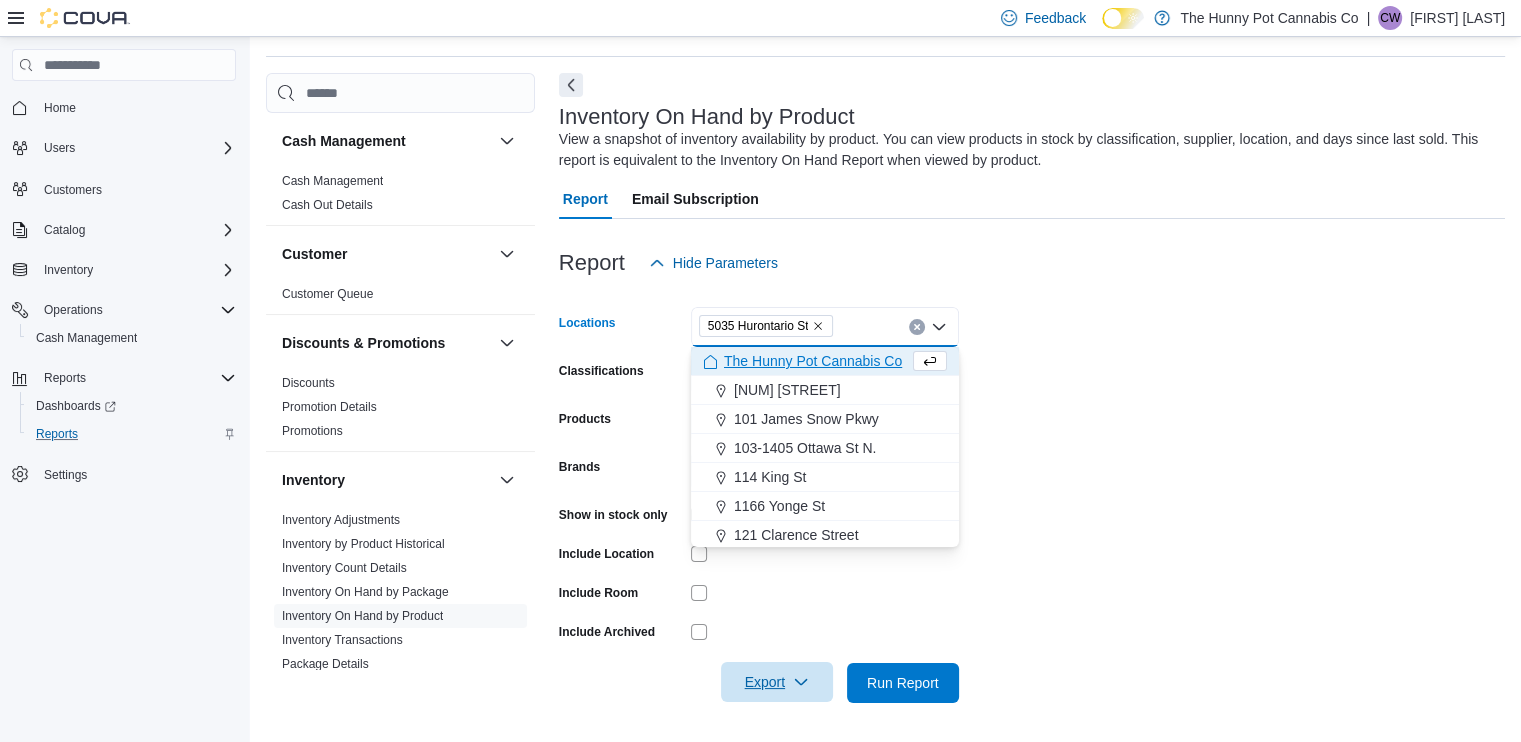 click on "Export" at bounding box center (777, 682) 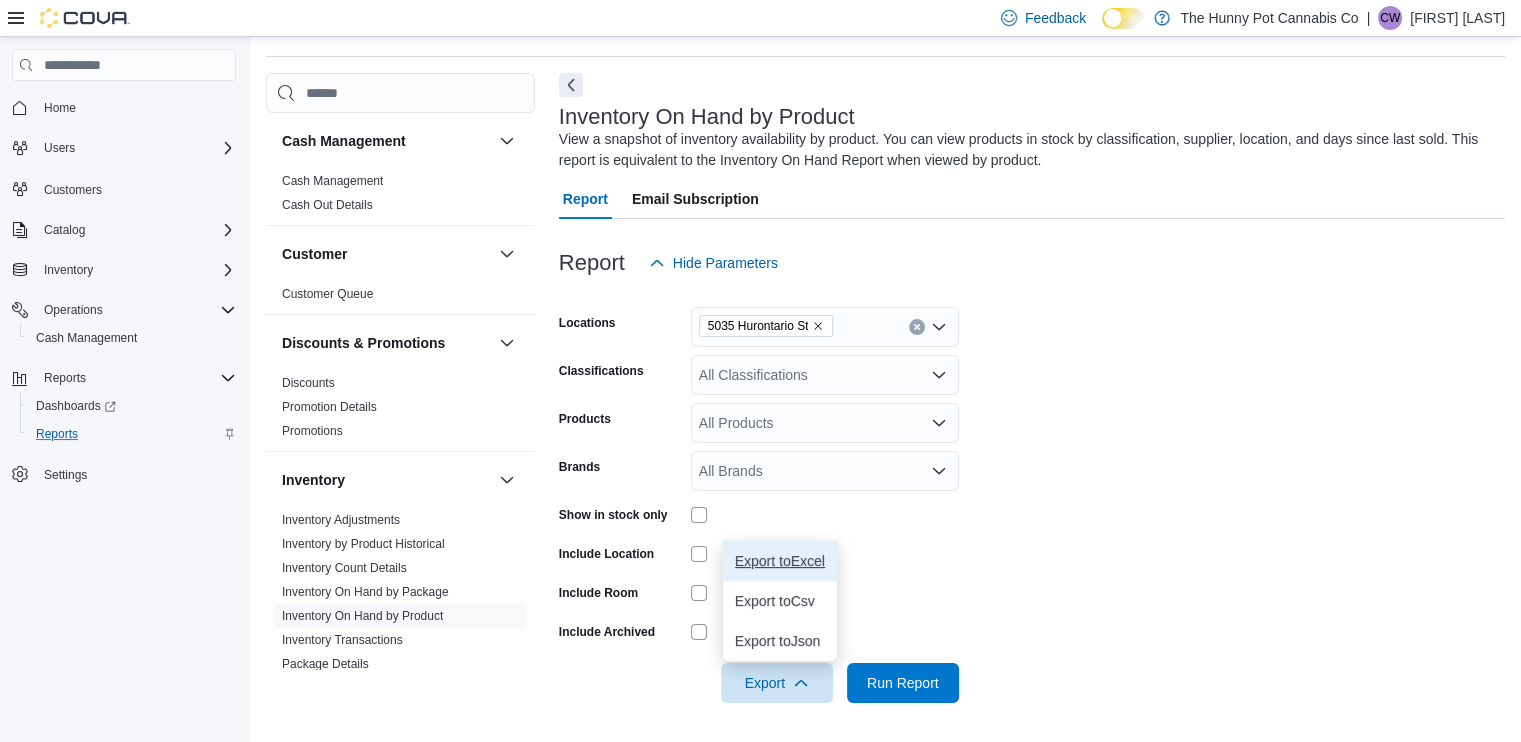 click on "Export to  Excel" at bounding box center [780, 561] 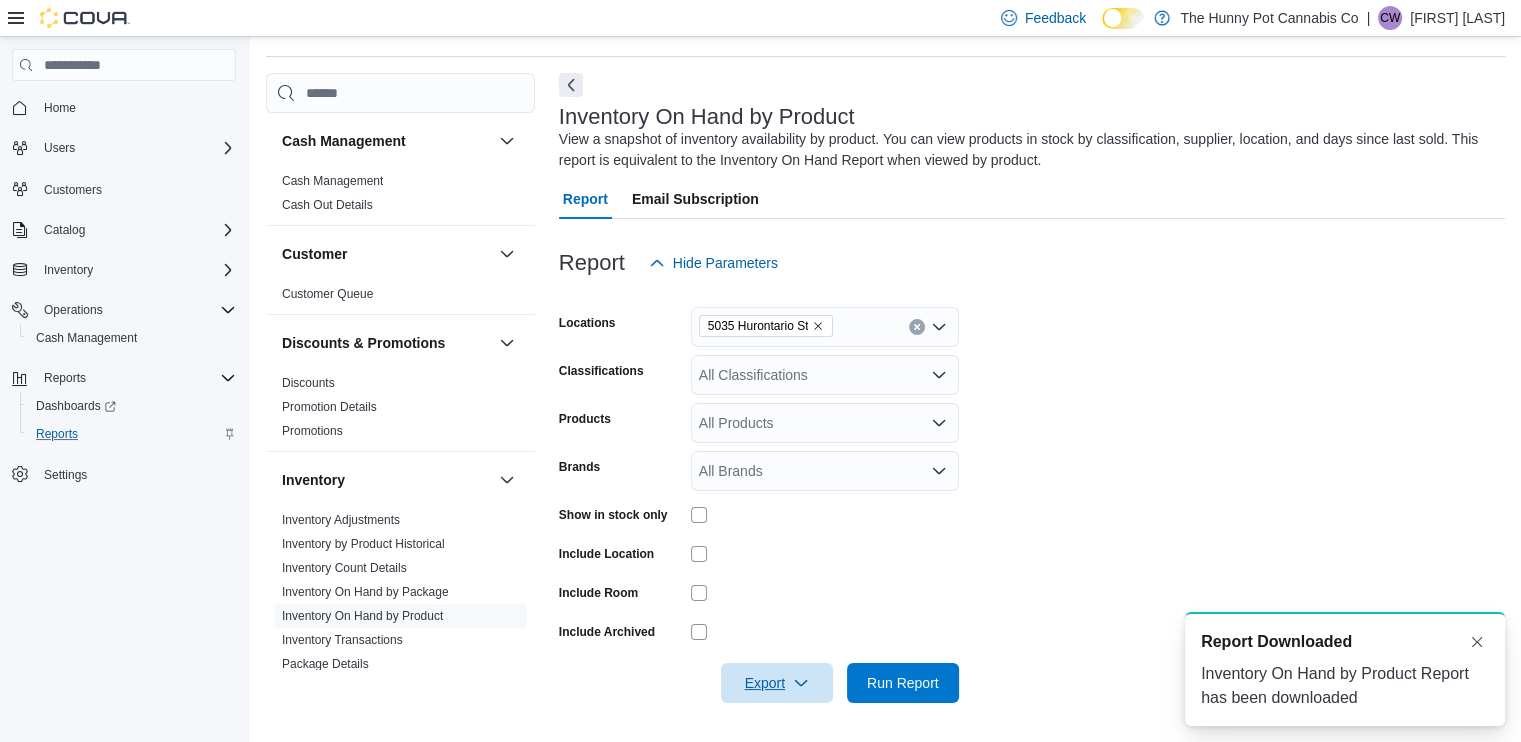 scroll, scrollTop: 0, scrollLeft: 0, axis: both 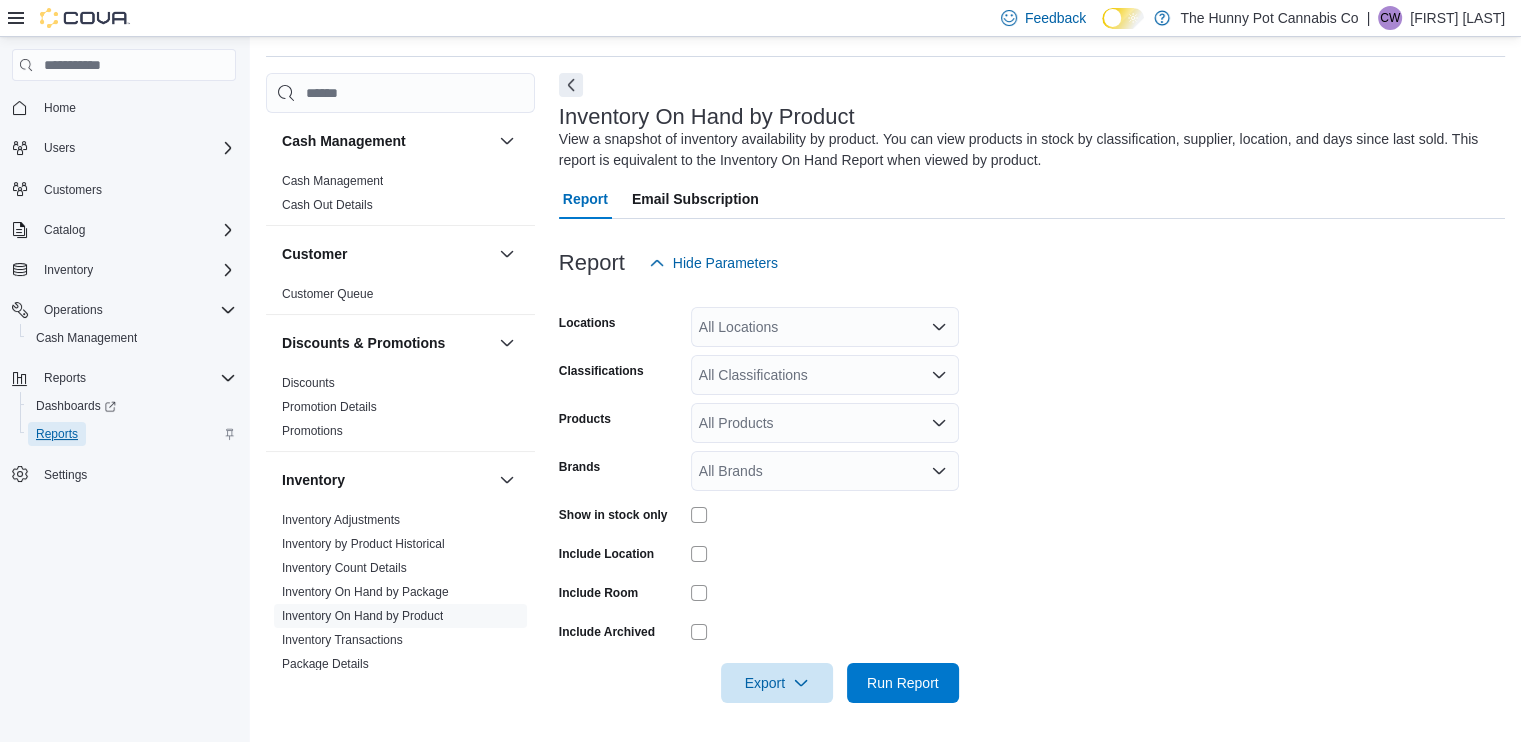 click on "Reports" at bounding box center [57, 434] 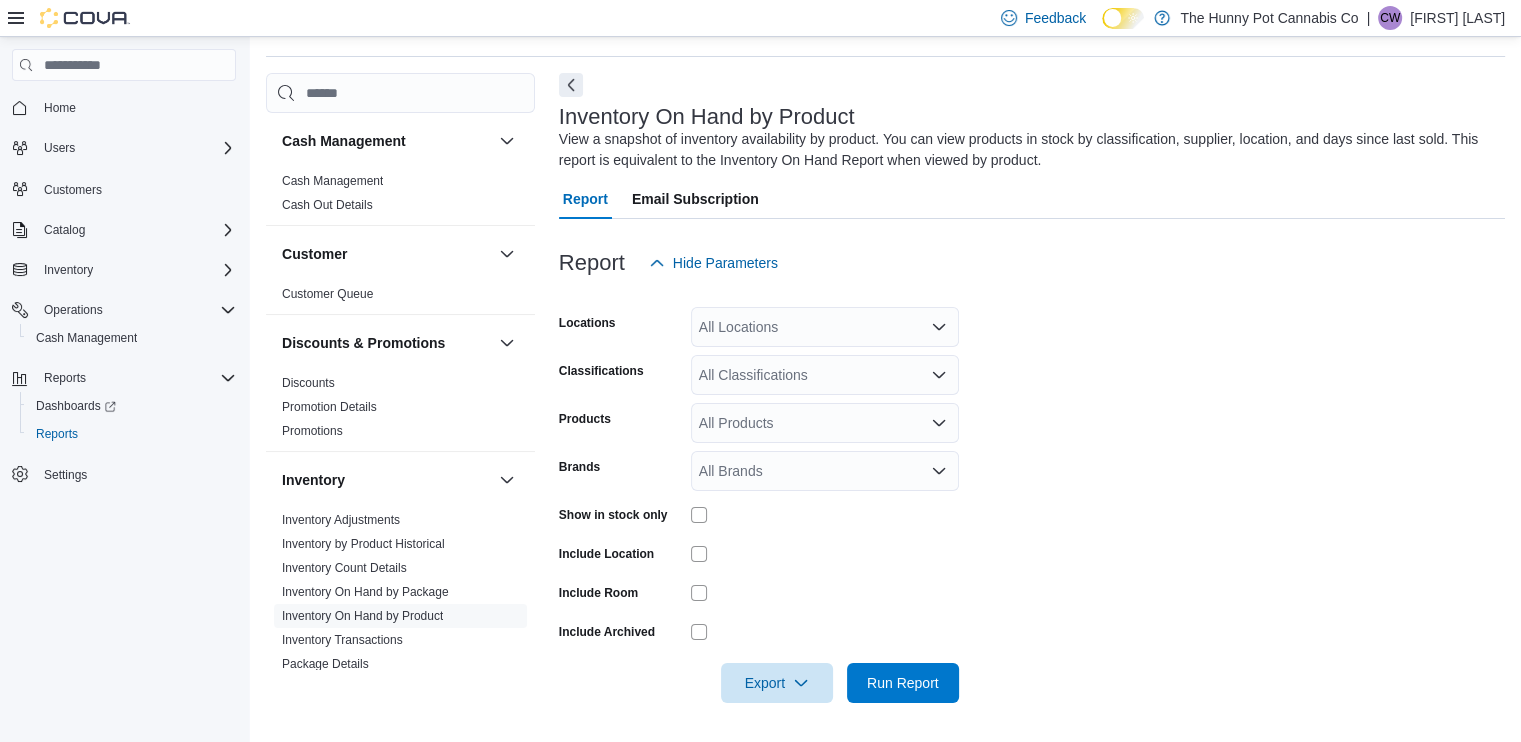 click on "Operations   Cash Management" at bounding box center [124, 324] 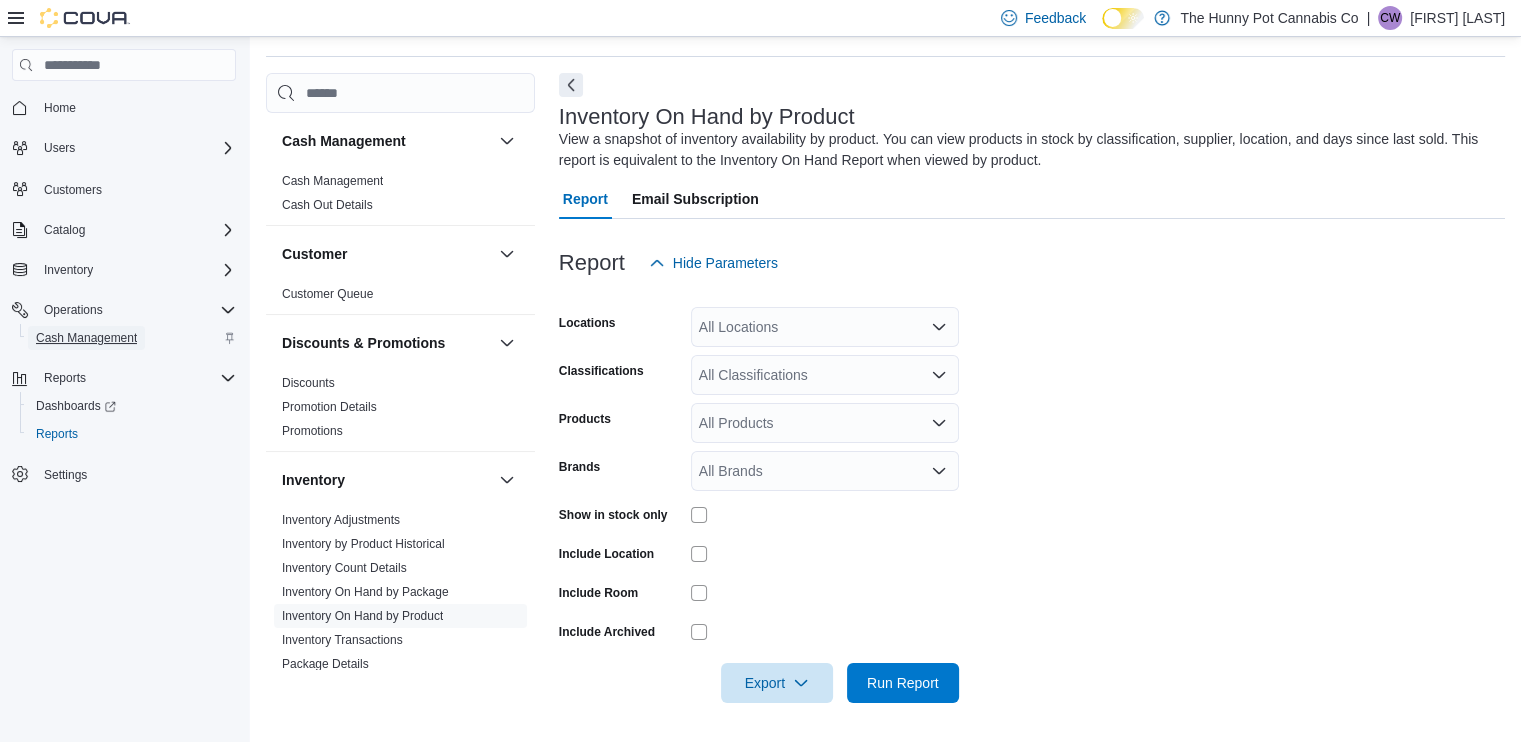 click on "Cash Management" at bounding box center [86, 338] 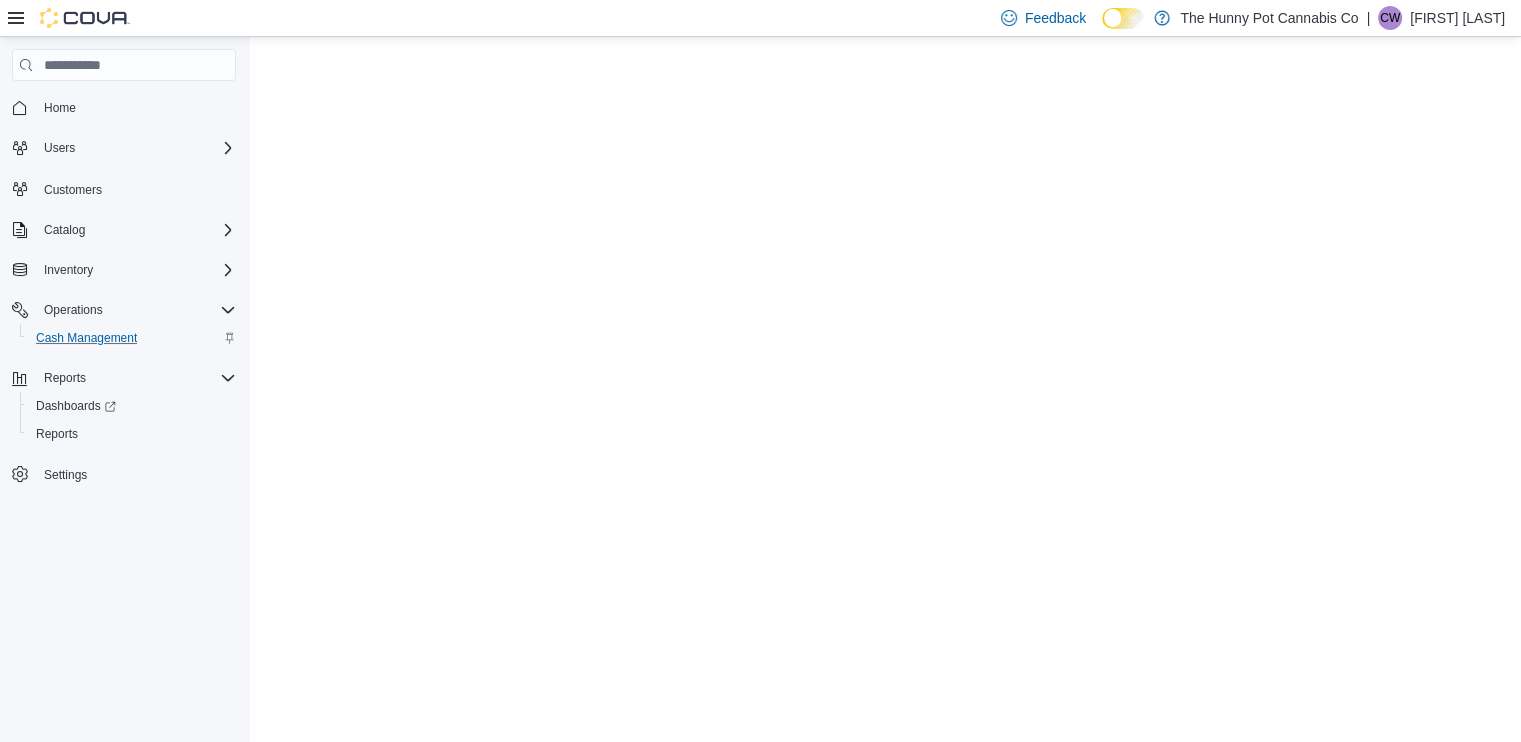 scroll, scrollTop: 0, scrollLeft: 0, axis: both 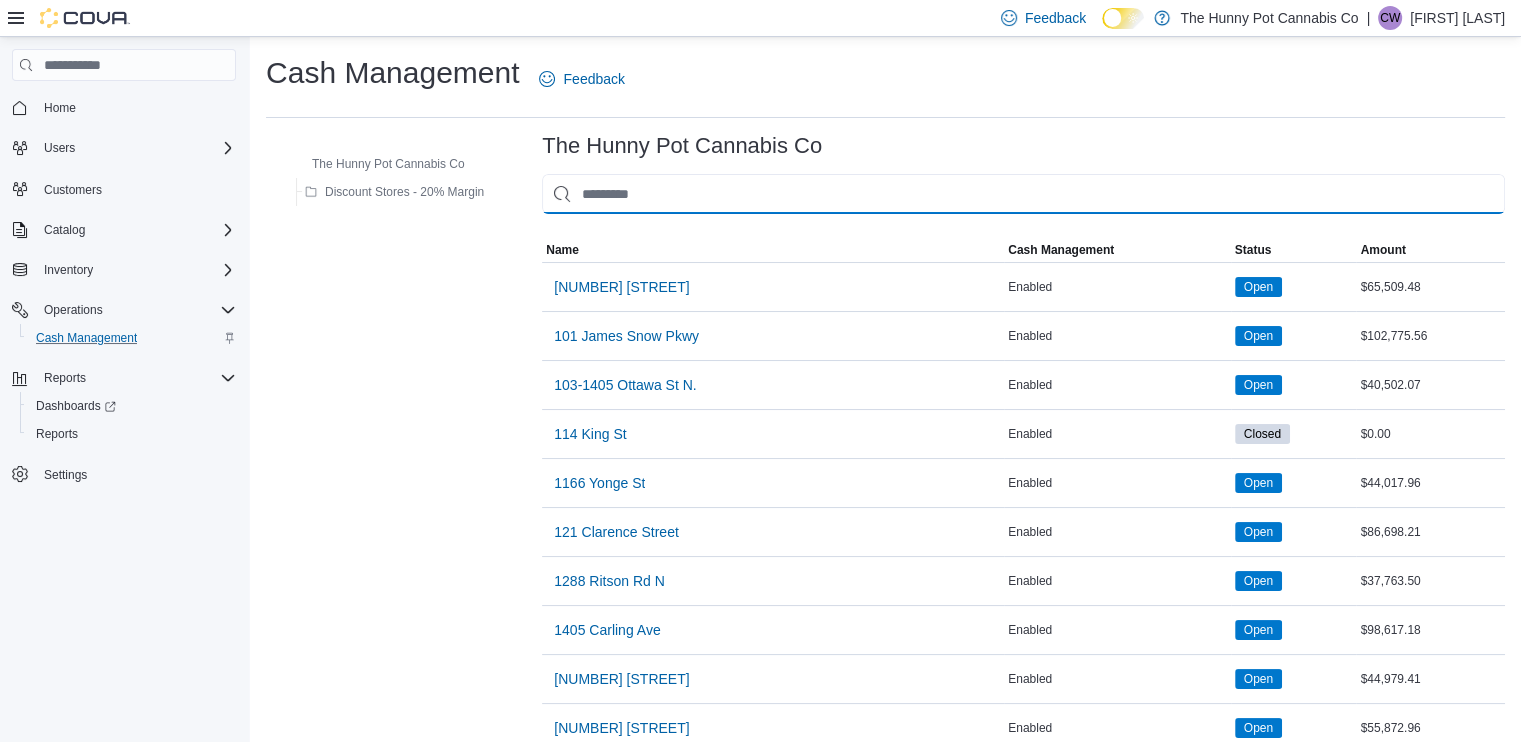 click at bounding box center [1023, 194] 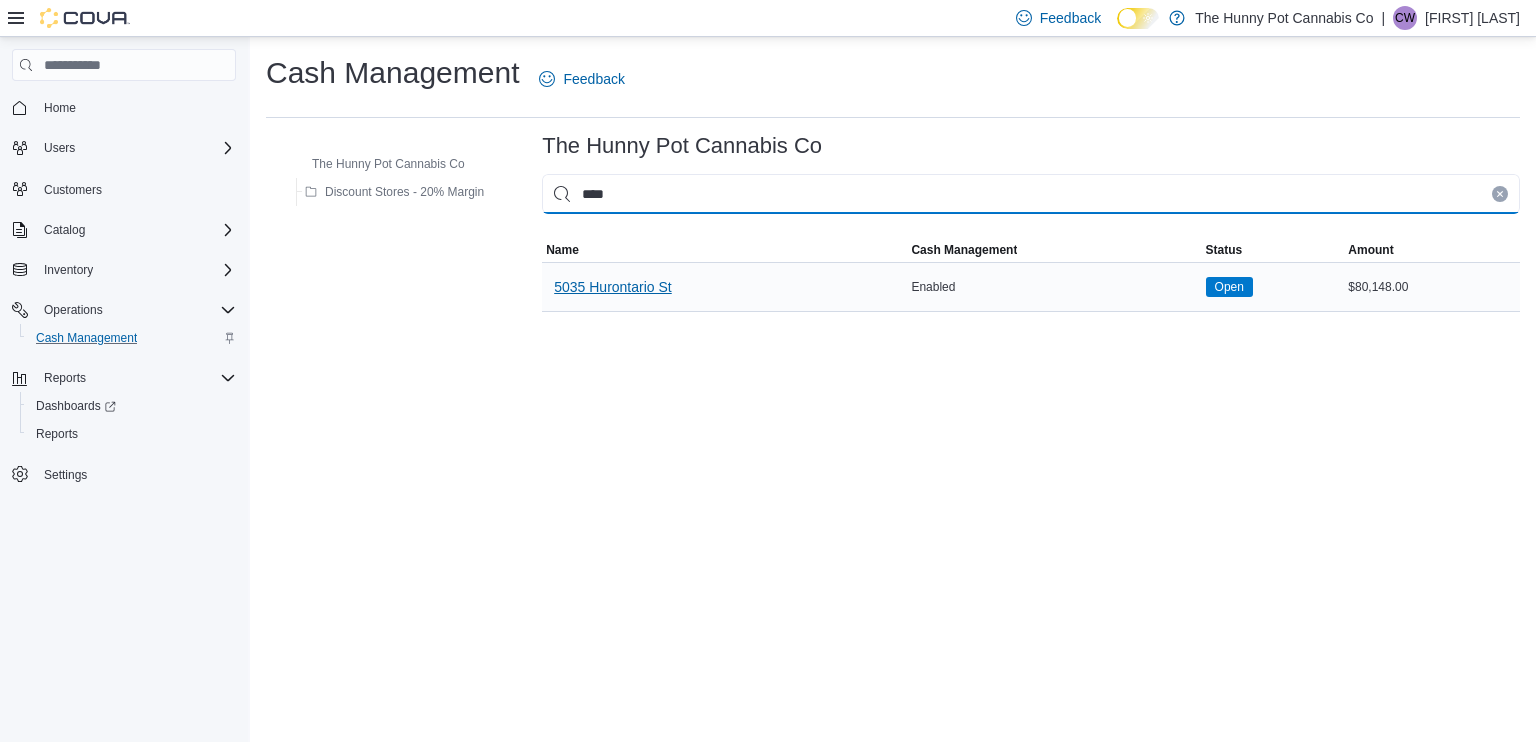 type on "****" 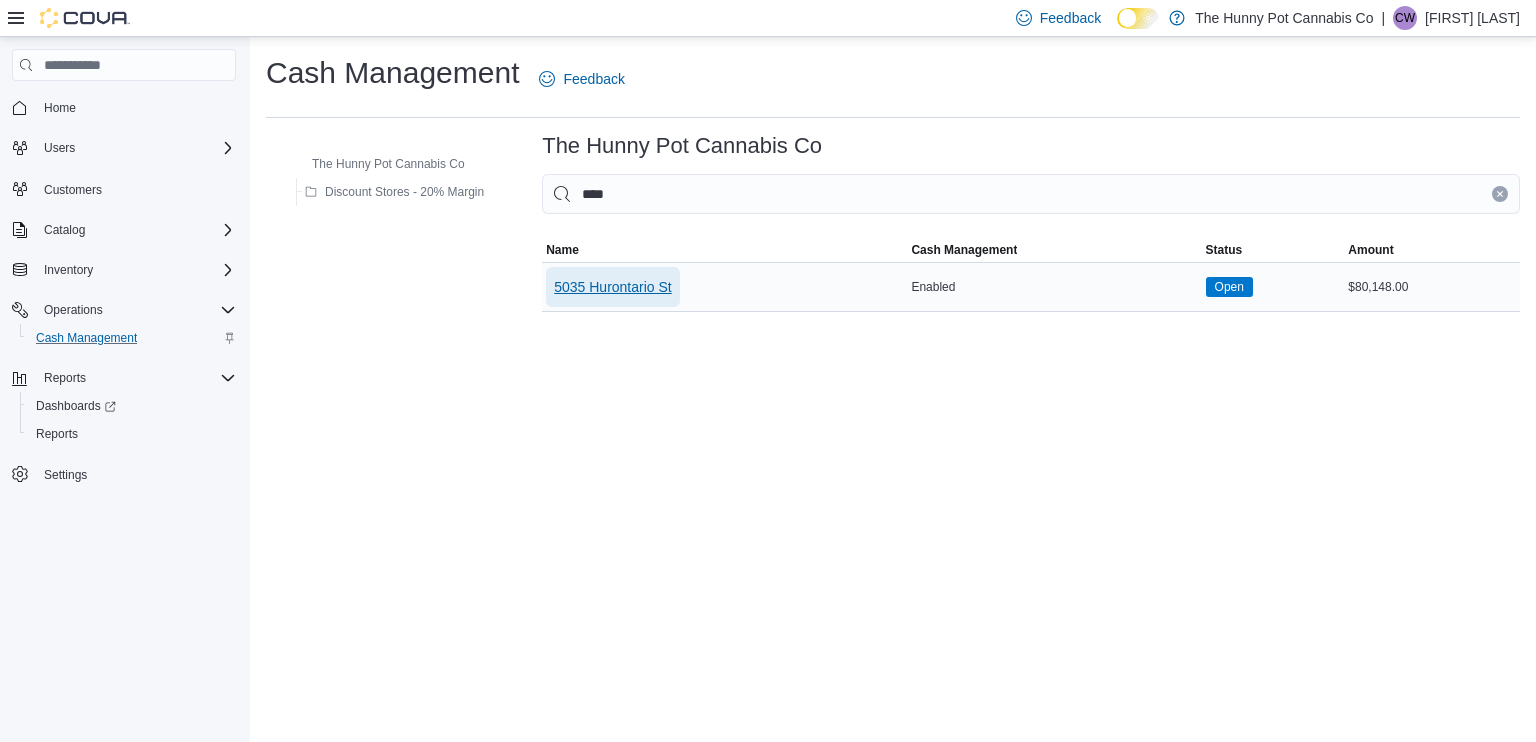 click on "5035 Hurontario St" at bounding box center [613, 287] 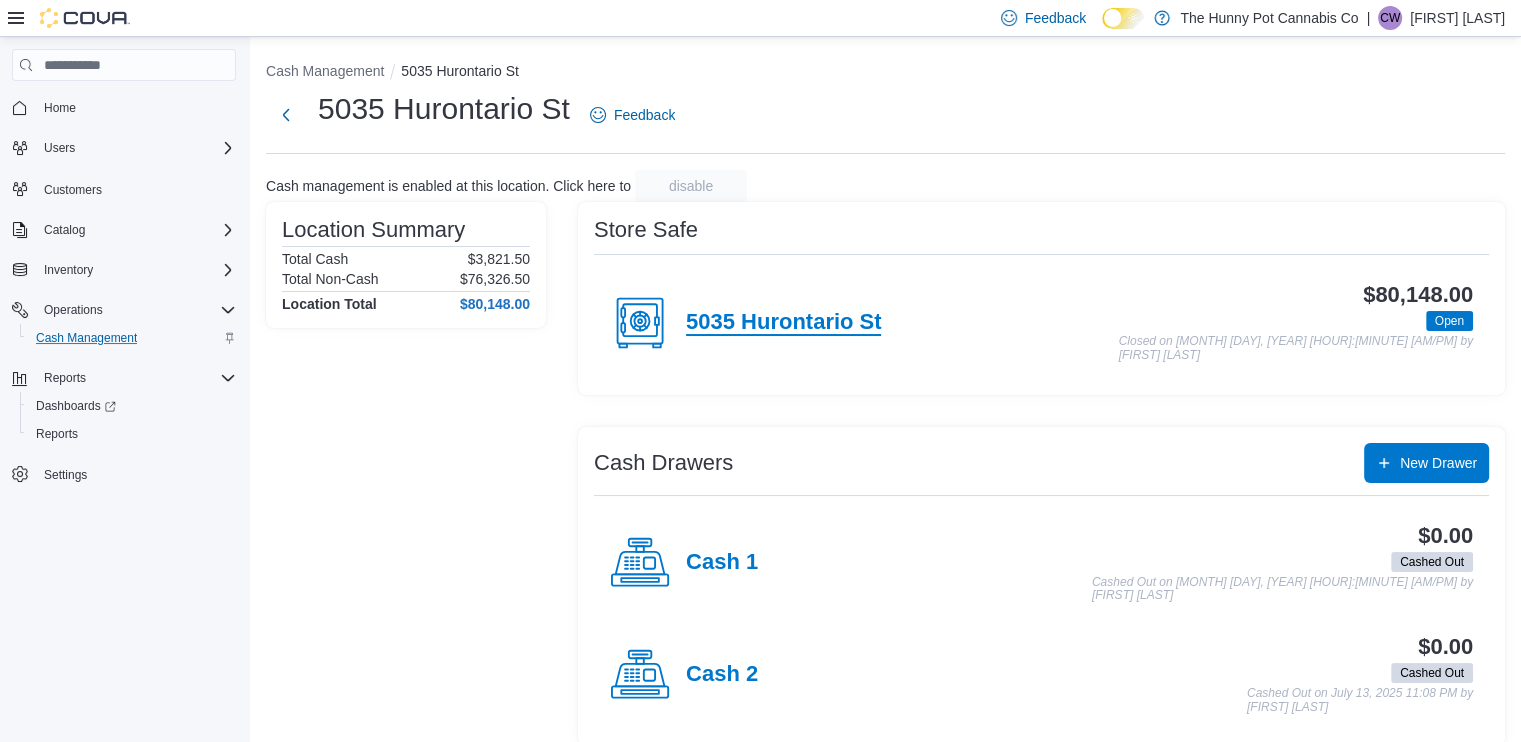 click on "5035 Hurontario St" at bounding box center (783, 323) 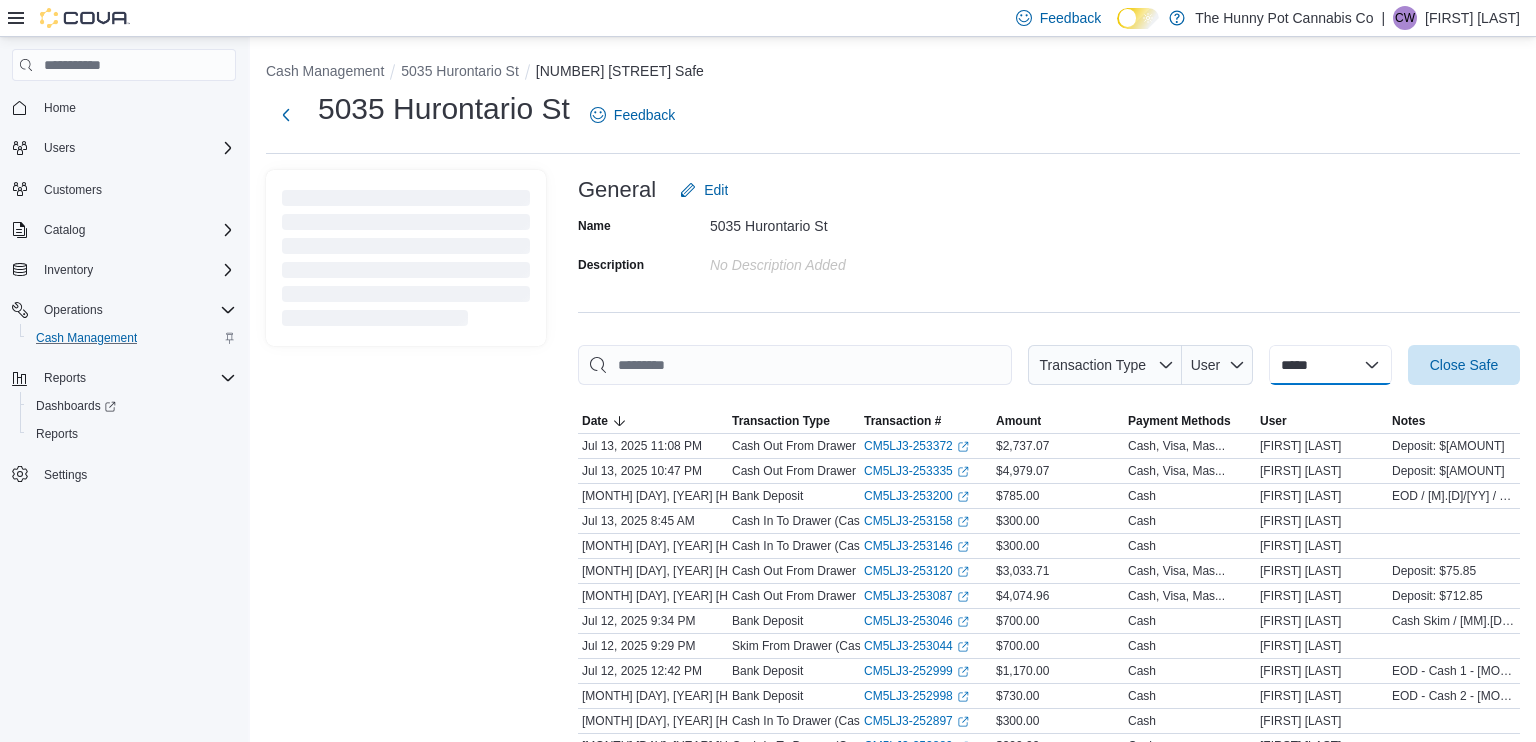click on "**********" at bounding box center (1330, 365) 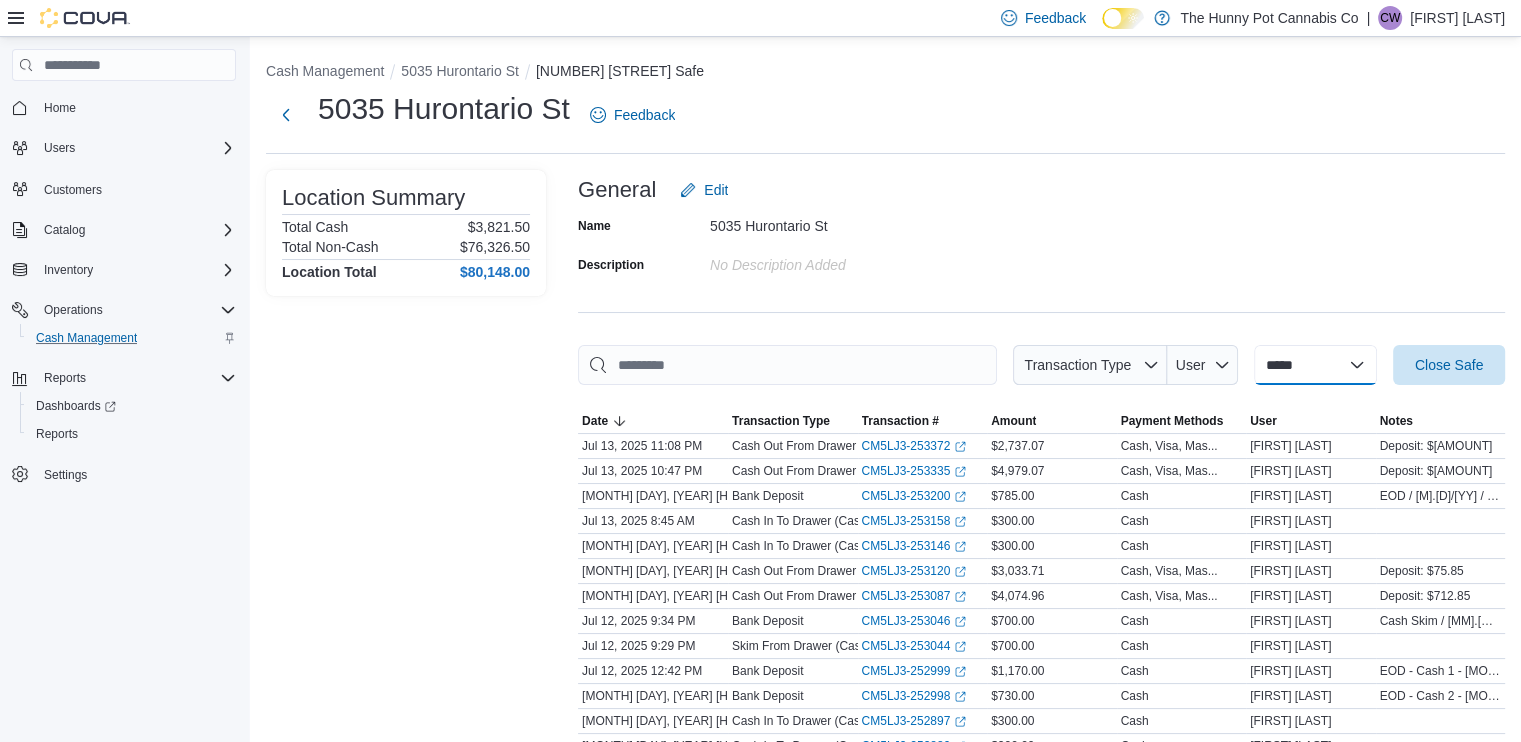 select on "**********" 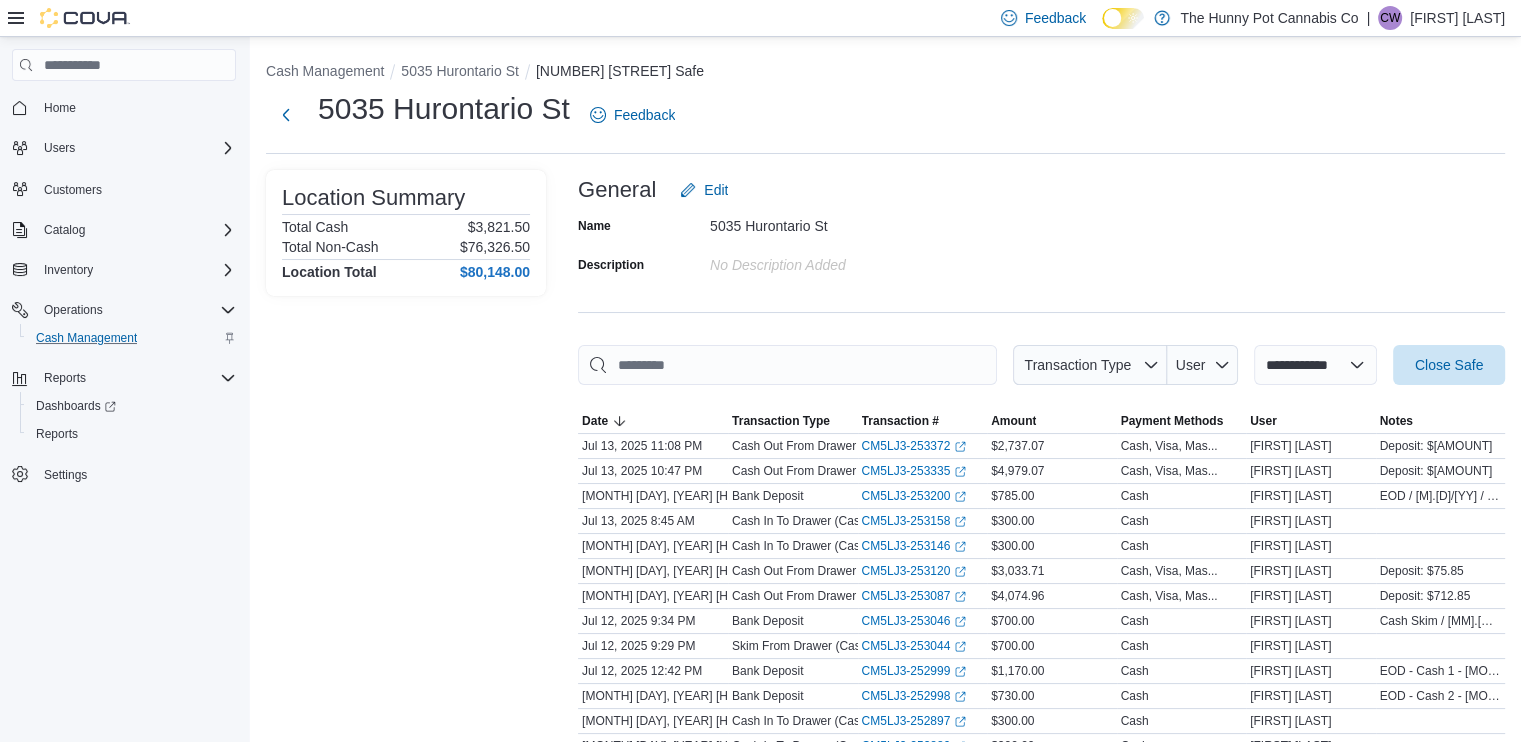 click on "**********" at bounding box center [1315, 365] 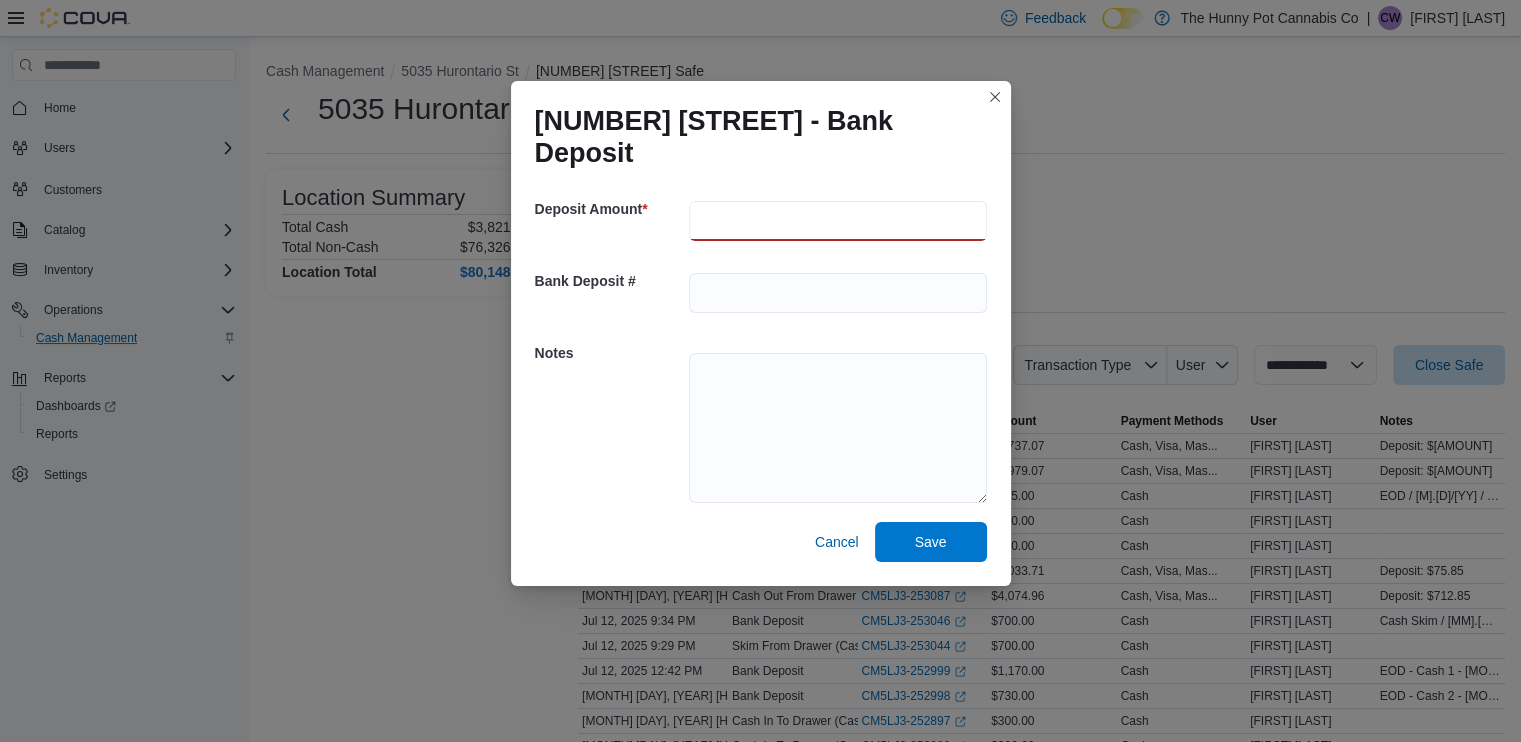 click at bounding box center (838, 221) 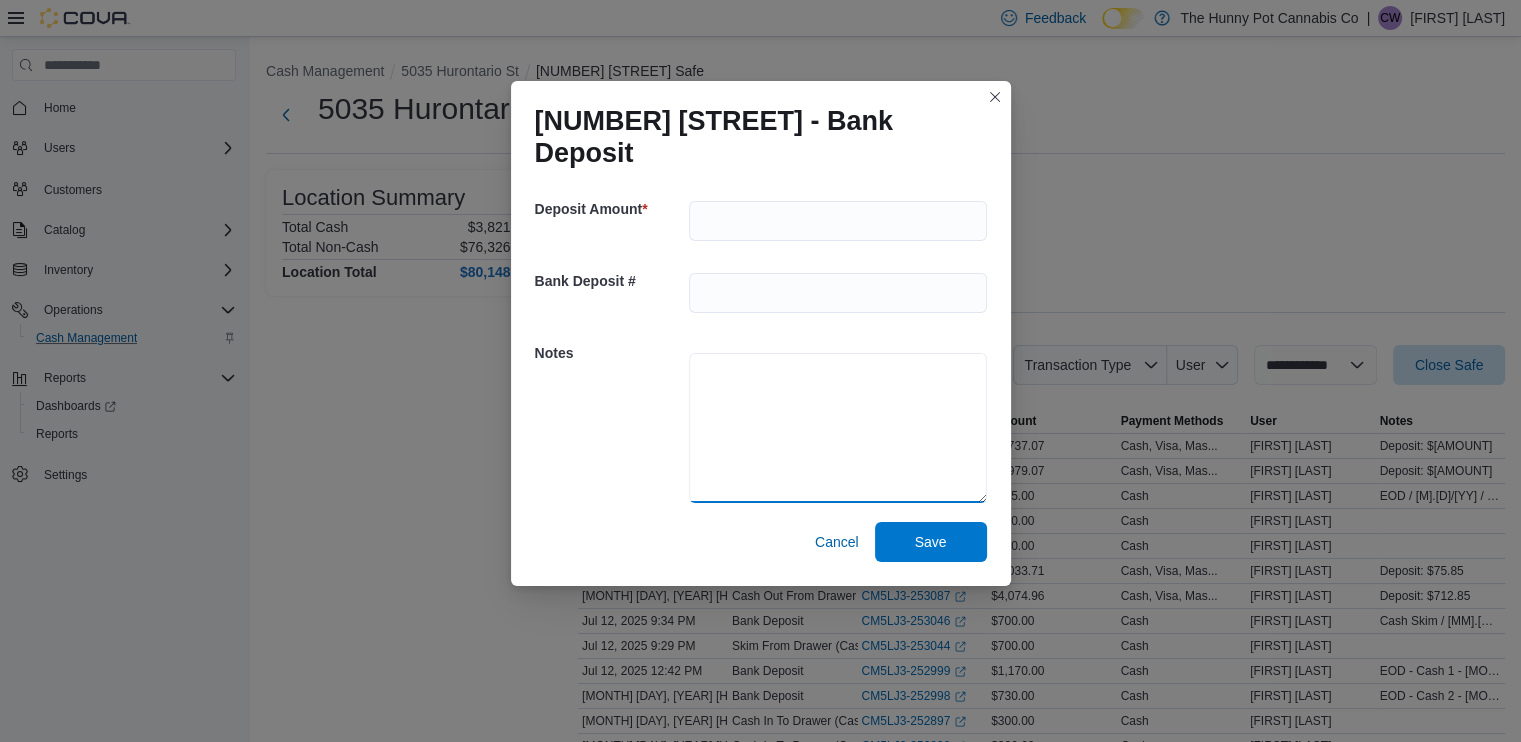 click at bounding box center [838, 428] 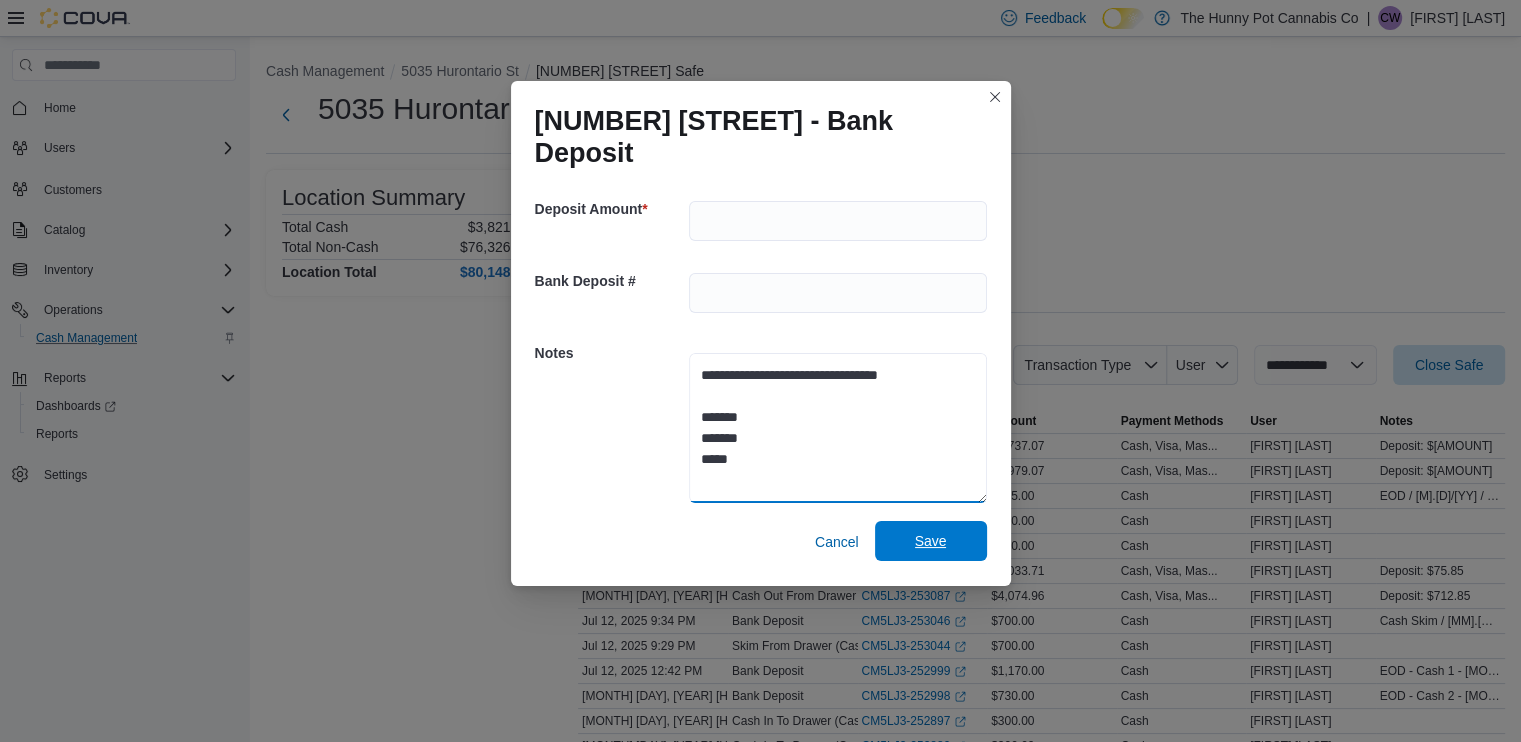 type on "**********" 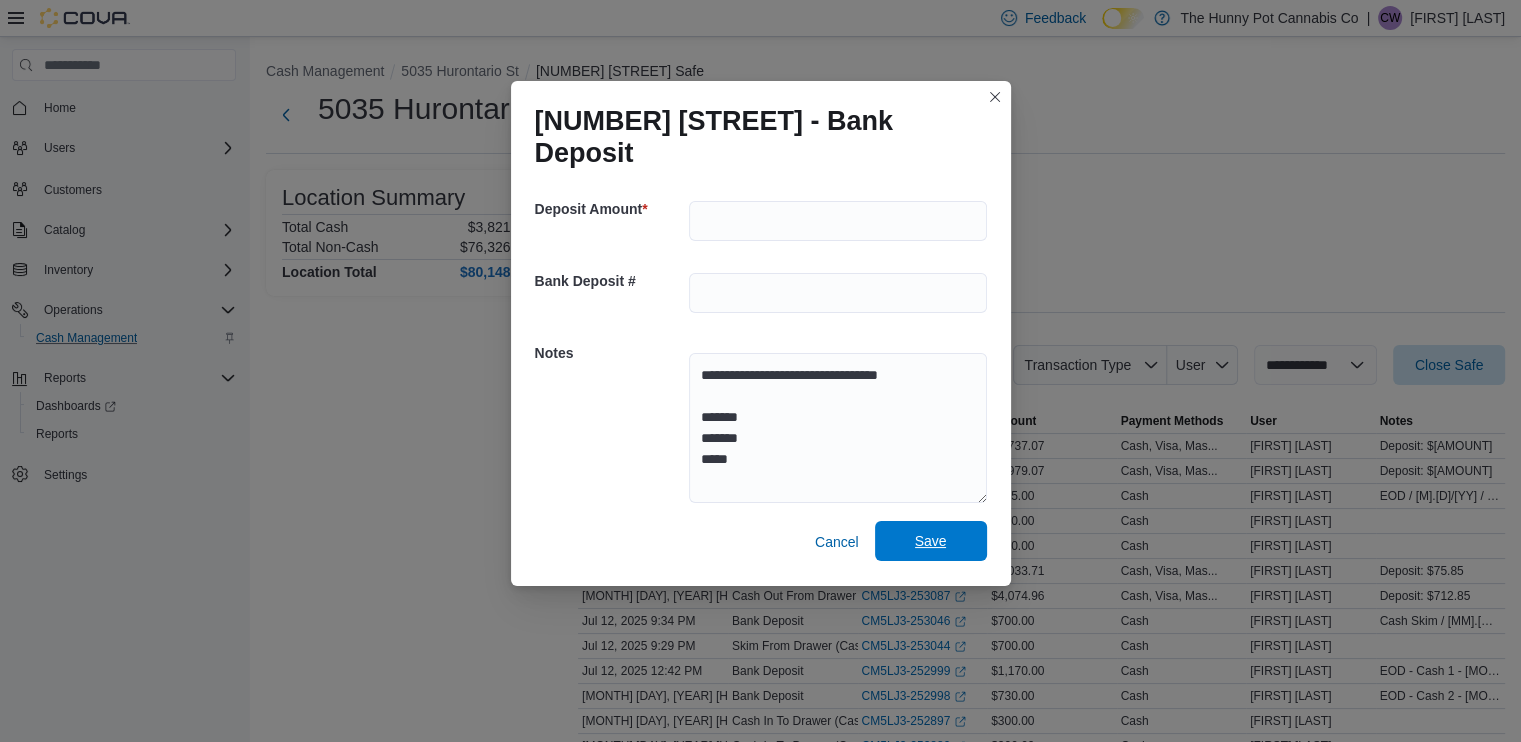 click on "Save" at bounding box center (931, 541) 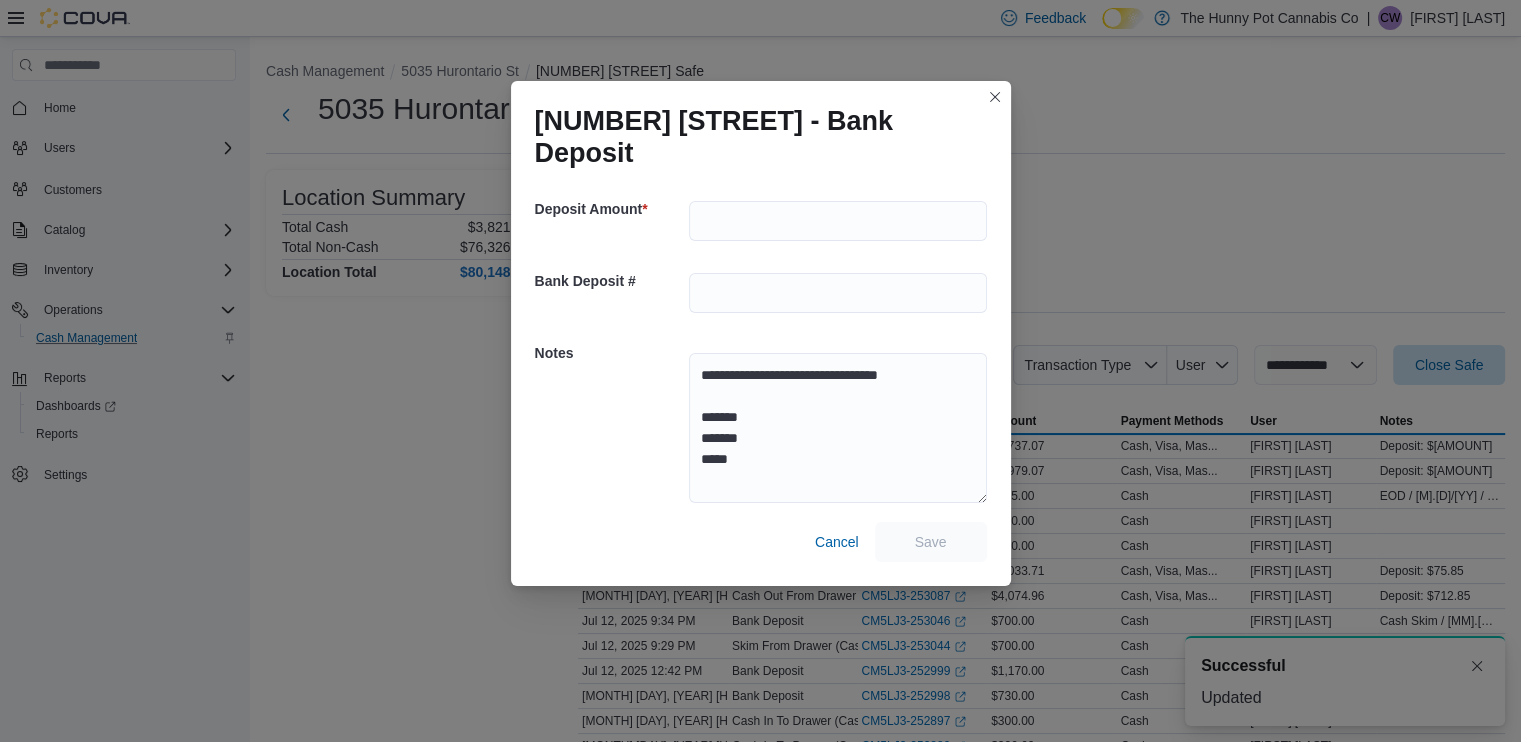 scroll, scrollTop: 0, scrollLeft: 0, axis: both 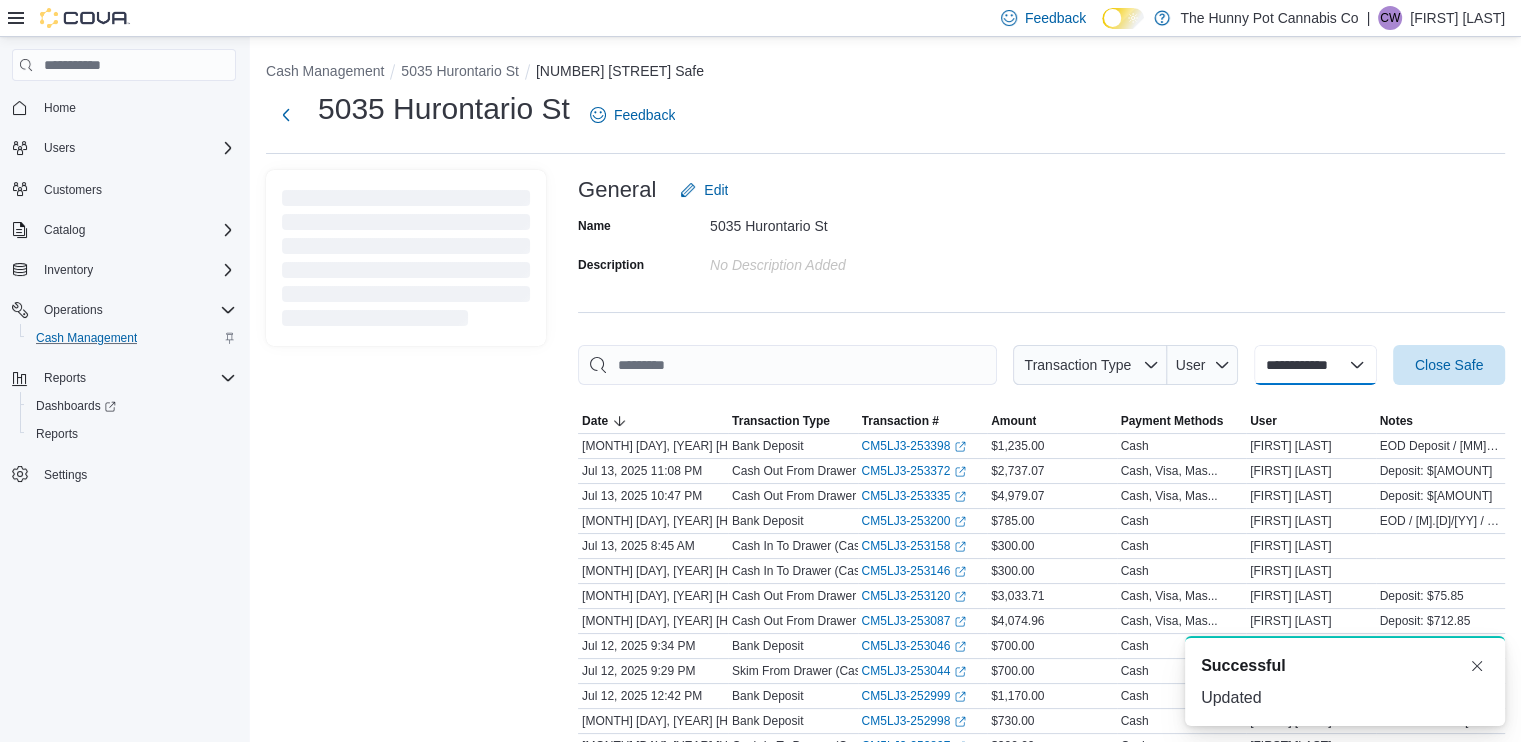 select 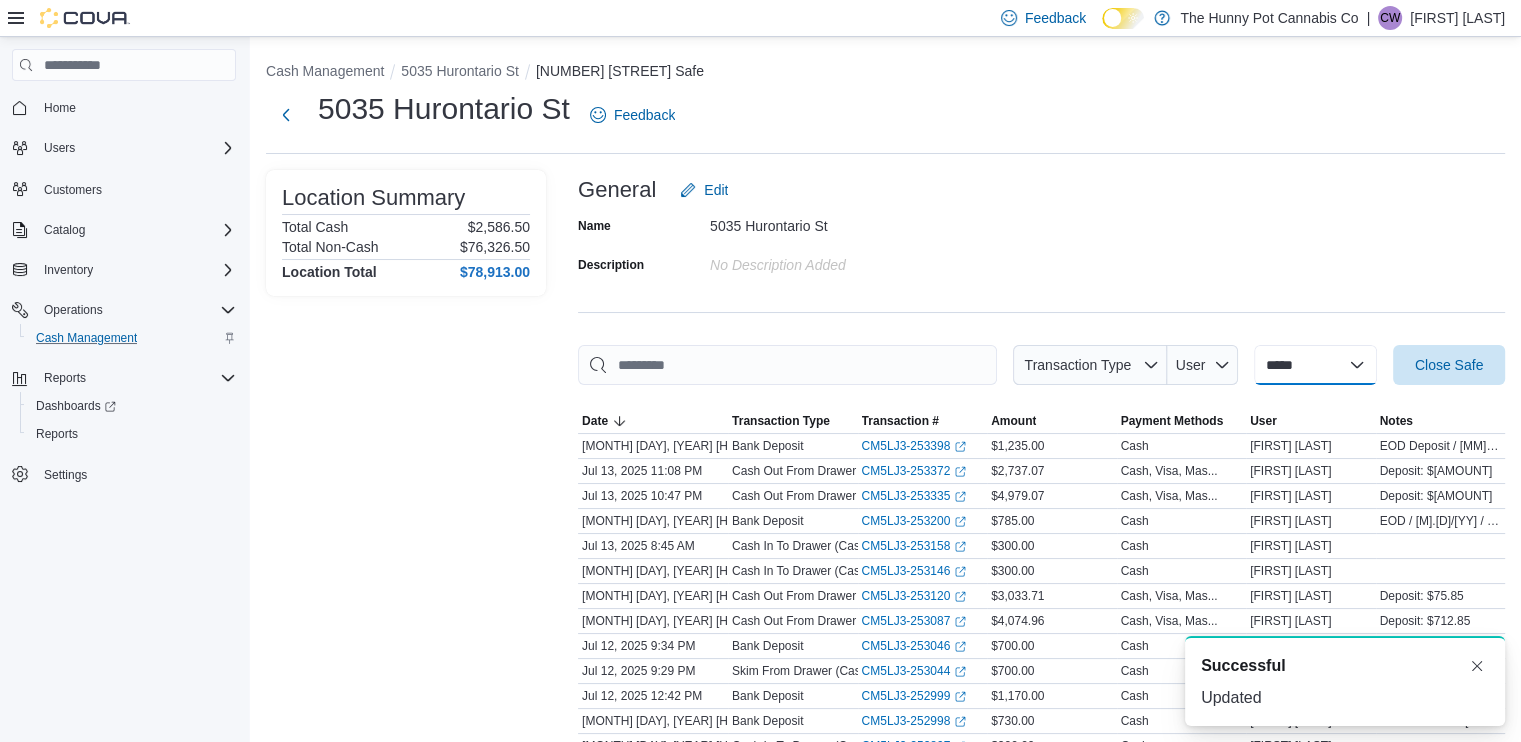 click on "**********" at bounding box center (1315, 365) 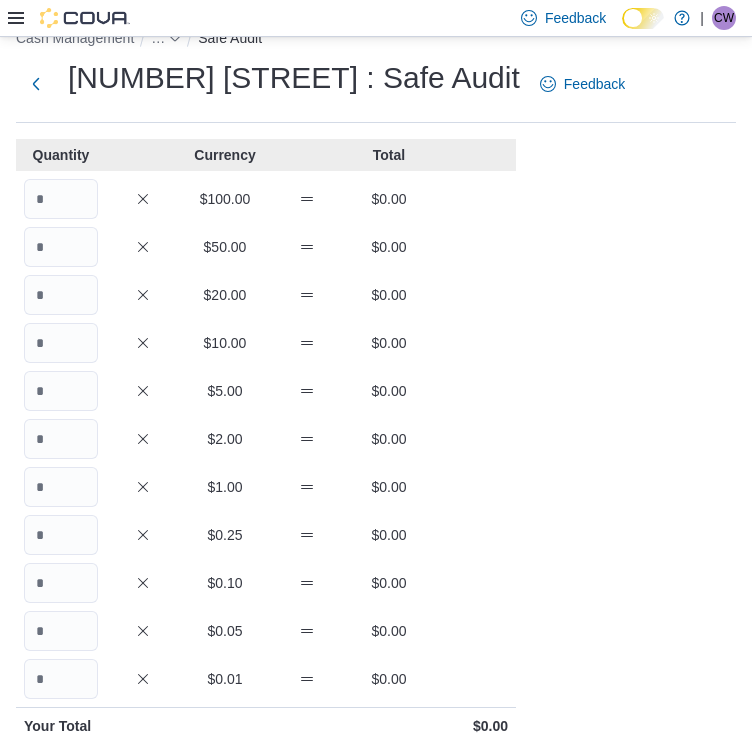 scroll, scrollTop: 33, scrollLeft: 0, axis: vertical 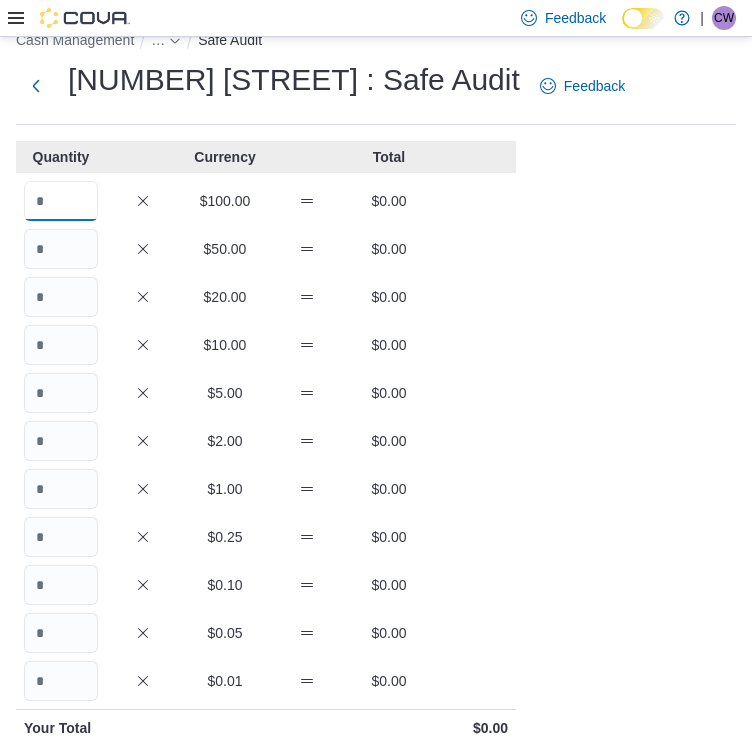 click at bounding box center (61, 201) 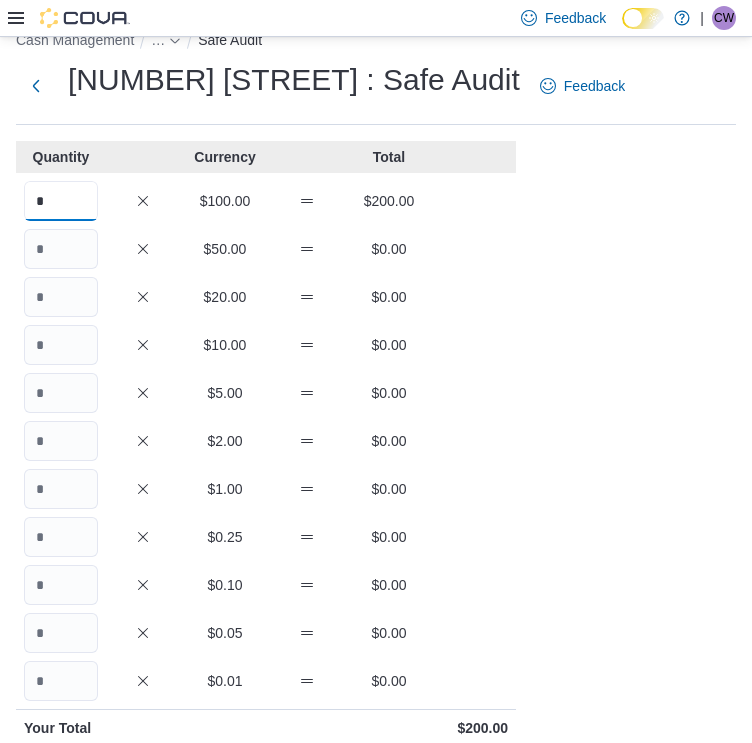 type on "*" 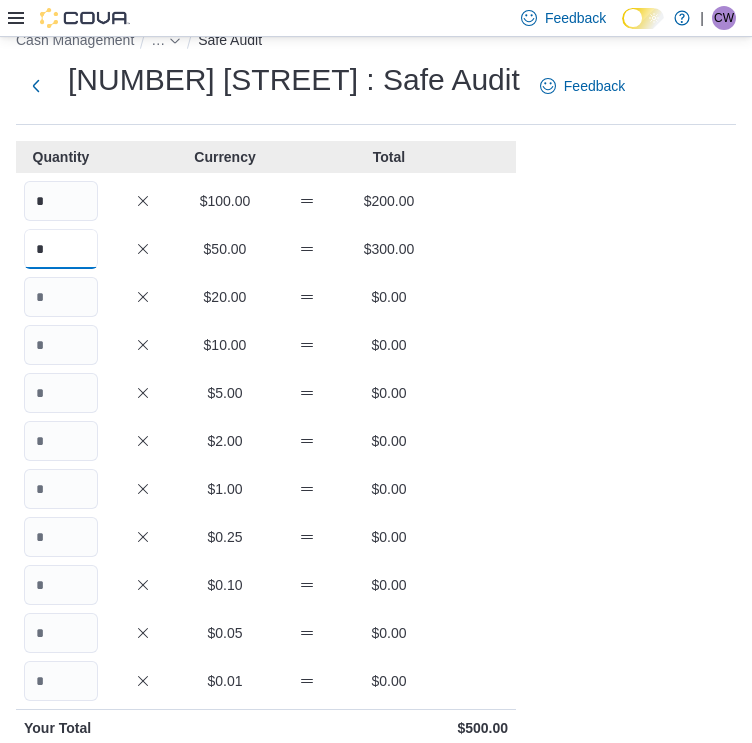type on "*" 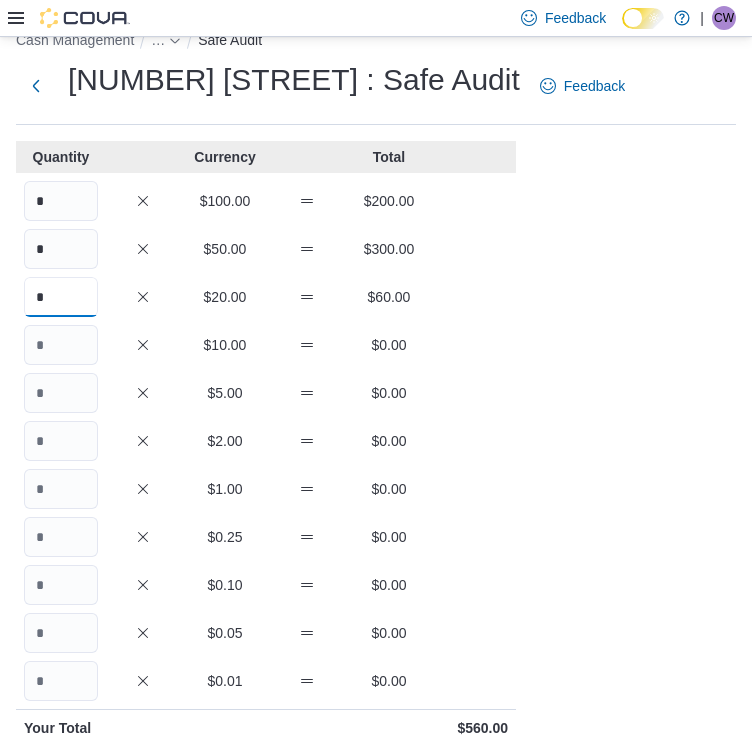 type on "*" 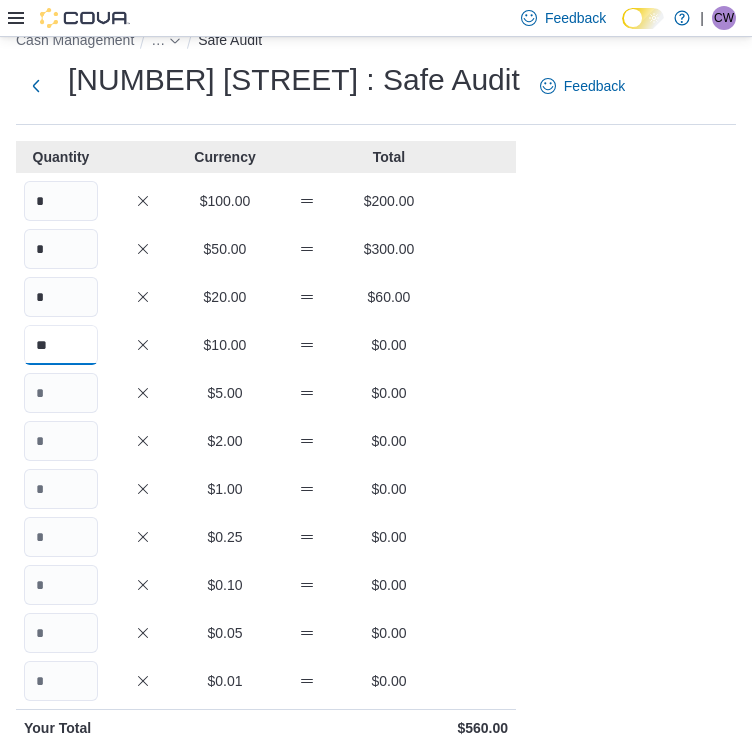 type on "**" 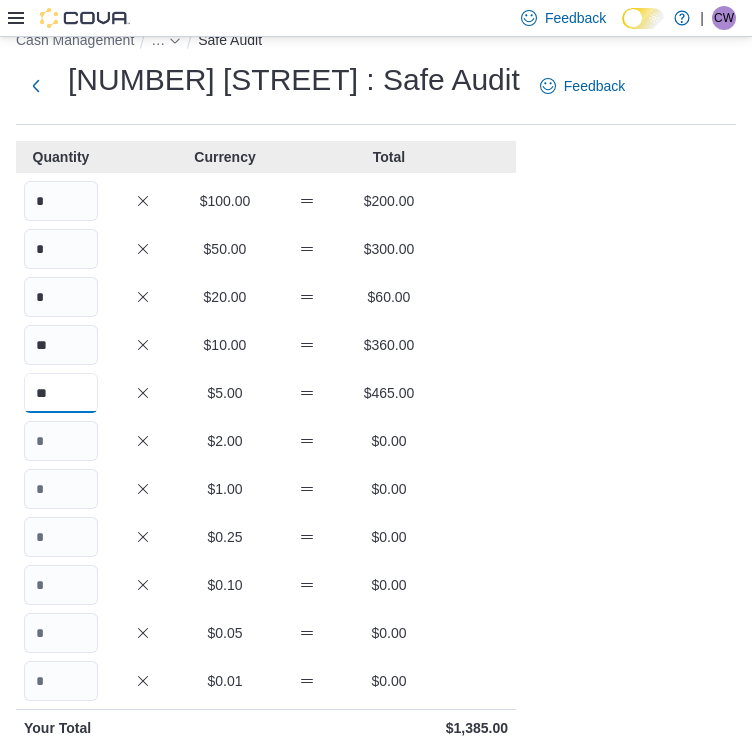 type on "**" 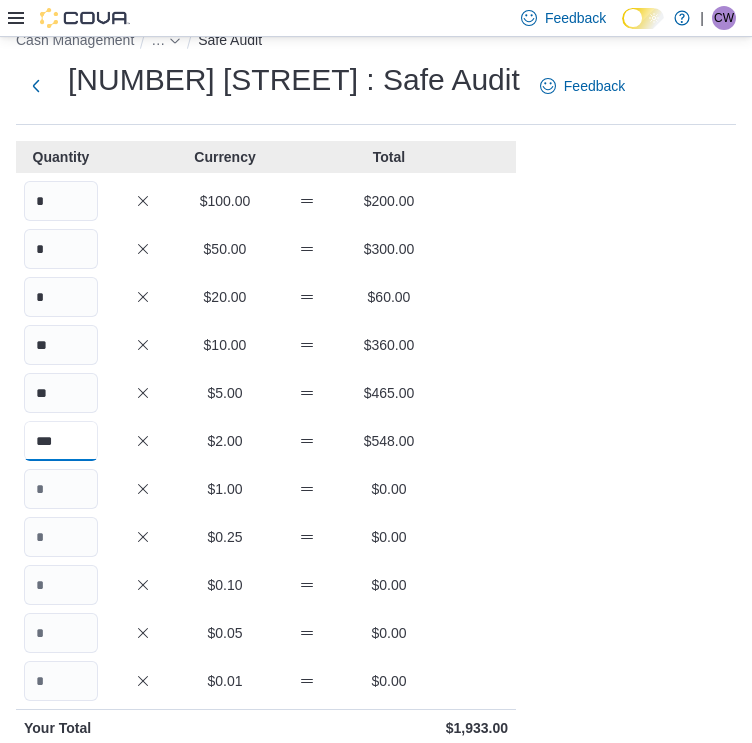 type on "***" 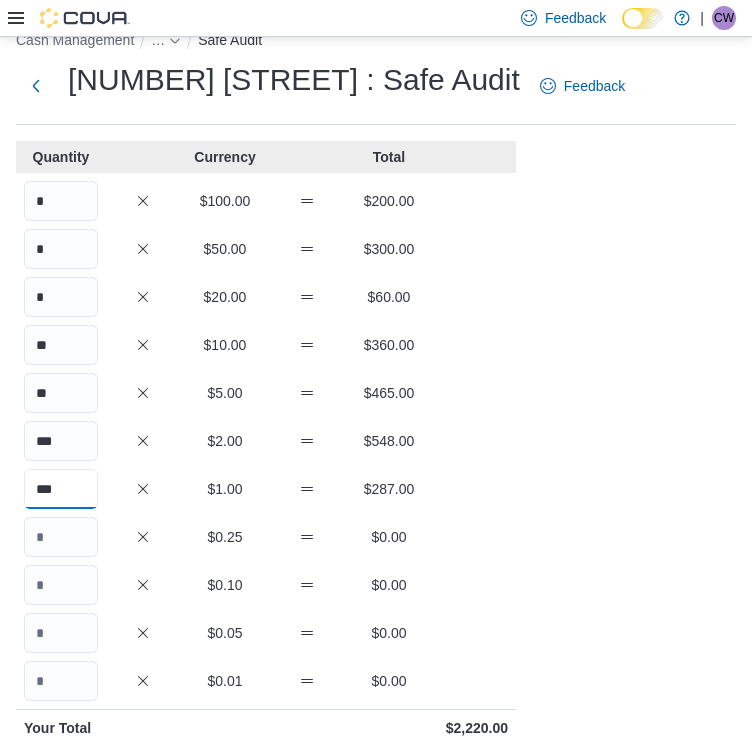 type on "***" 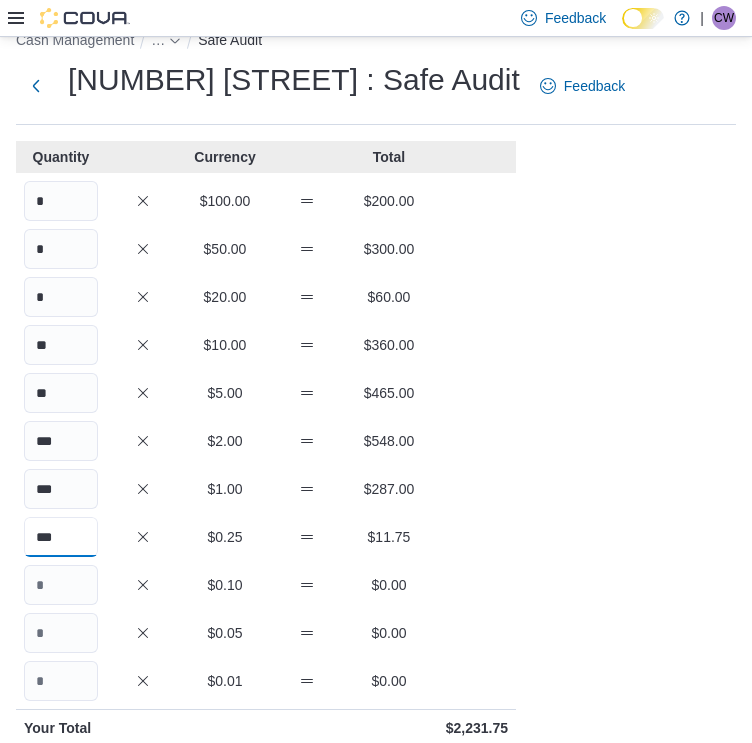 type on "***" 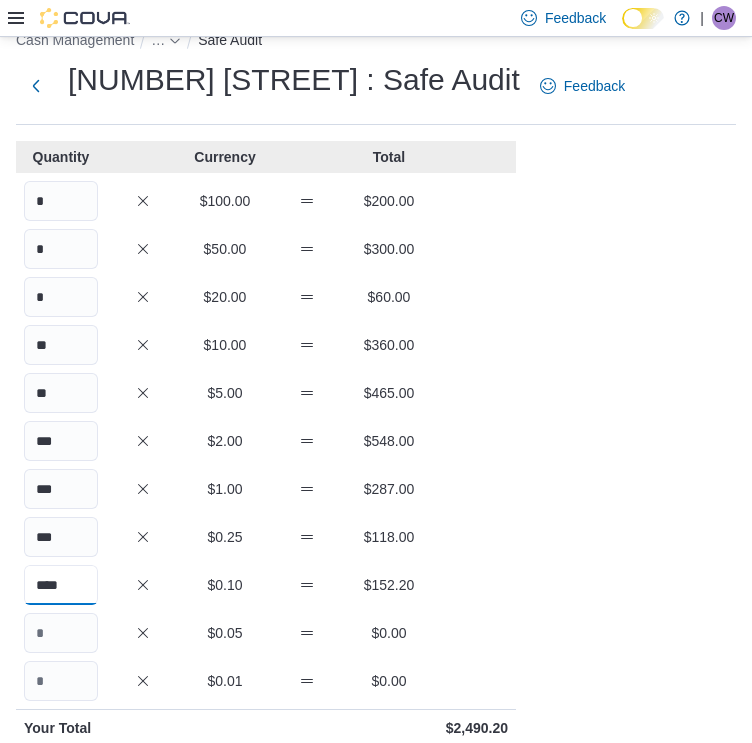 type on "****" 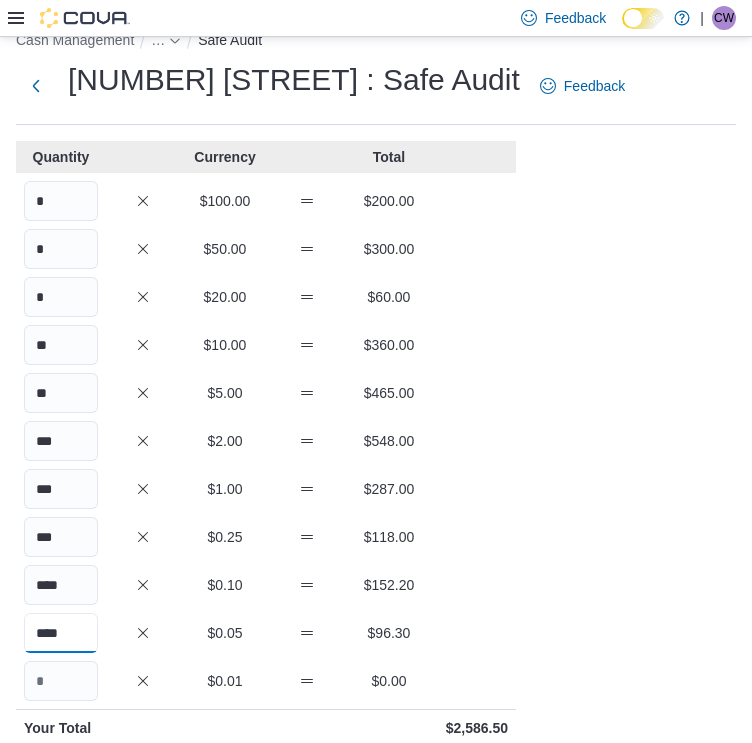 type on "****" 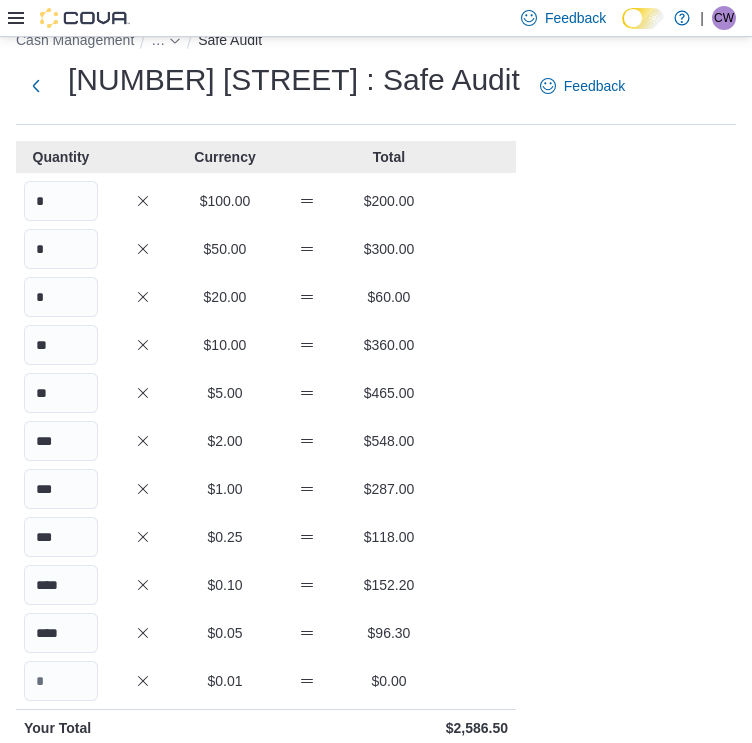 click on "Cash Management …   Safe Audit 5035 Hurontario St : Safe Audit Feedback   Quantity Currency Total * $100.00 $200.00 * $50.00 $300.00 * $20.00 $60.00 ** $10.00 $360.00 ** $5.00 $465.00 *** $2.00 $548.00 *** $1.00 $287.00 *** $0.25 $118.00 **** $0.10 $152.20 **** $0.05 $96.30 $0.01 $0.00 Your Total $2,586.50 Expected Total $2,586.50 Difference $0.00 Notes Cancel Save" at bounding box center (376, 527) 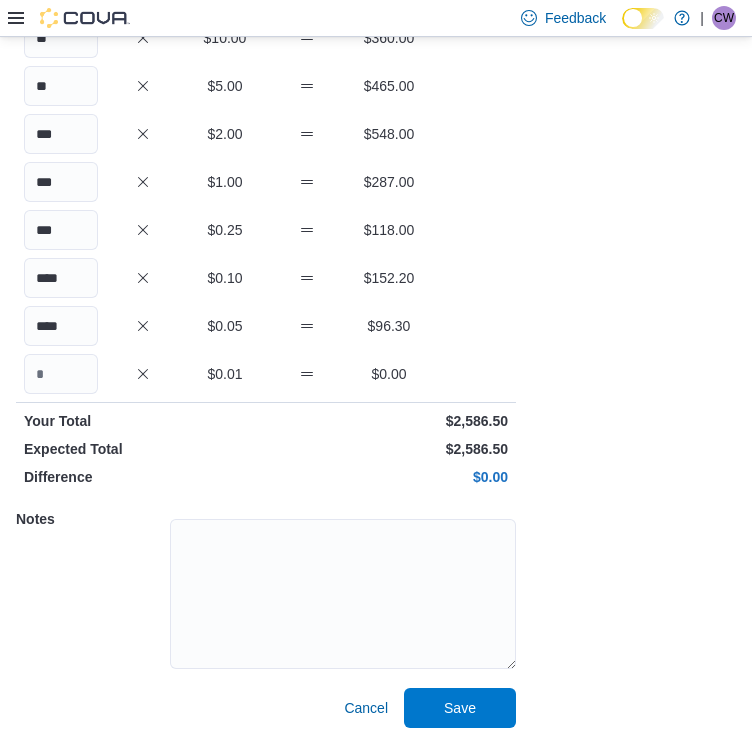 scroll, scrollTop: 339, scrollLeft: 0, axis: vertical 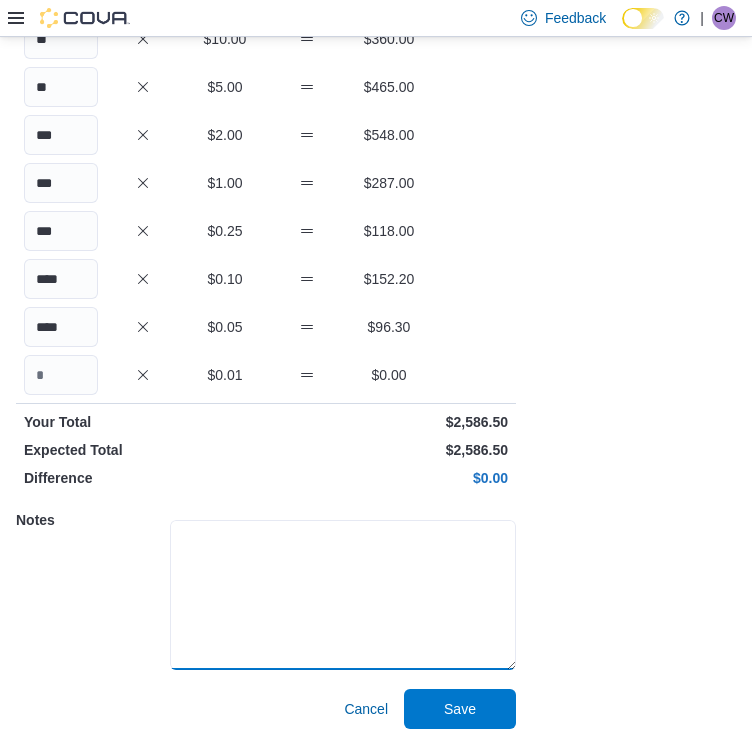 click at bounding box center [343, 595] 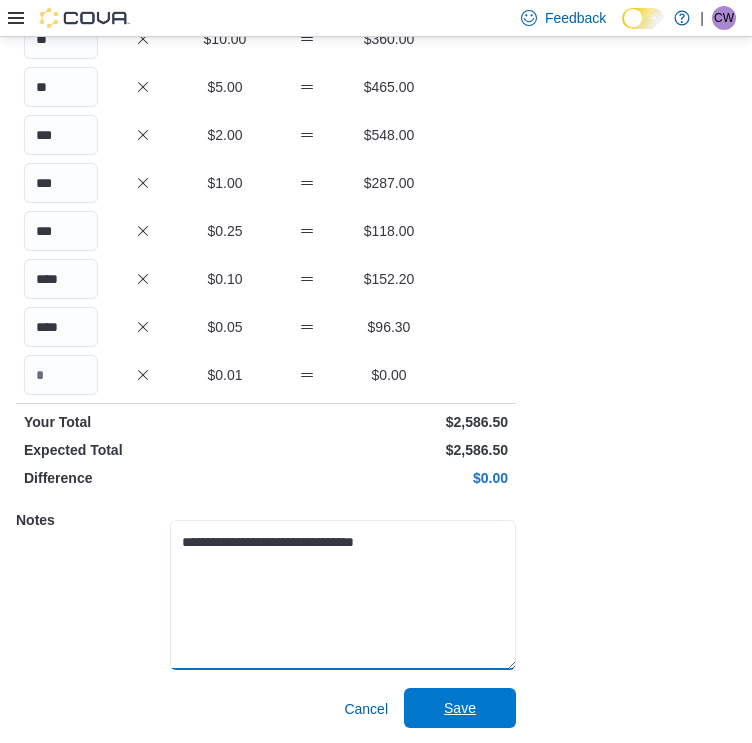 type on "**********" 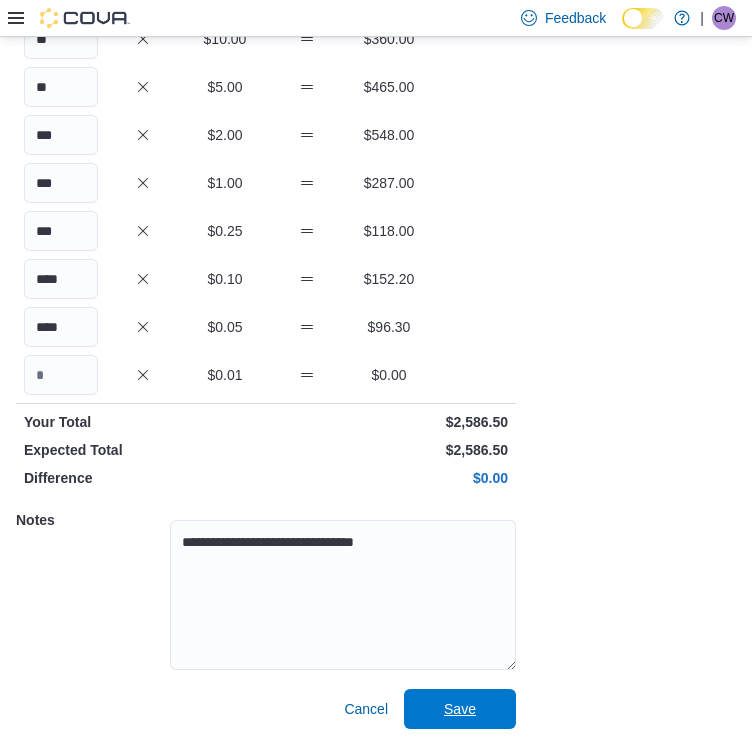 drag, startPoint x: 447, startPoint y: 704, endPoint x: 408, endPoint y: 415, distance: 291.61963 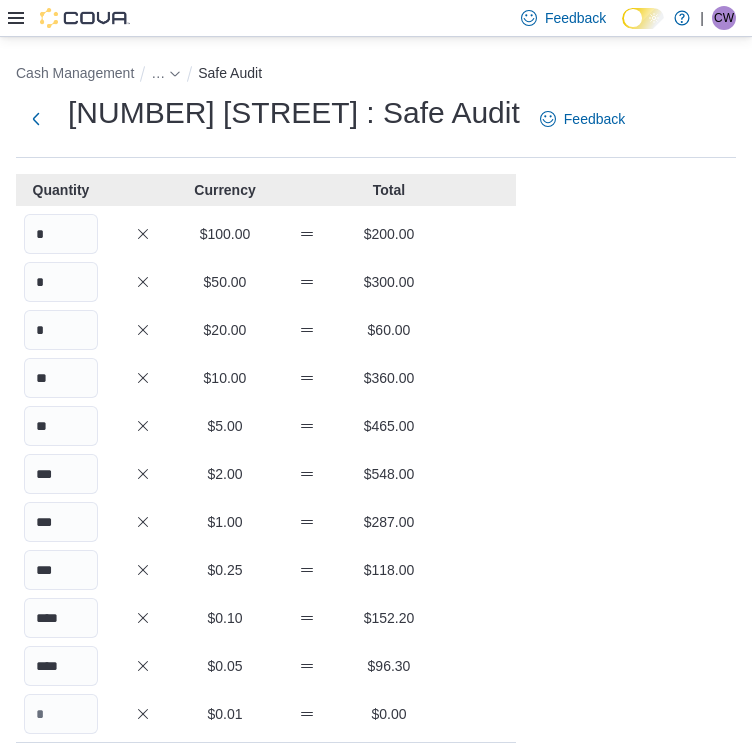 scroll, scrollTop: 340, scrollLeft: 0, axis: vertical 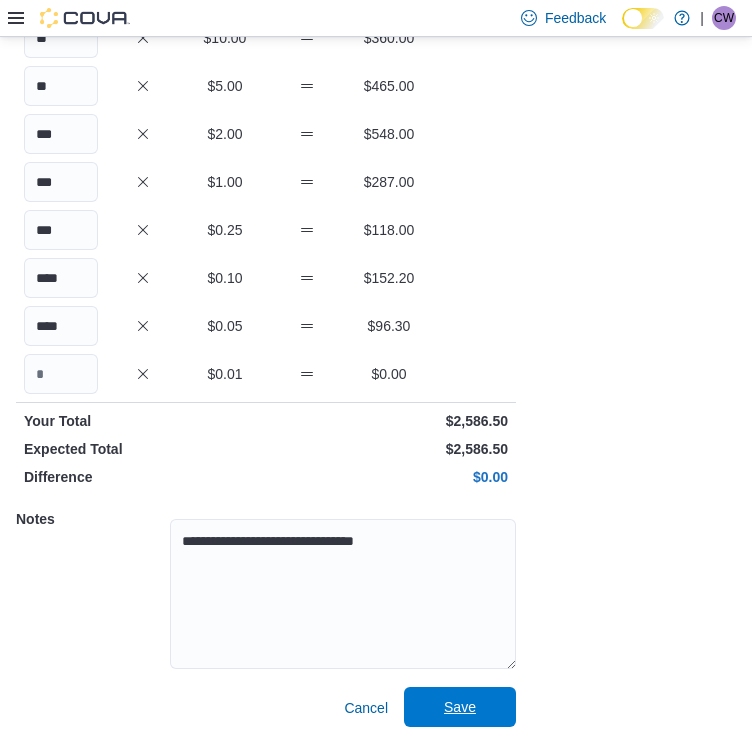 click on "Save" at bounding box center [460, 707] 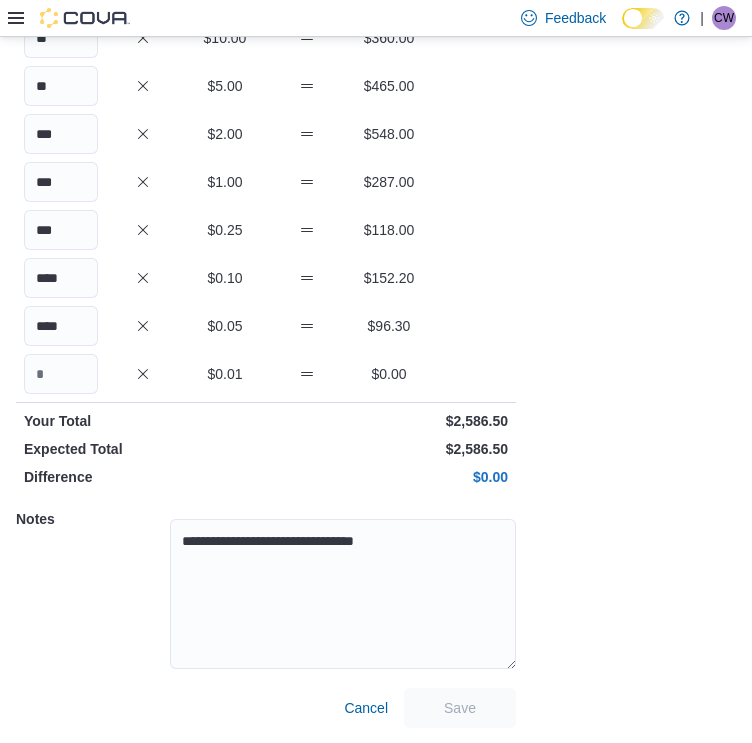scroll, scrollTop: 60, scrollLeft: 0, axis: vertical 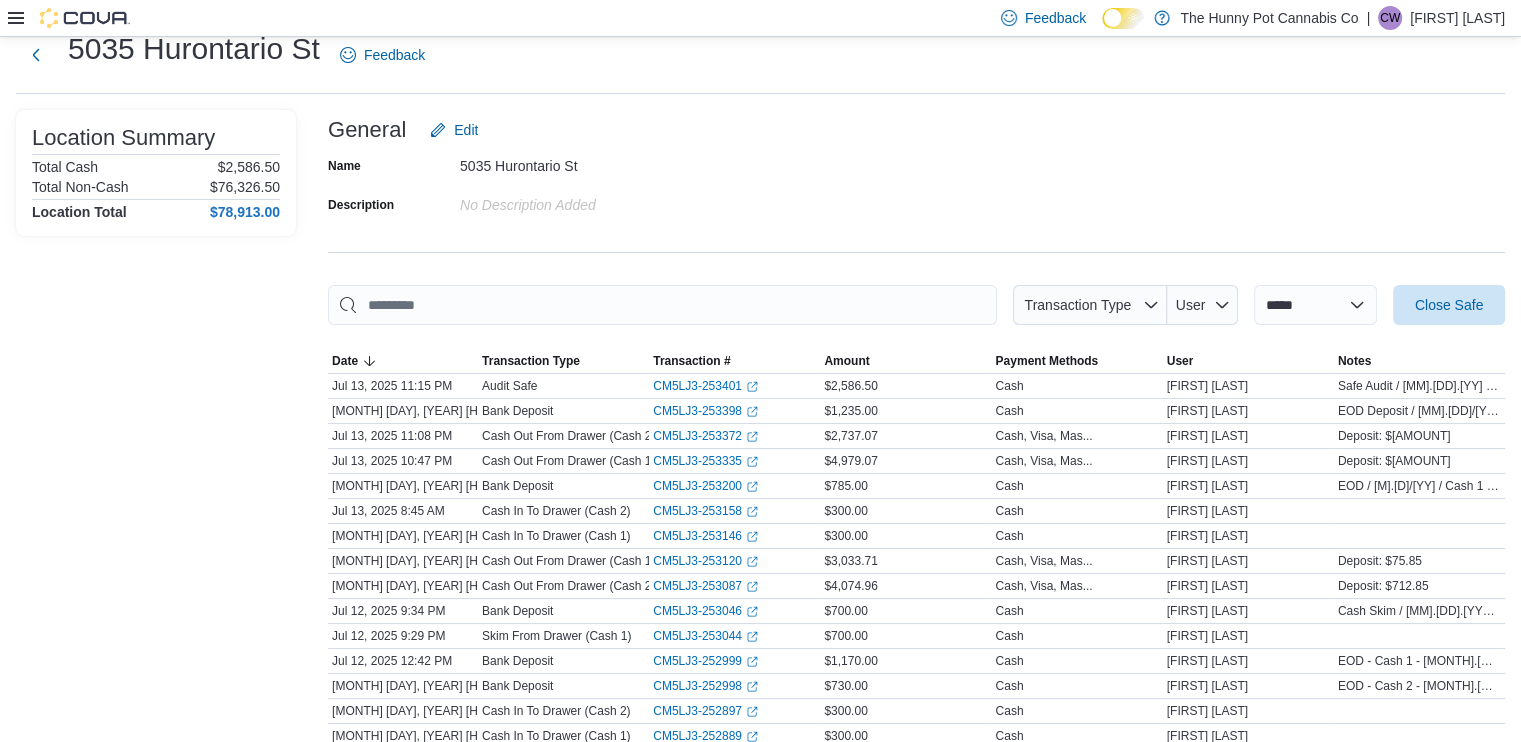 click on "Feedback Dark Mode The Hunny Pot Cannabis Co | CW Cassidy Wales" at bounding box center [760, 18] 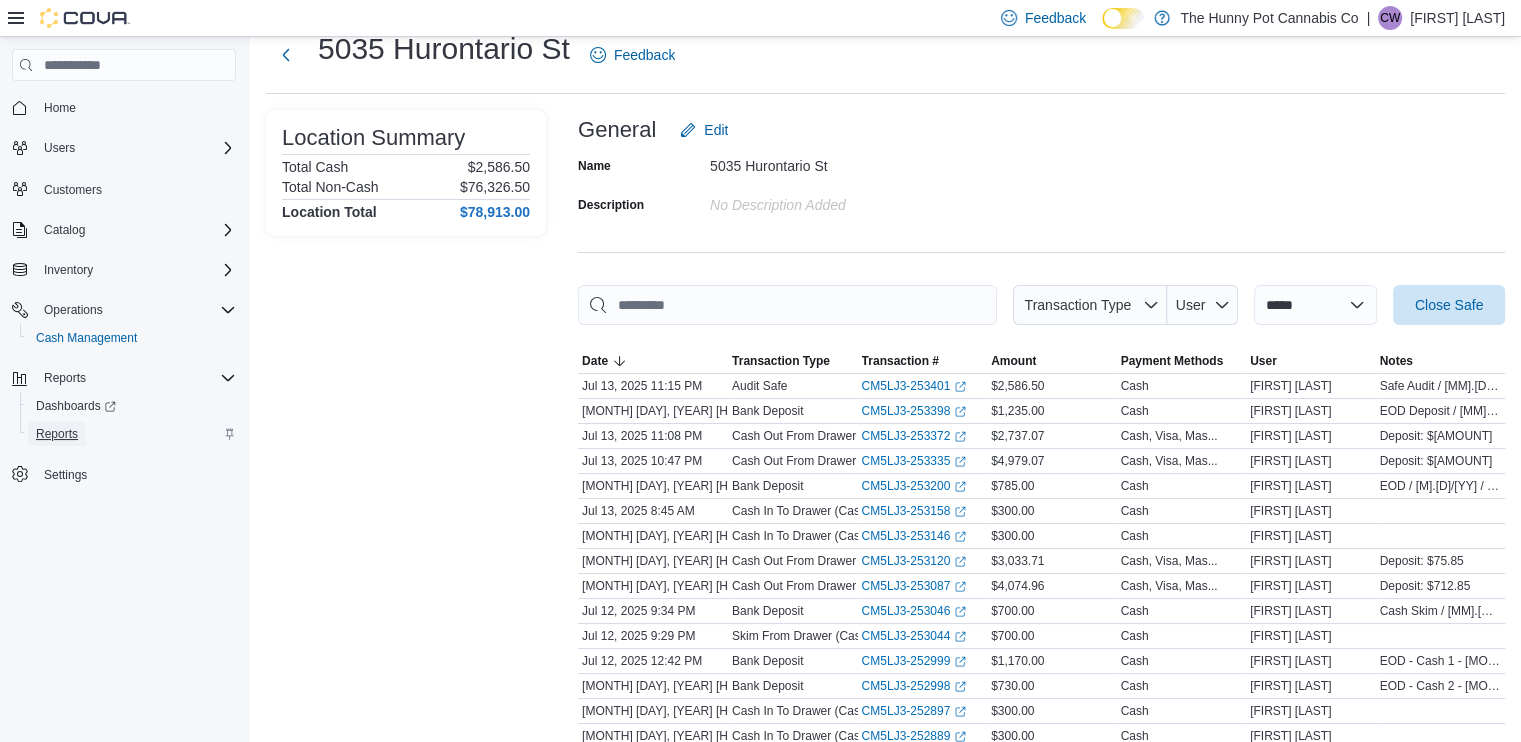 click on "Reports" at bounding box center [57, 434] 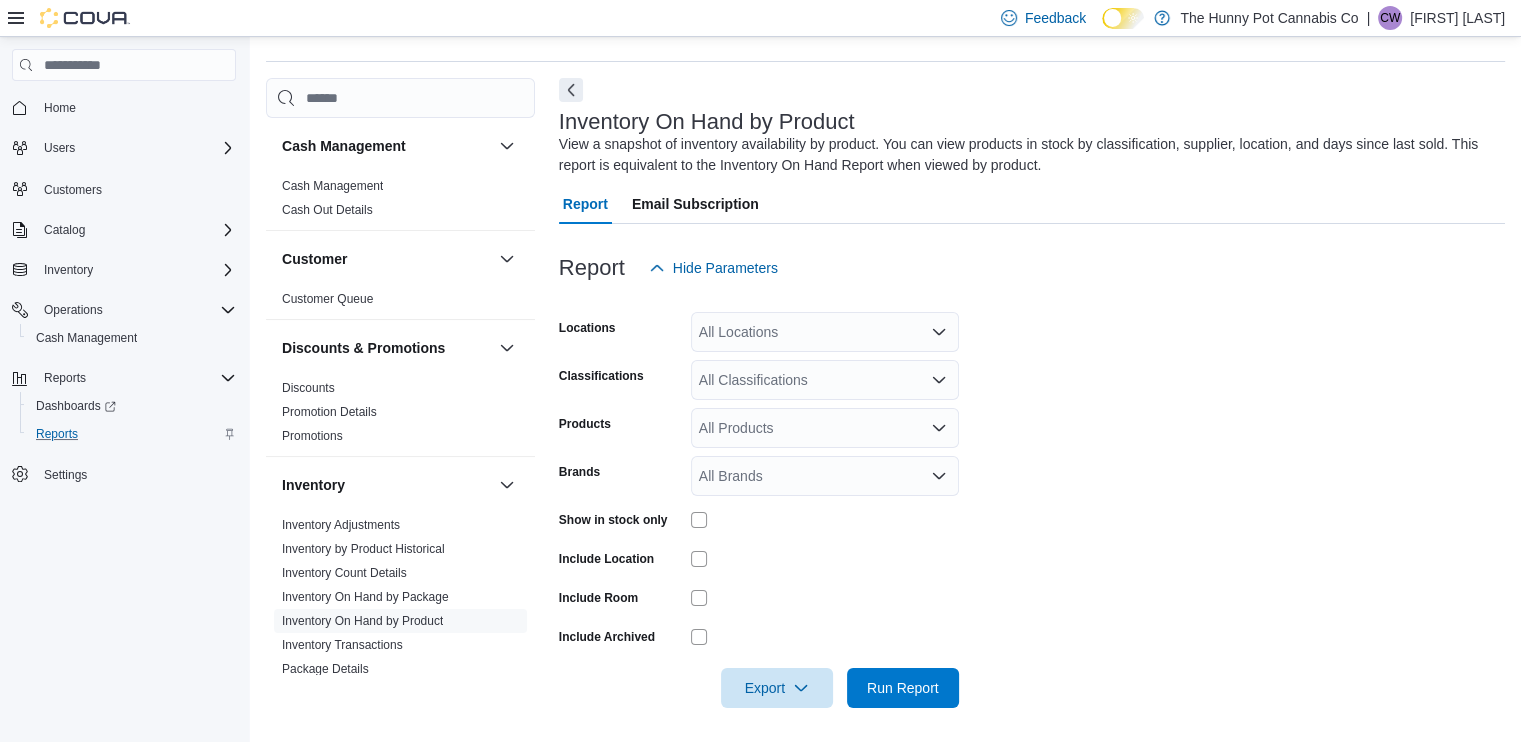 scroll, scrollTop: 61, scrollLeft: 0, axis: vertical 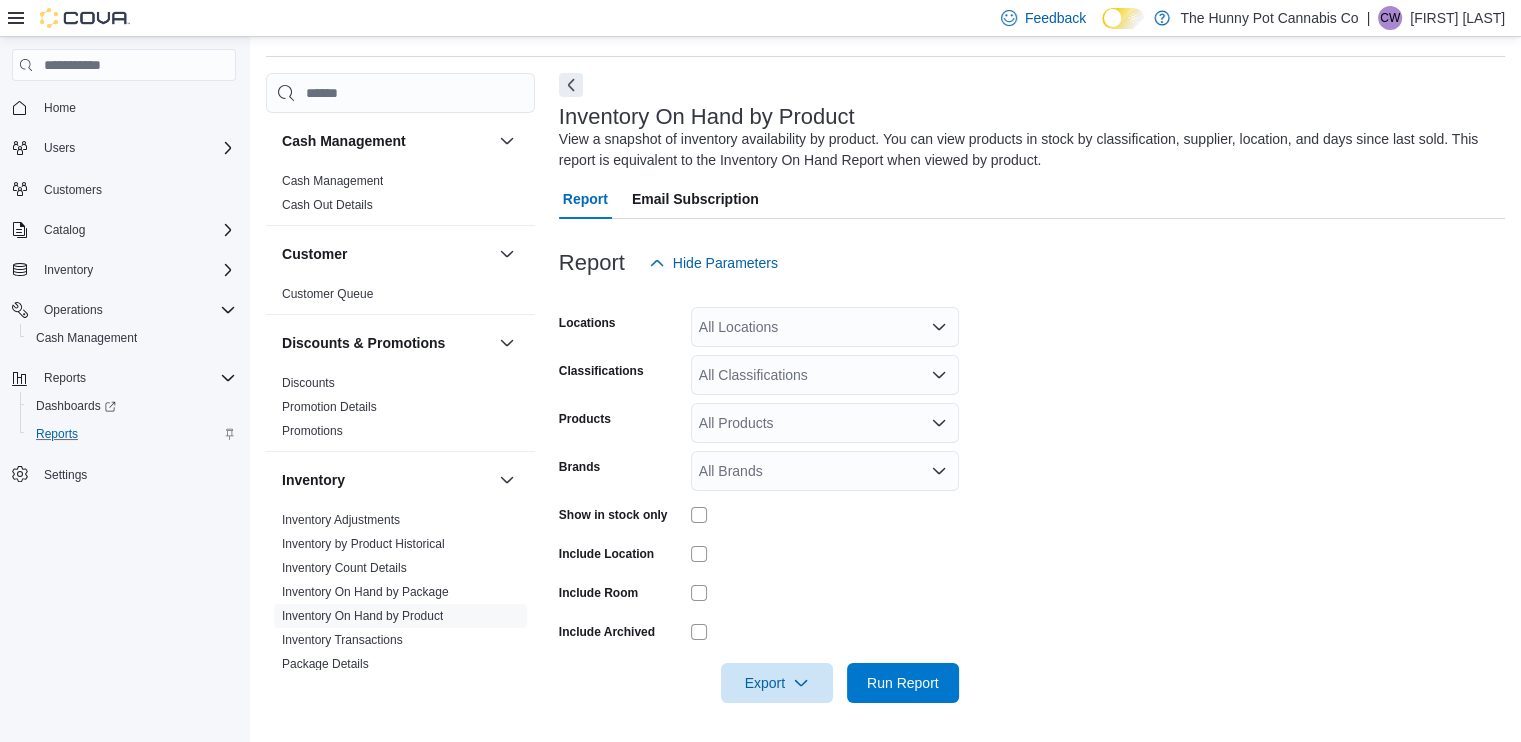 click on "All Locations" at bounding box center (825, 327) 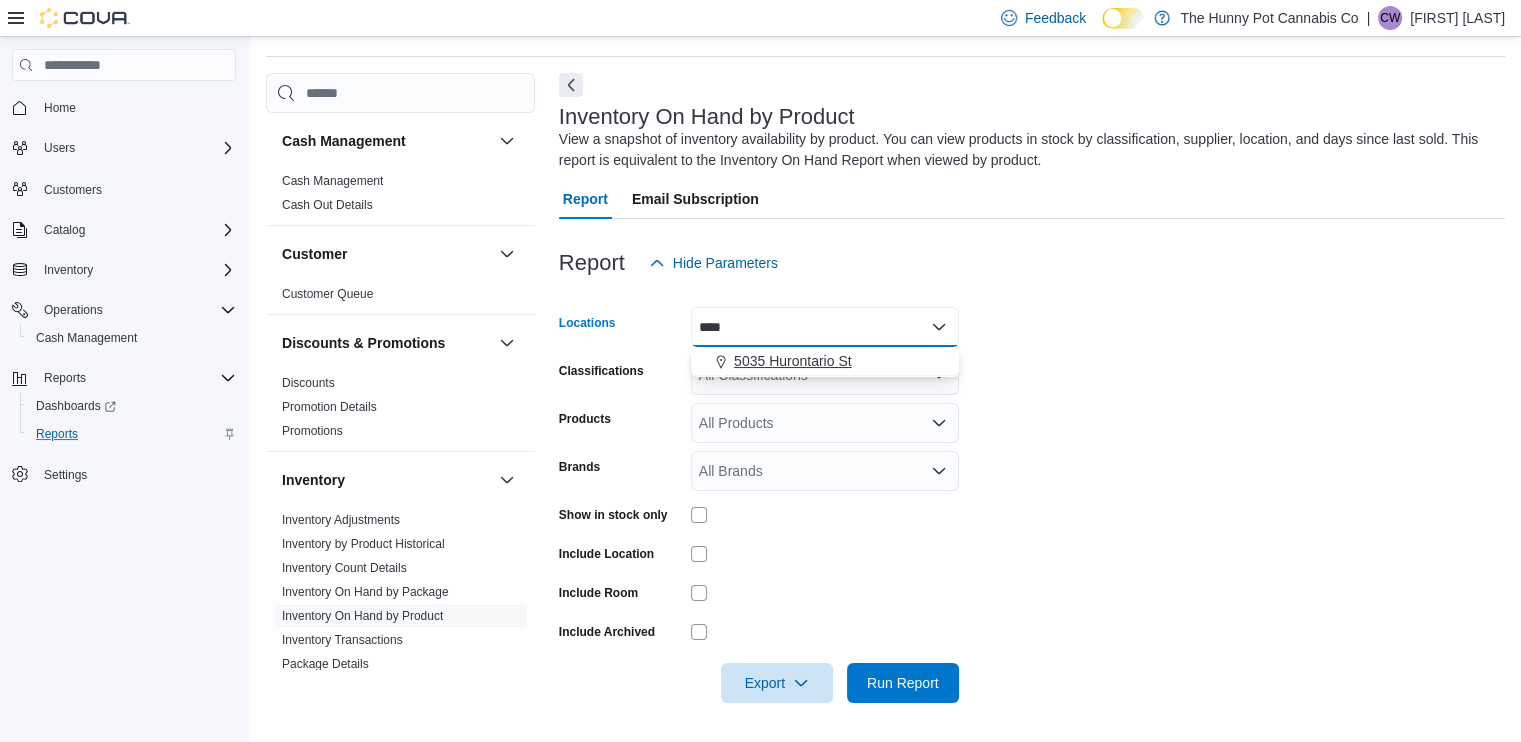 type on "****" 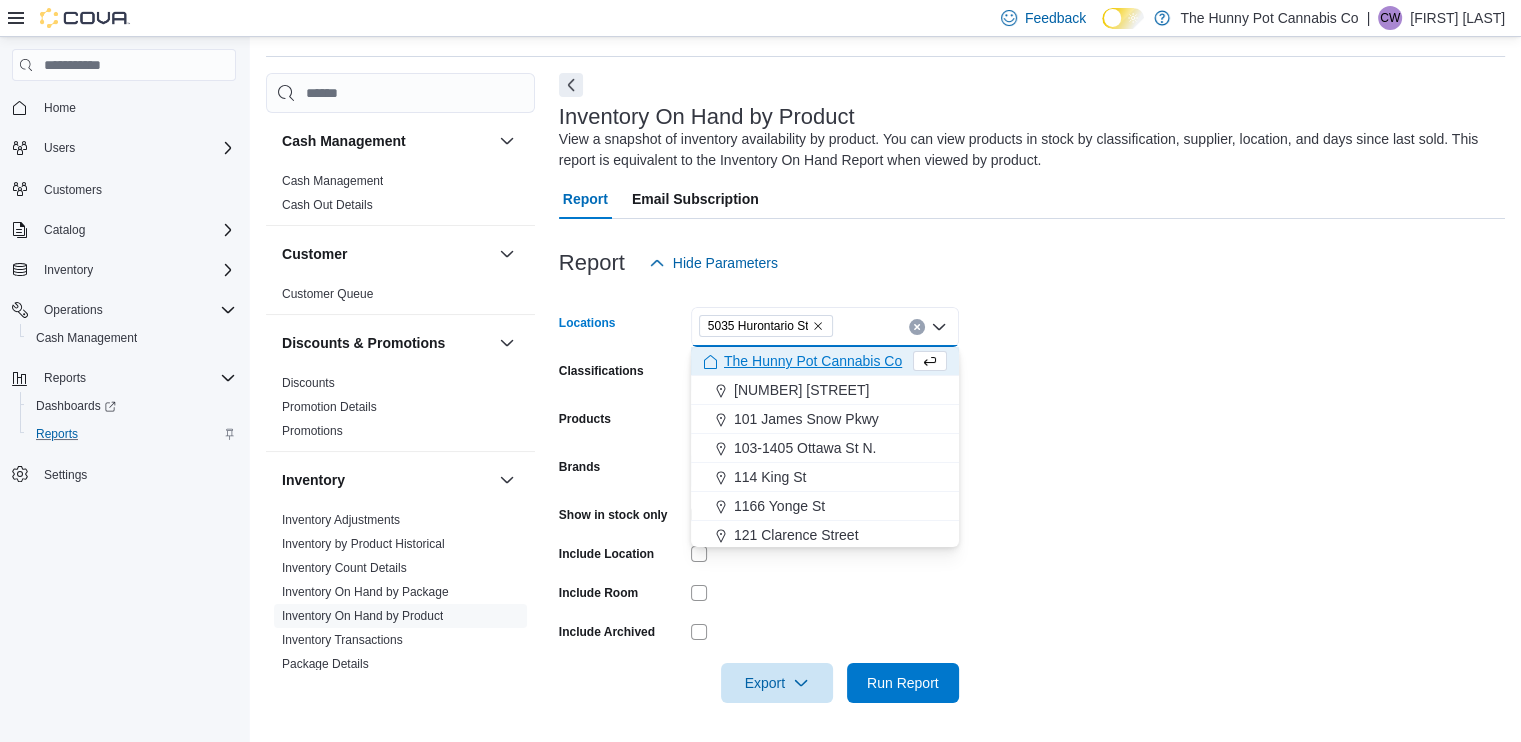 click on "Locations [NUMBER] [STREET] Combo box. Selected. [NUMBER] [STREET]. Press Backspace to delete [NUMBER] [STREET]. Combo box input. All Locations. Type some text or, to display a list of choices, press Down Arrow. To exit the list of choices, press Escape. Classifications All Classifications Products All Products Brands All Brands Show in stock only Include Location Include Room Include Archived Export  Run Report" at bounding box center (1032, 493) 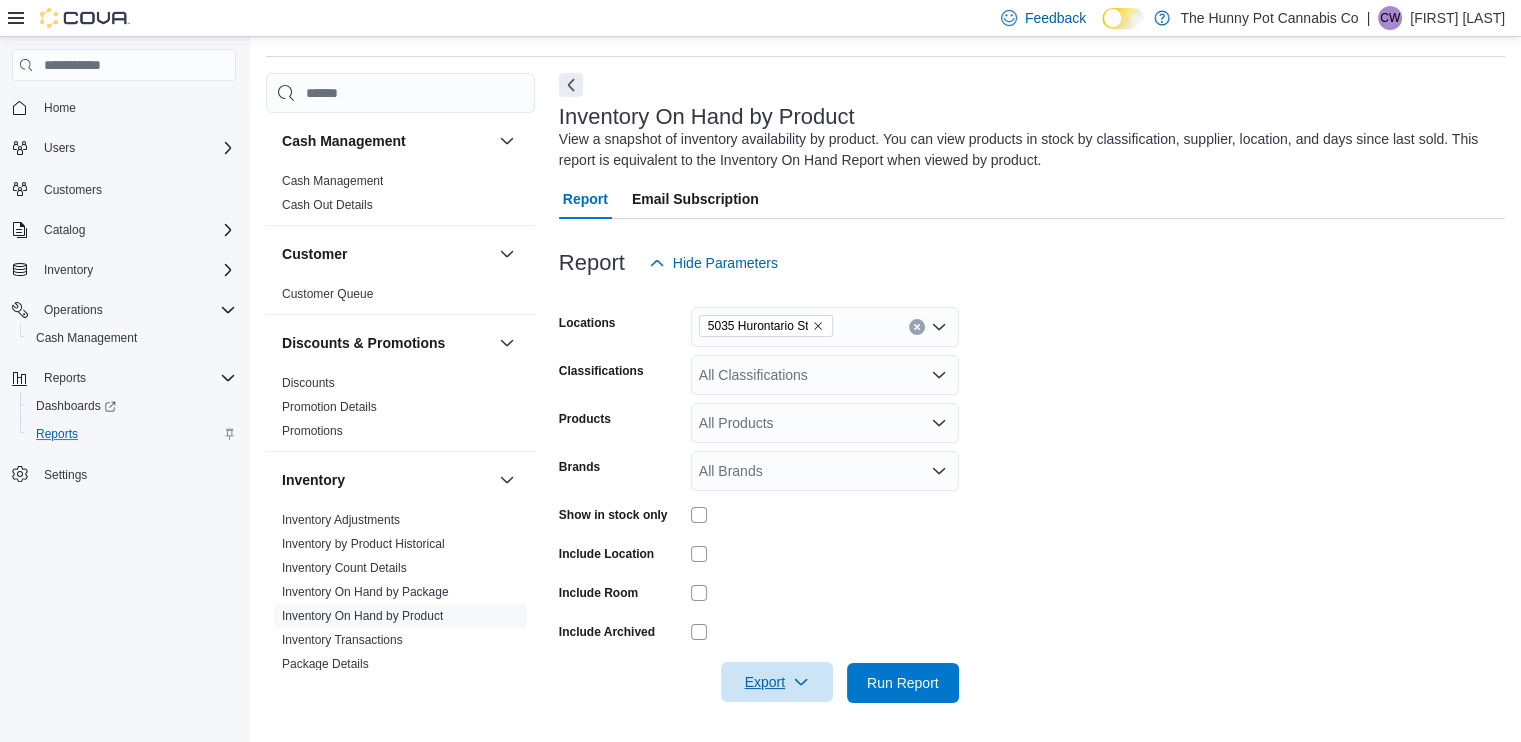 click on "Export" at bounding box center (777, 682) 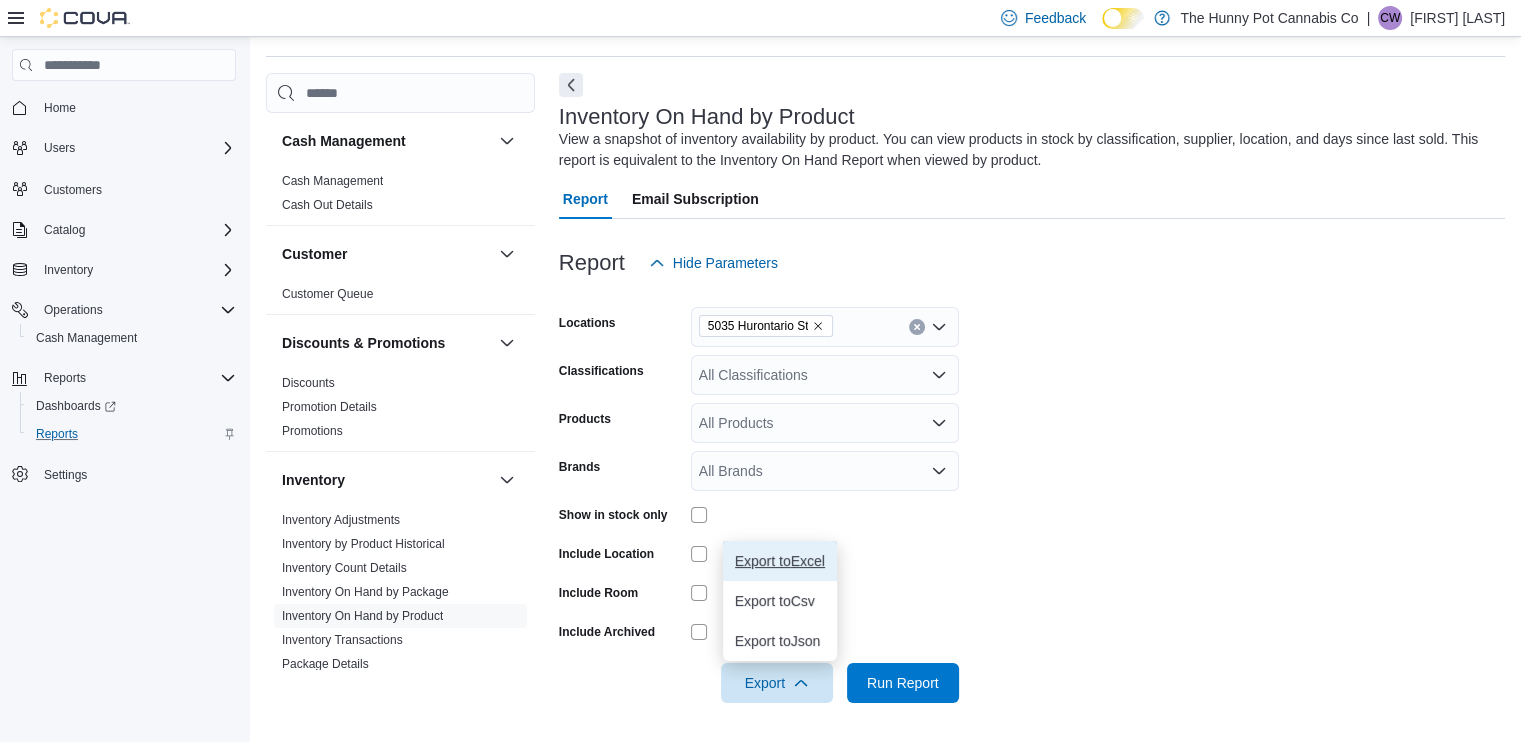 click on "Export to  Excel" at bounding box center [780, 561] 